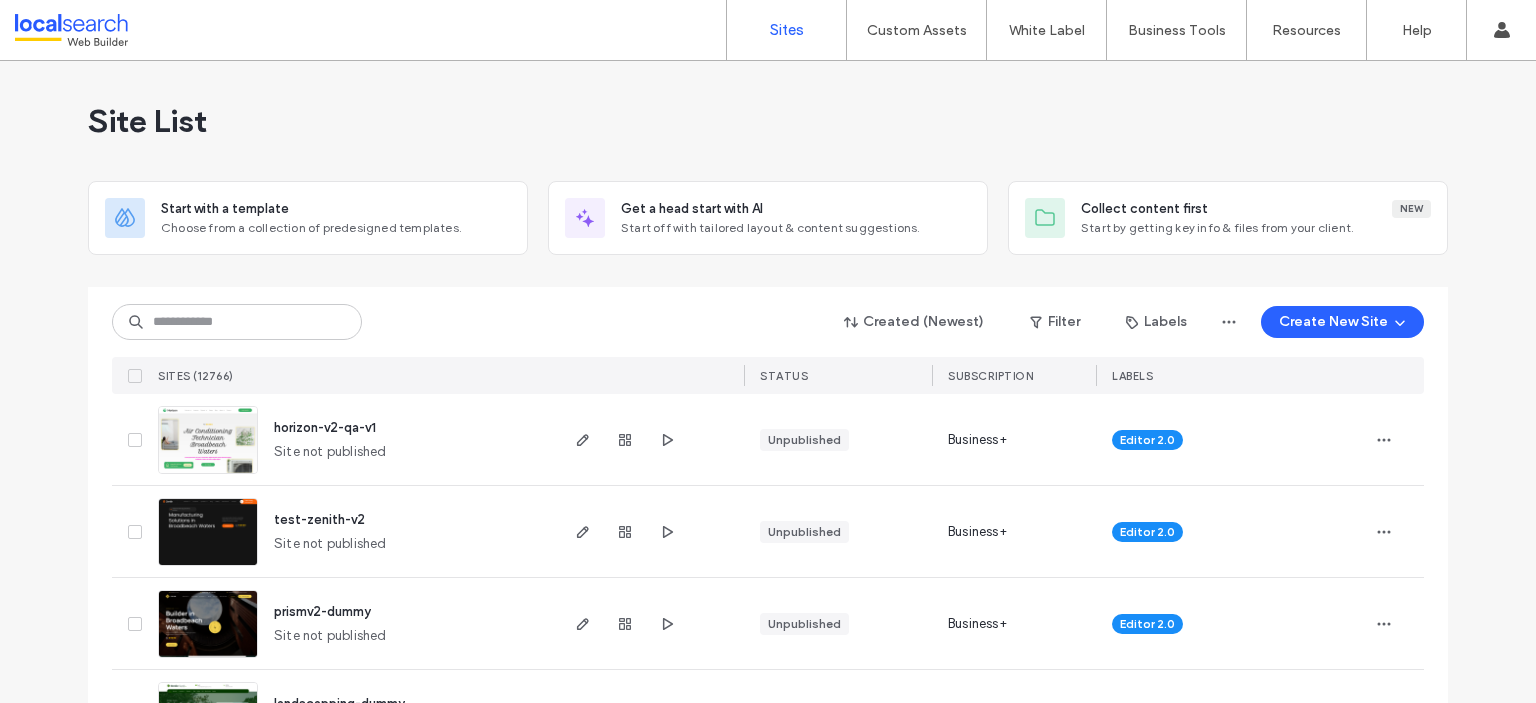 scroll, scrollTop: 0, scrollLeft: 0, axis: both 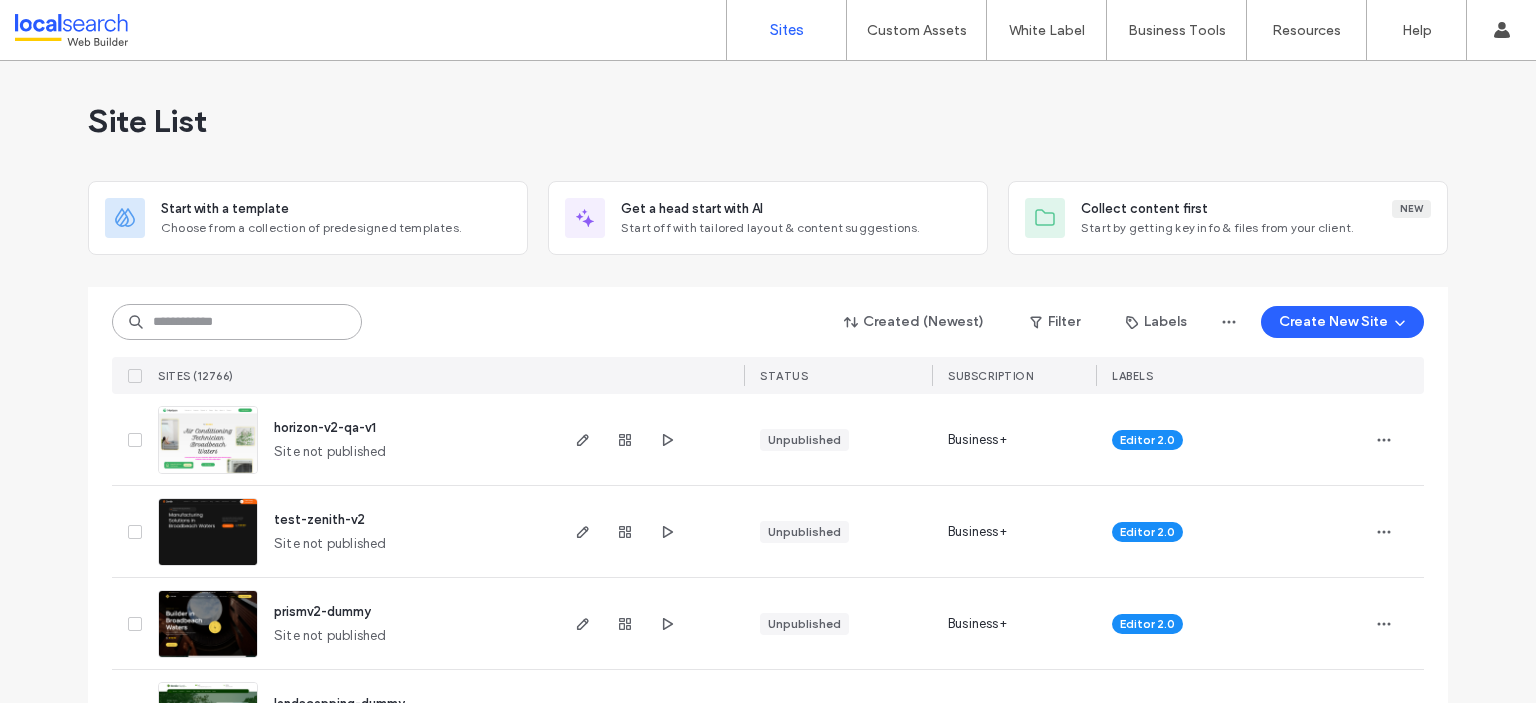 click at bounding box center (237, 322) 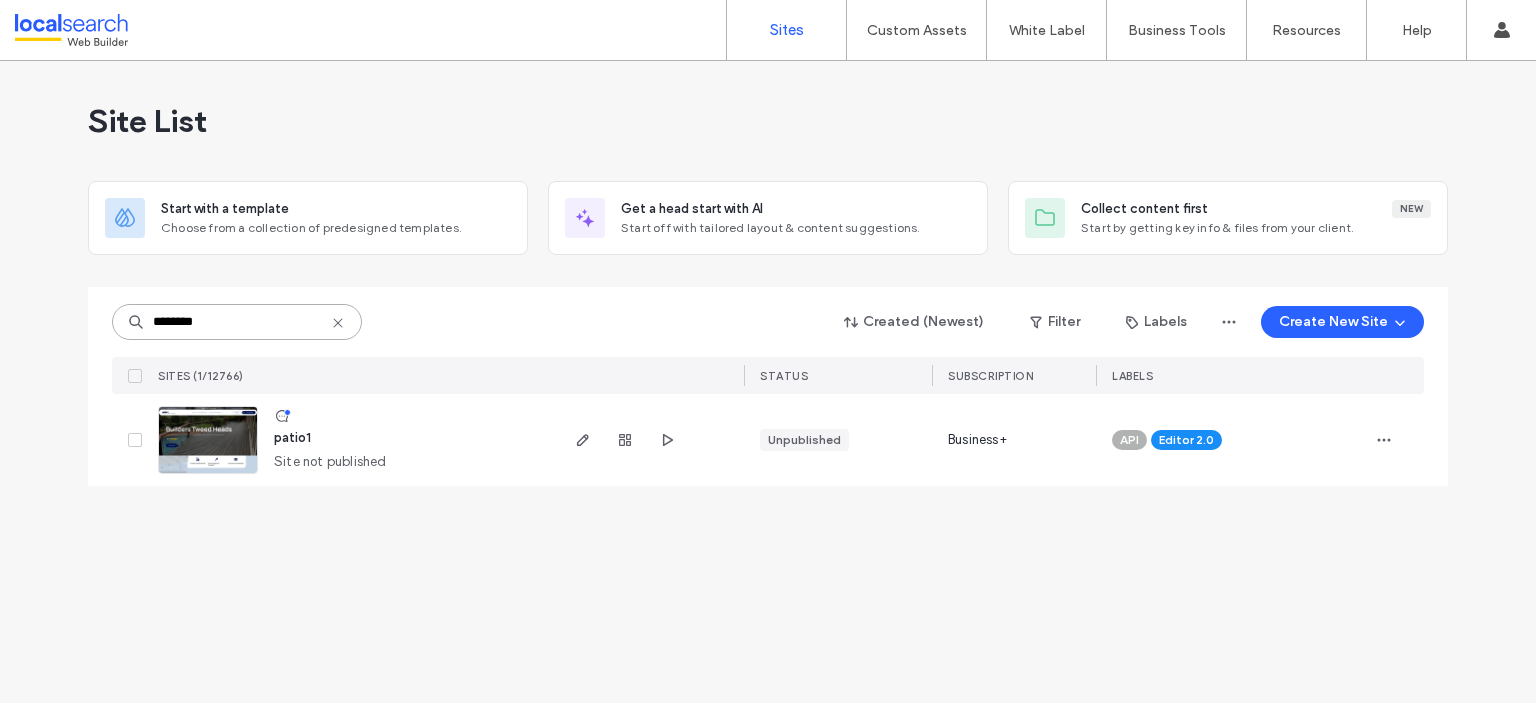 click on "********" at bounding box center [237, 322] 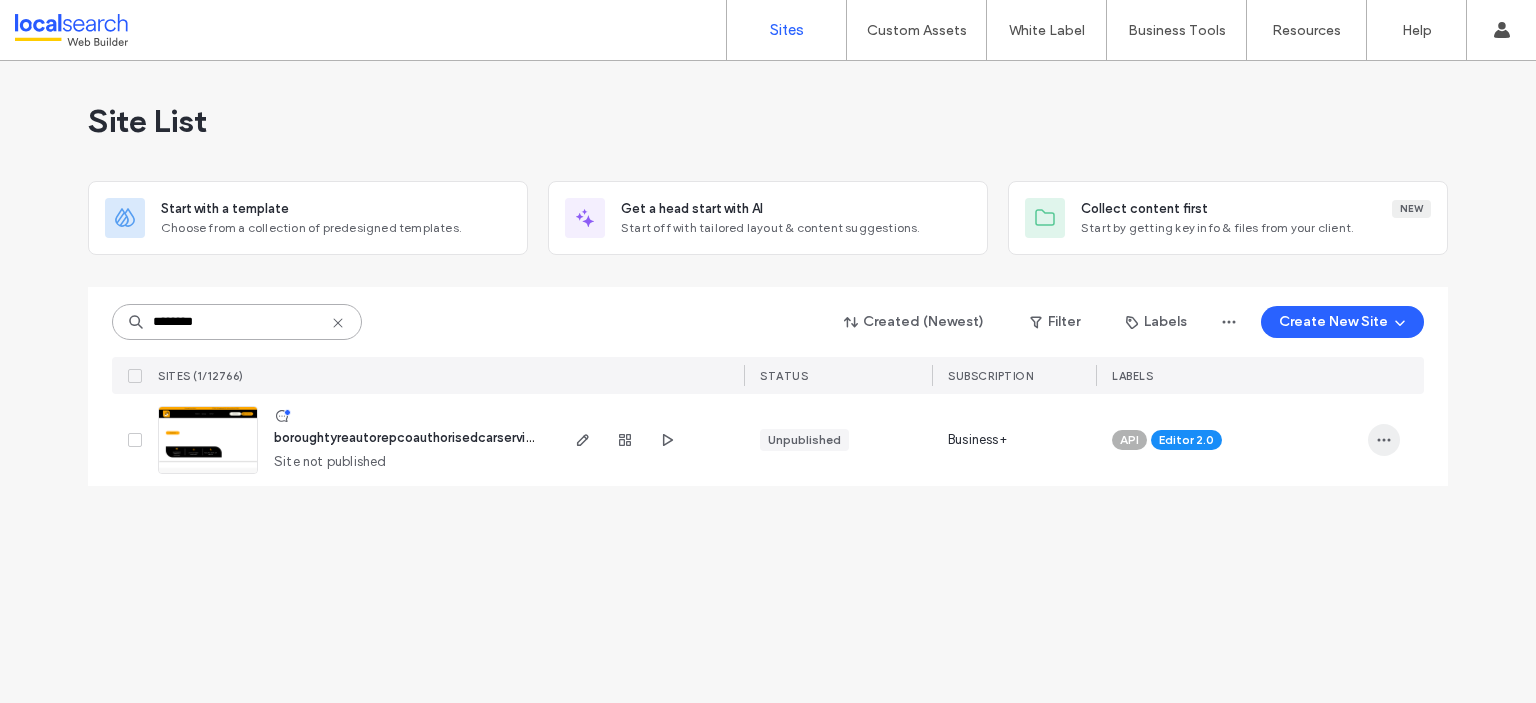 type on "********" 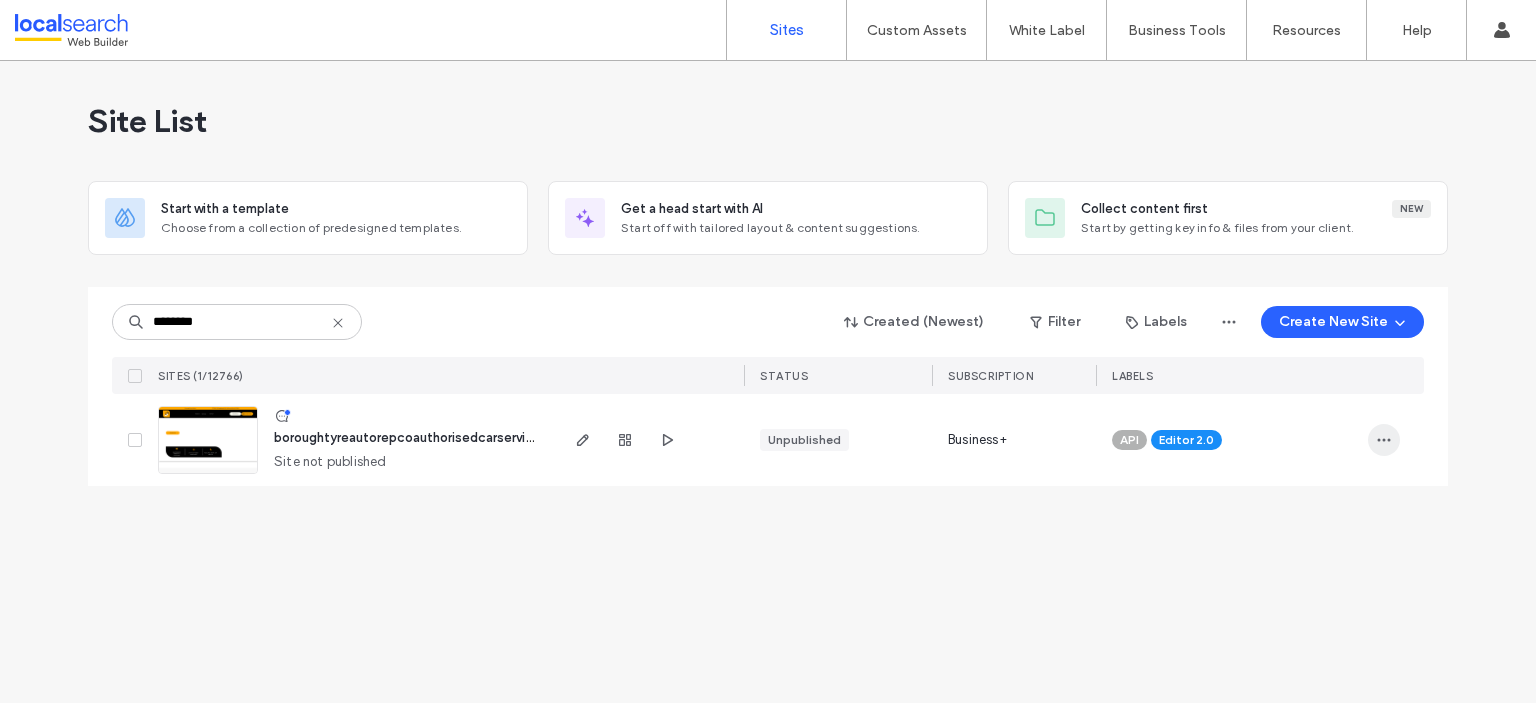 click at bounding box center [1384, 440] 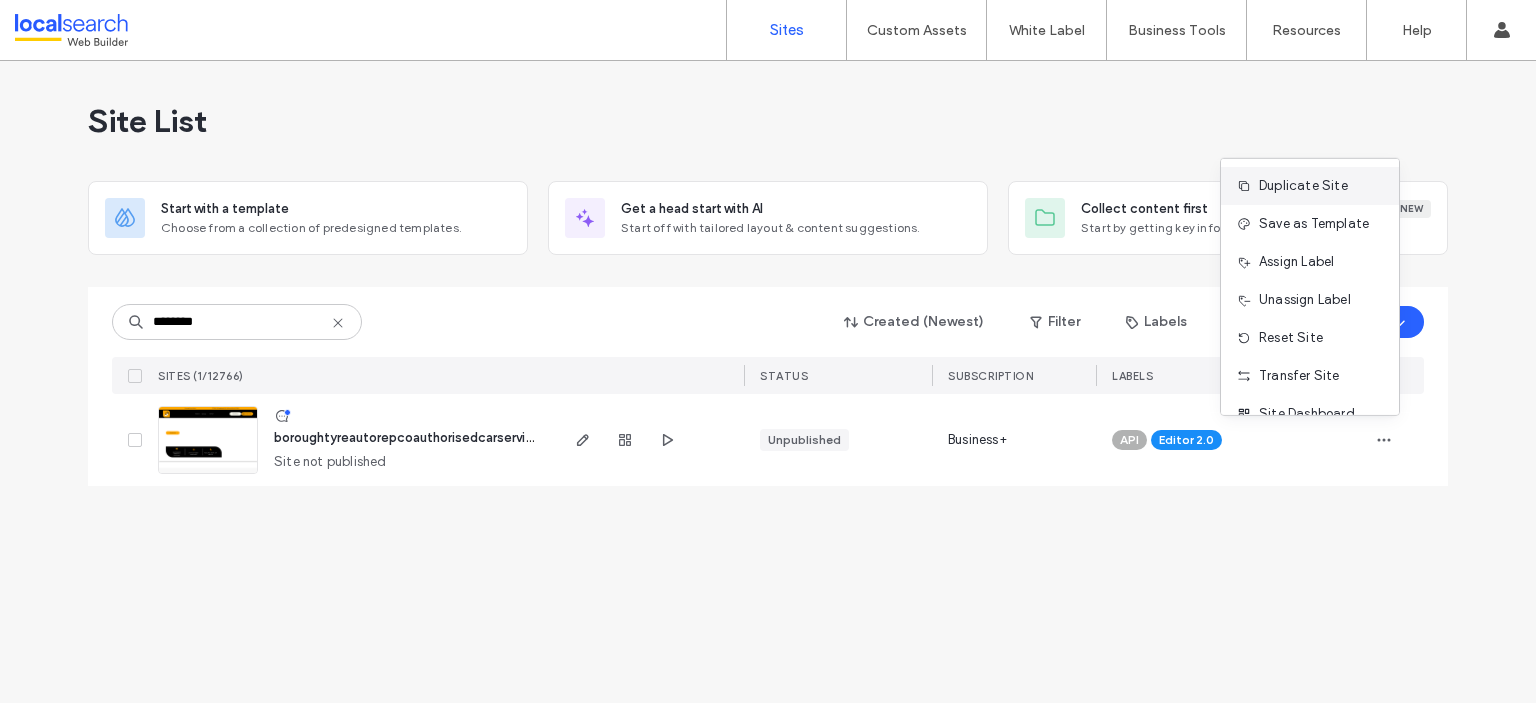 click on "Duplicate Site" at bounding box center [1303, 186] 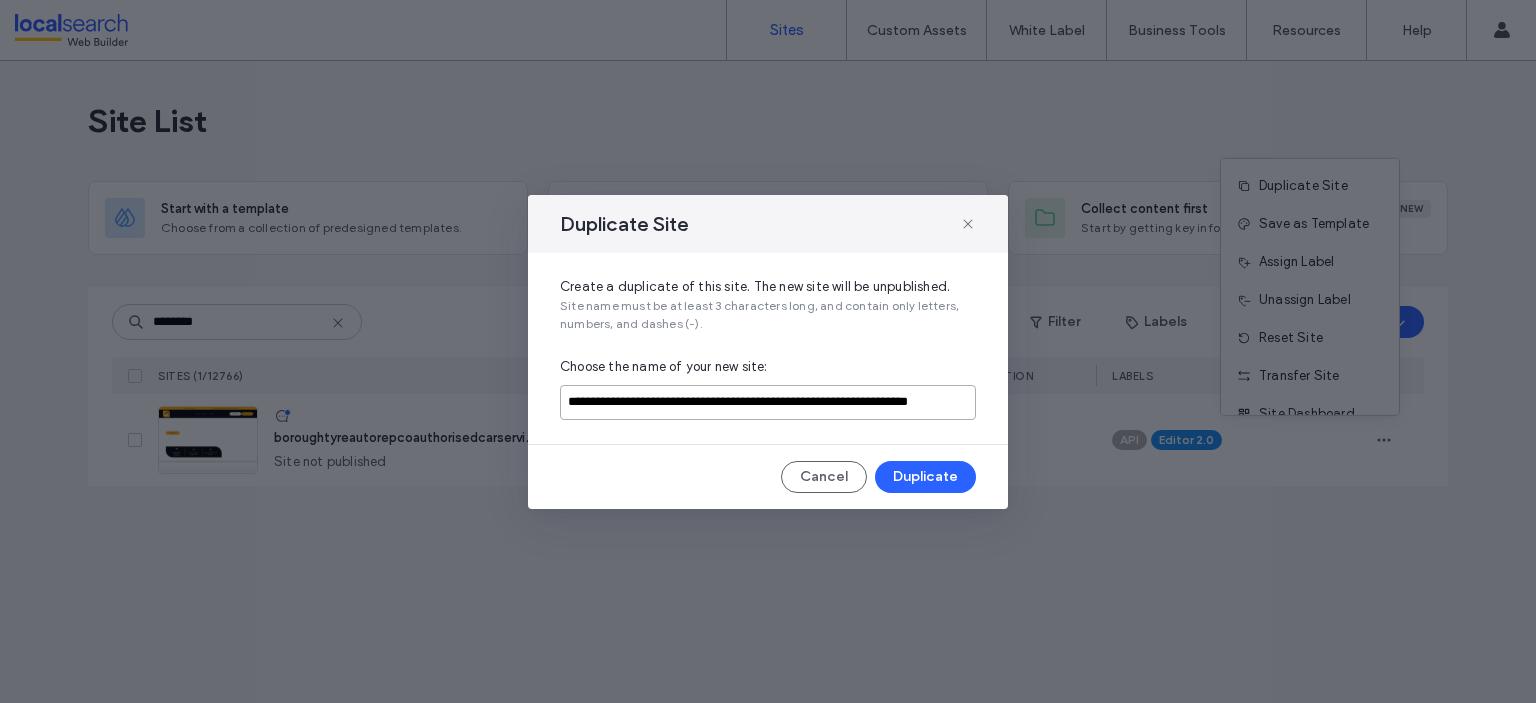 click on "**********" at bounding box center [768, 402] 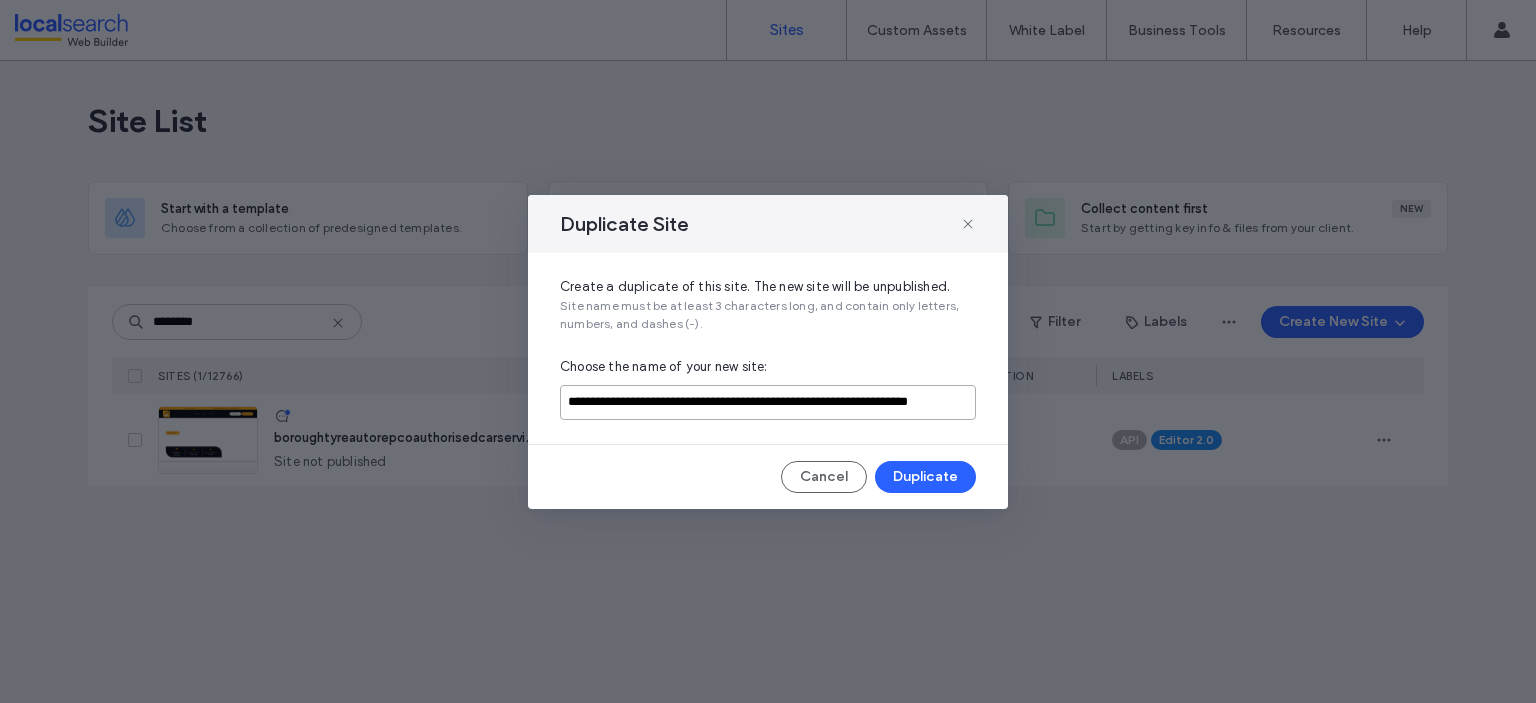 click on "**********" at bounding box center [768, 402] 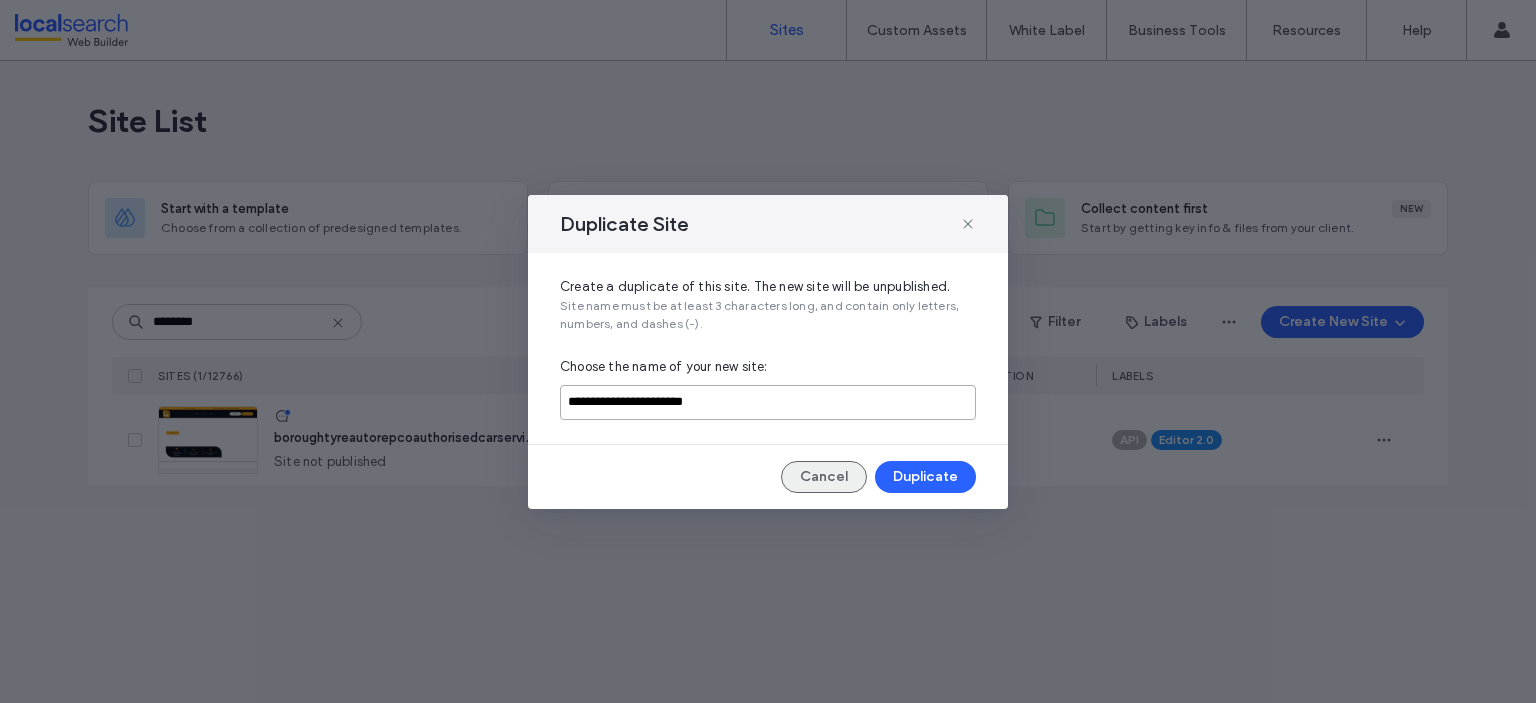 type on "**********" 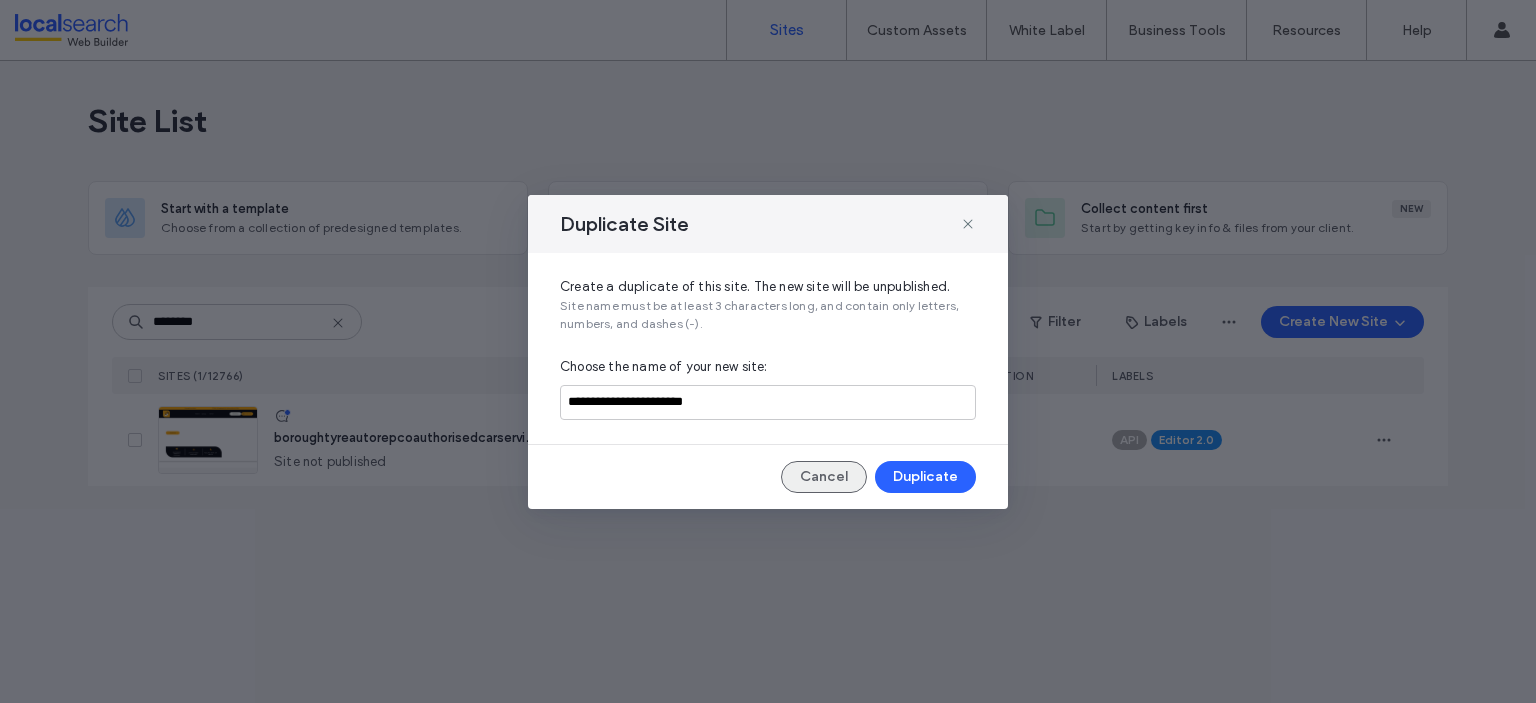 click on "Cancel" at bounding box center [824, 477] 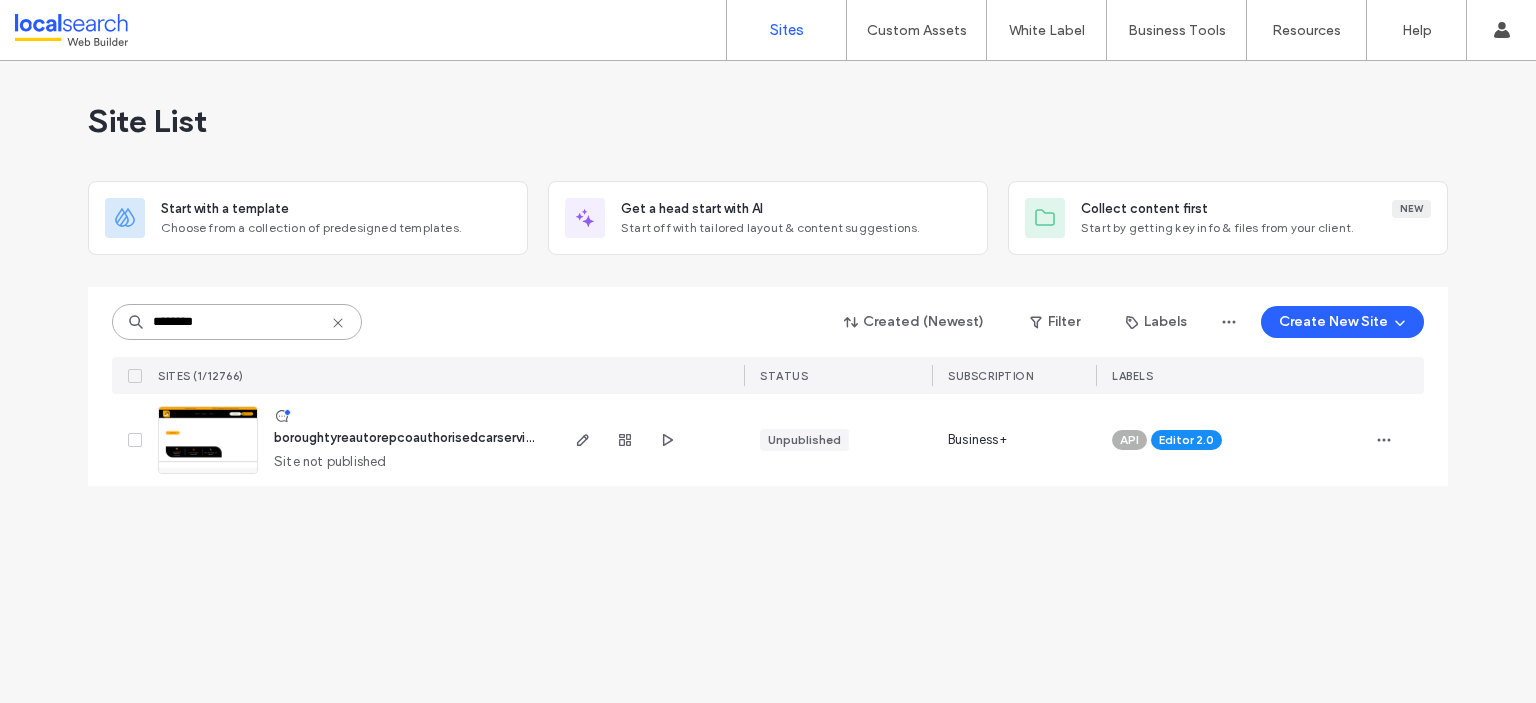 click on "********" at bounding box center (237, 322) 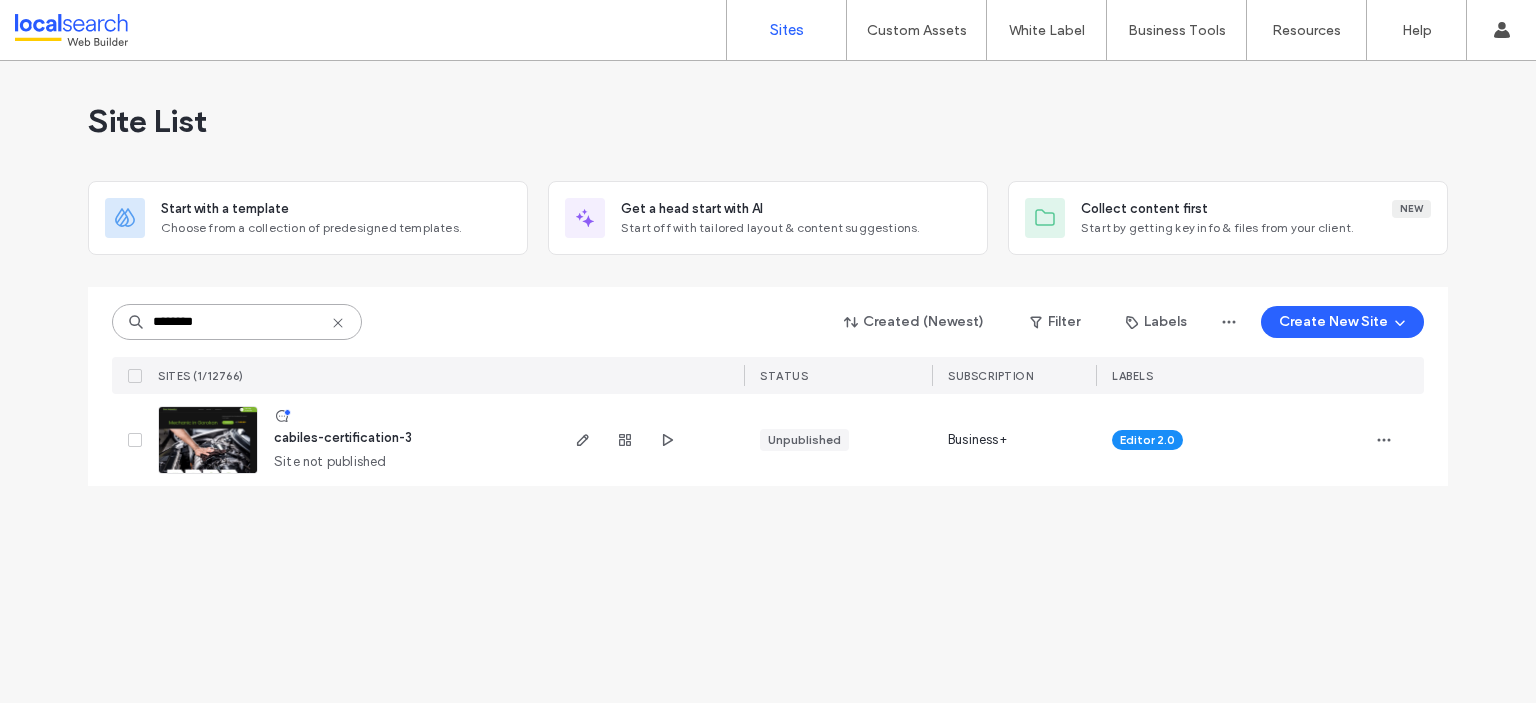 click on "********" at bounding box center (237, 322) 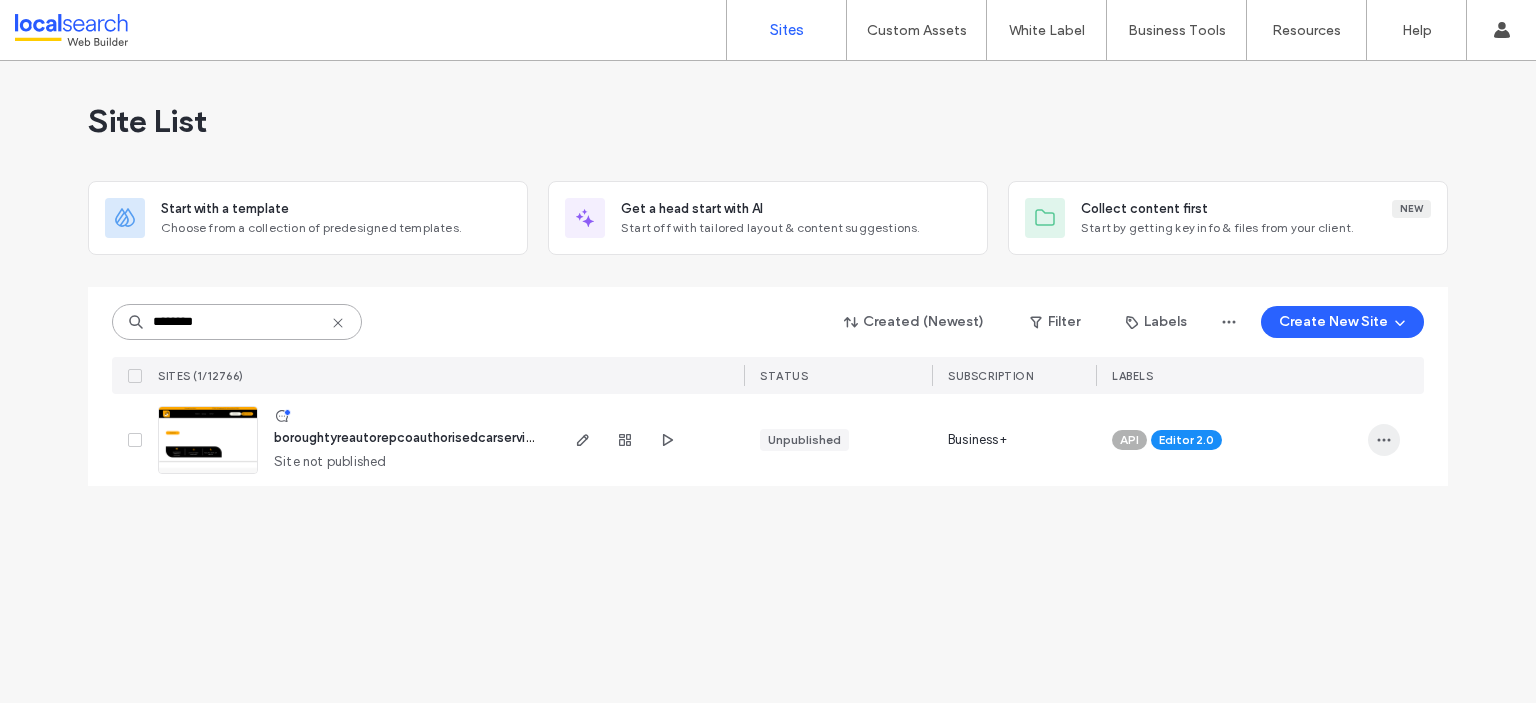 type on "********" 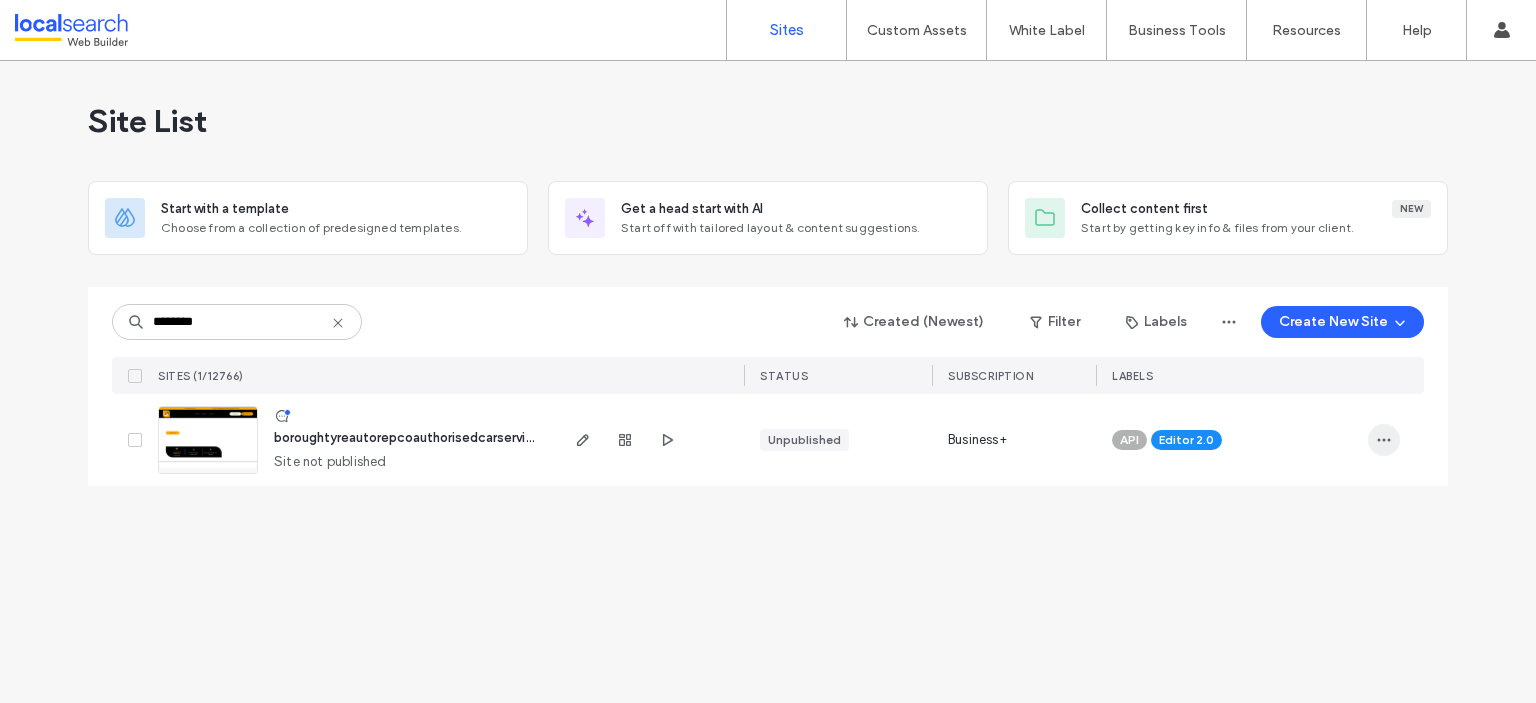 click at bounding box center (1384, 440) 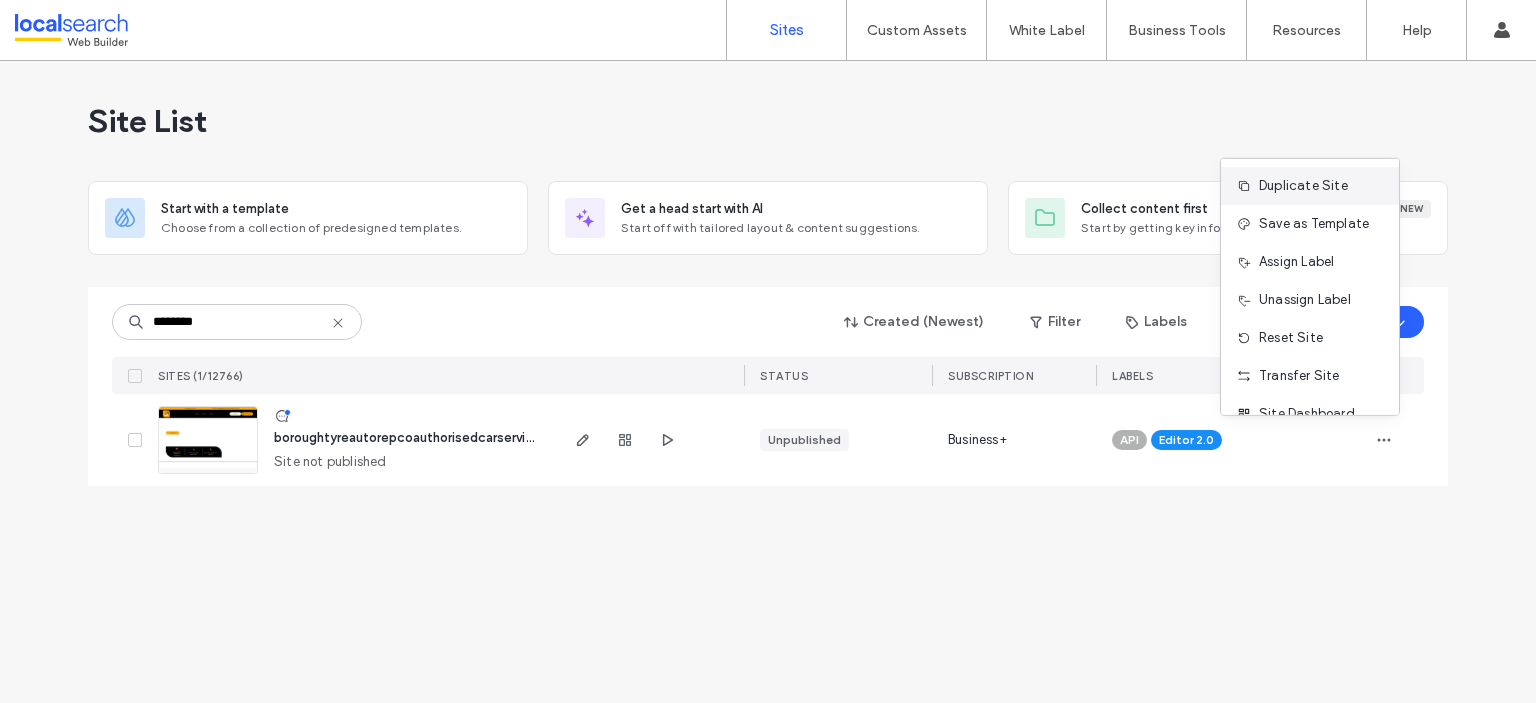 click on "Duplicate Site" at bounding box center [1303, 186] 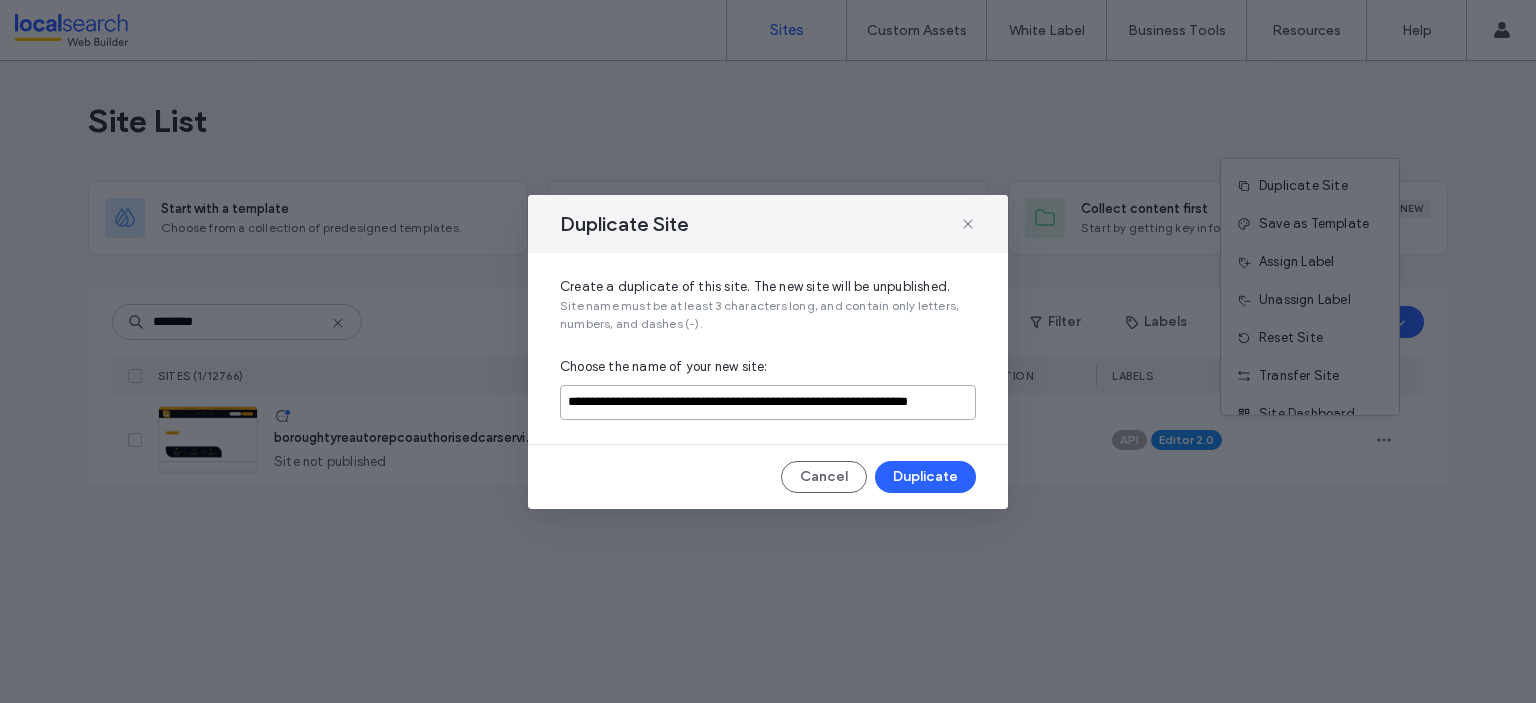 click on "**********" at bounding box center [768, 402] 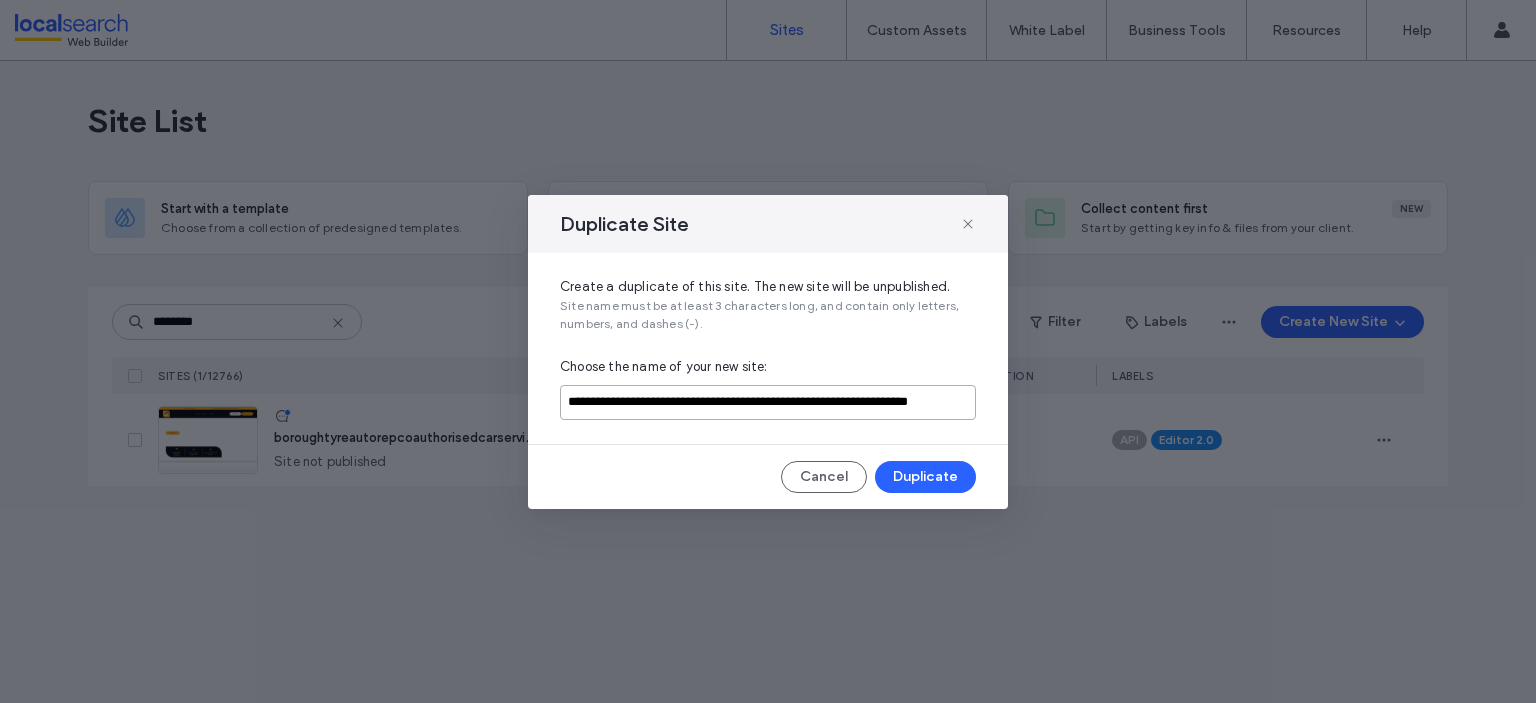 click on "**********" at bounding box center (768, 402) 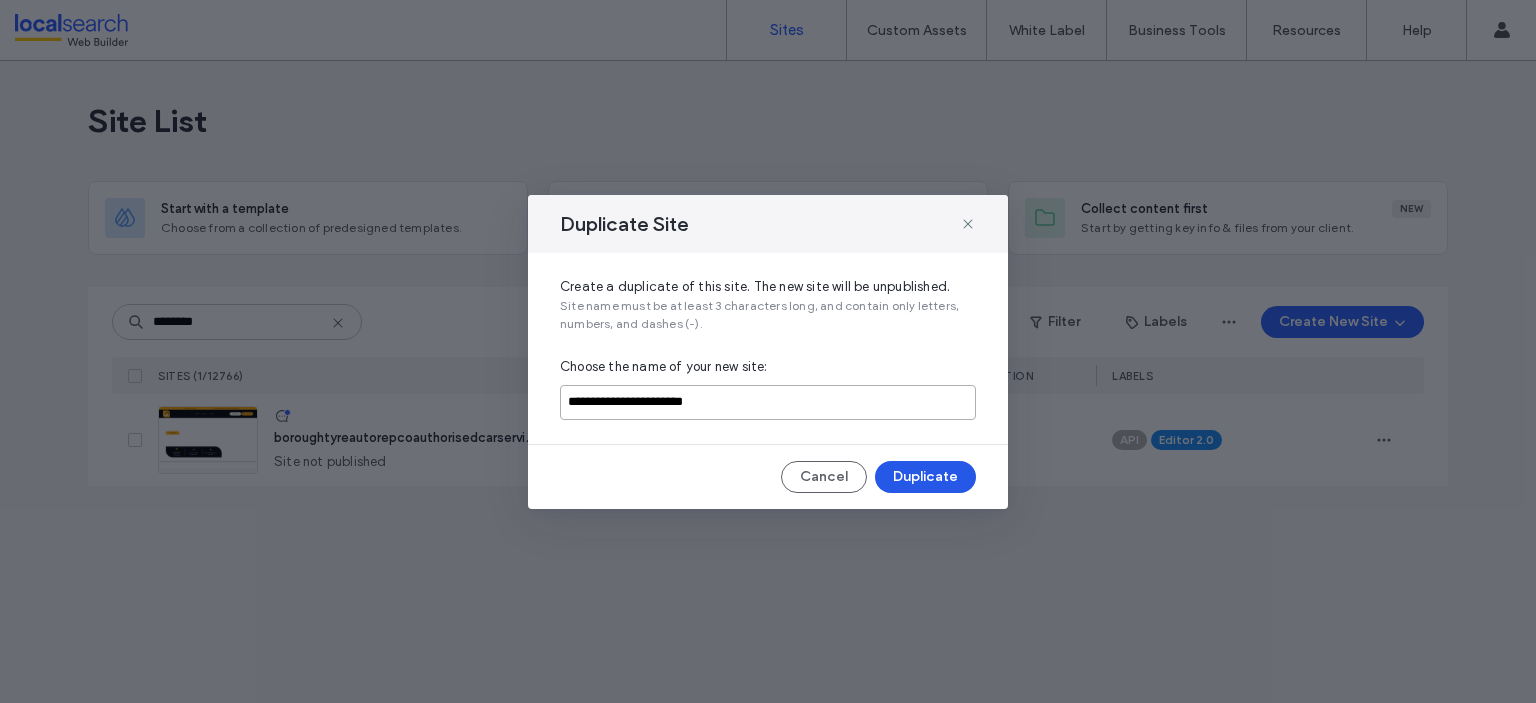 type on "**********" 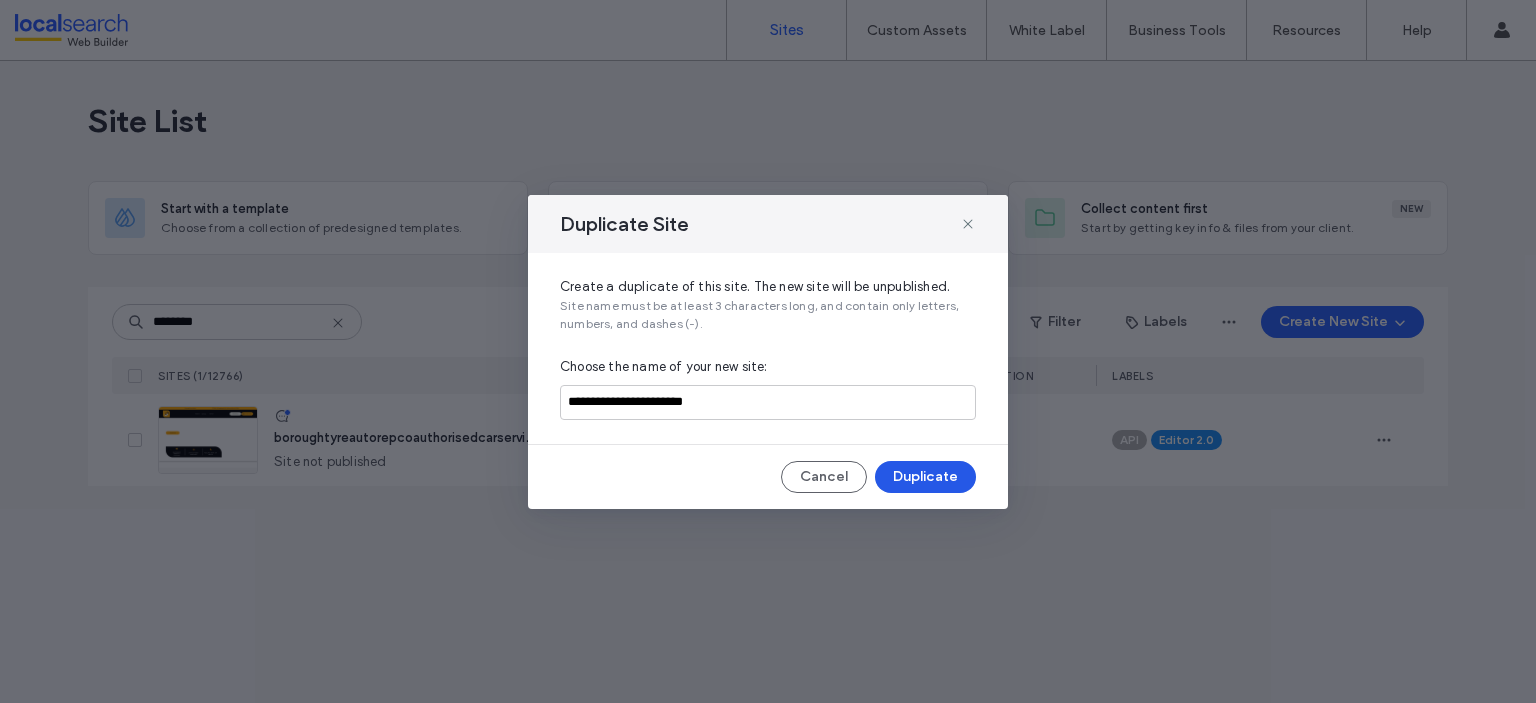 click on "Duplicate" at bounding box center [925, 477] 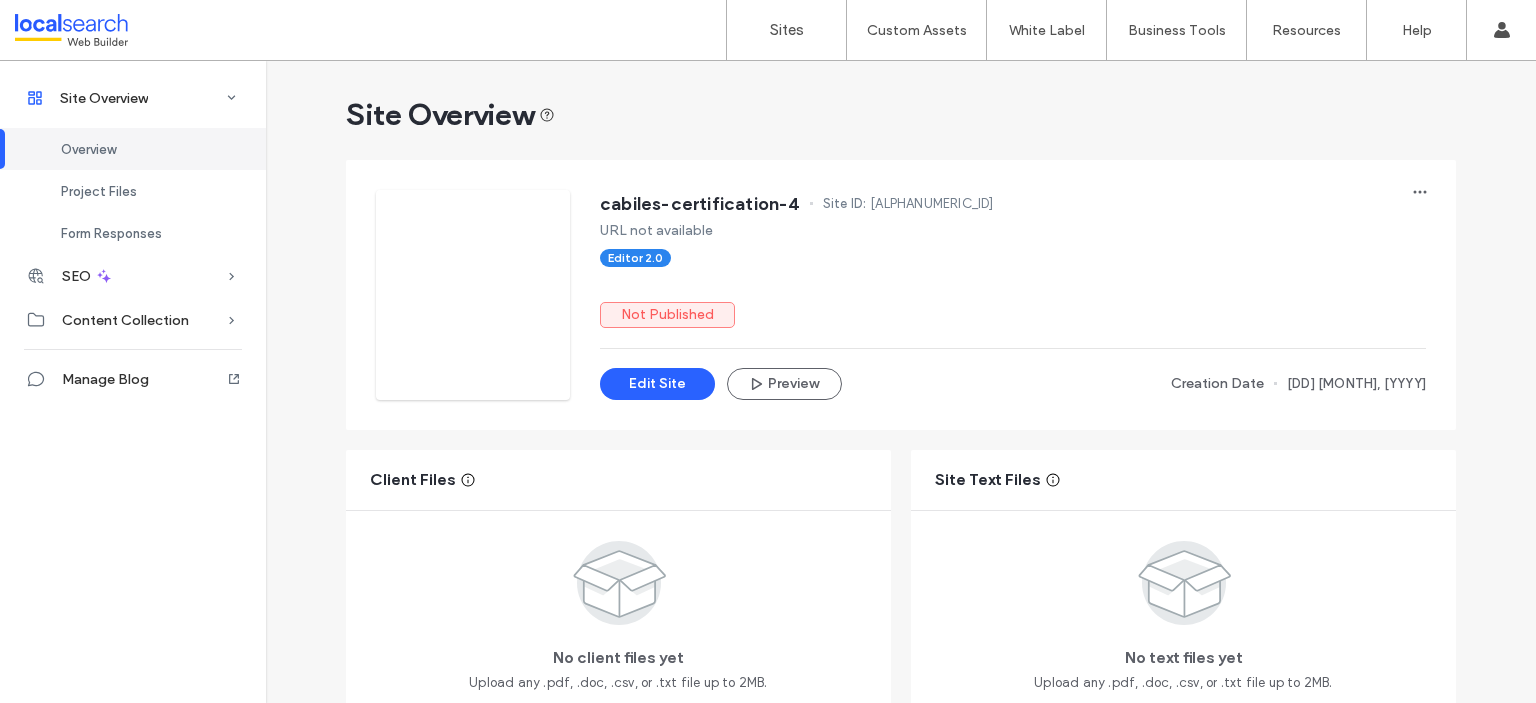 click on "a45ad9aa" at bounding box center (931, 204) 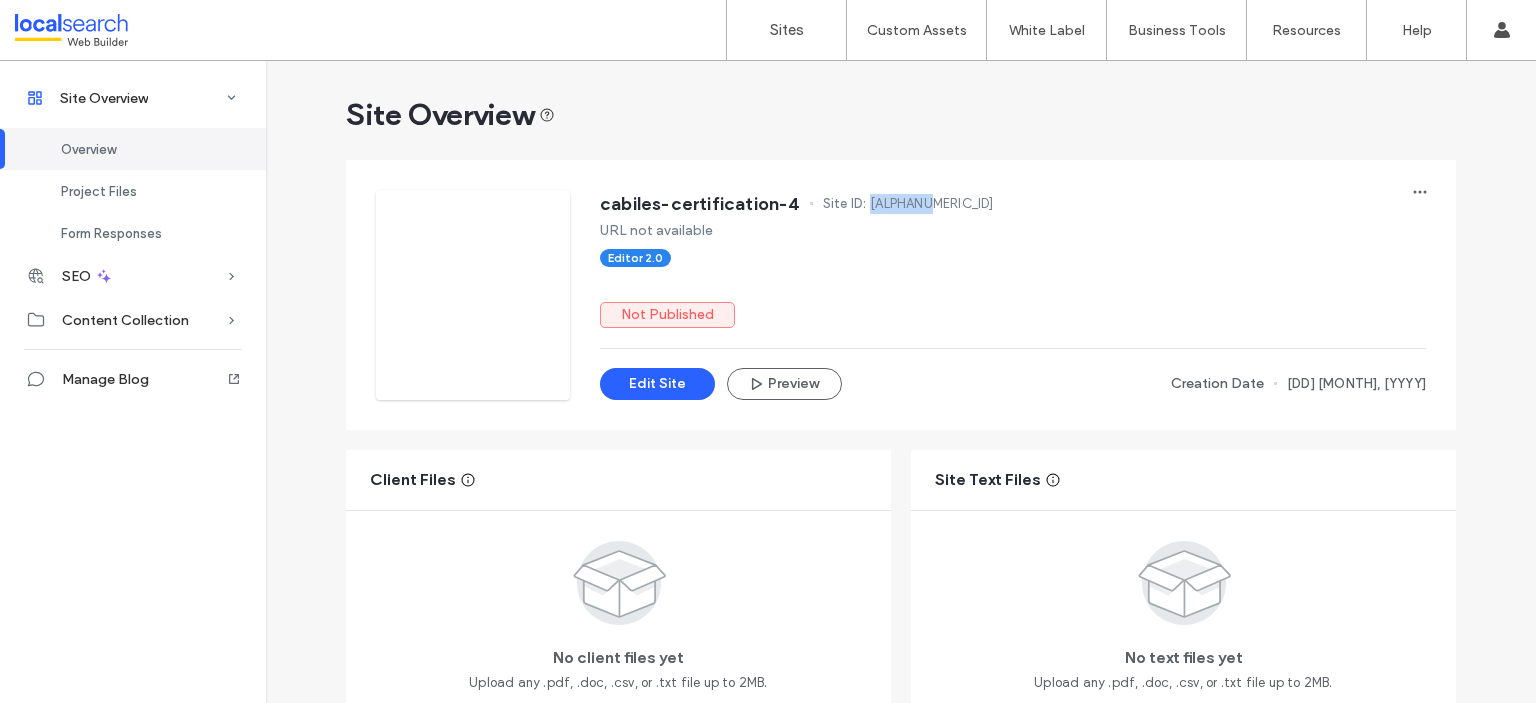 click on "a45ad9aa" at bounding box center [931, 204] 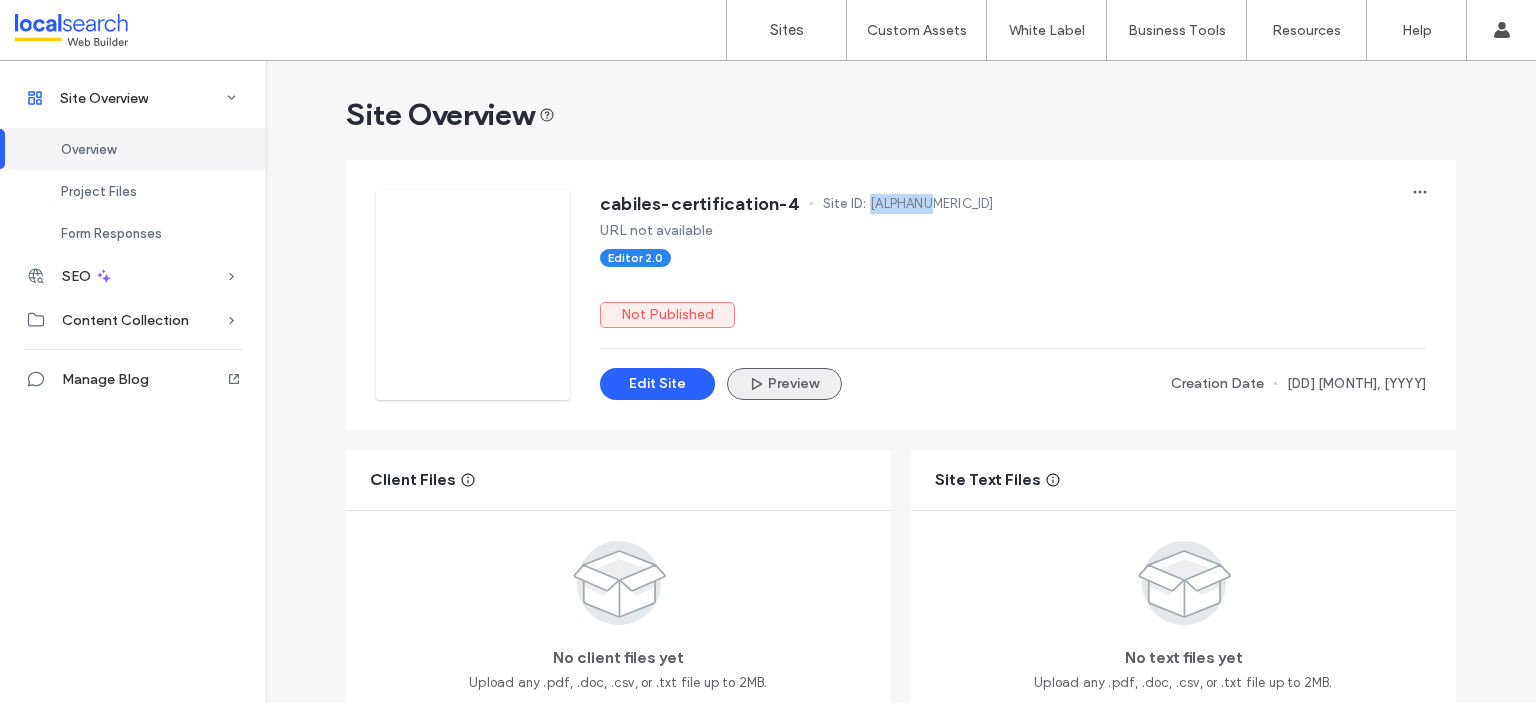 click on "Preview" at bounding box center (784, 384) 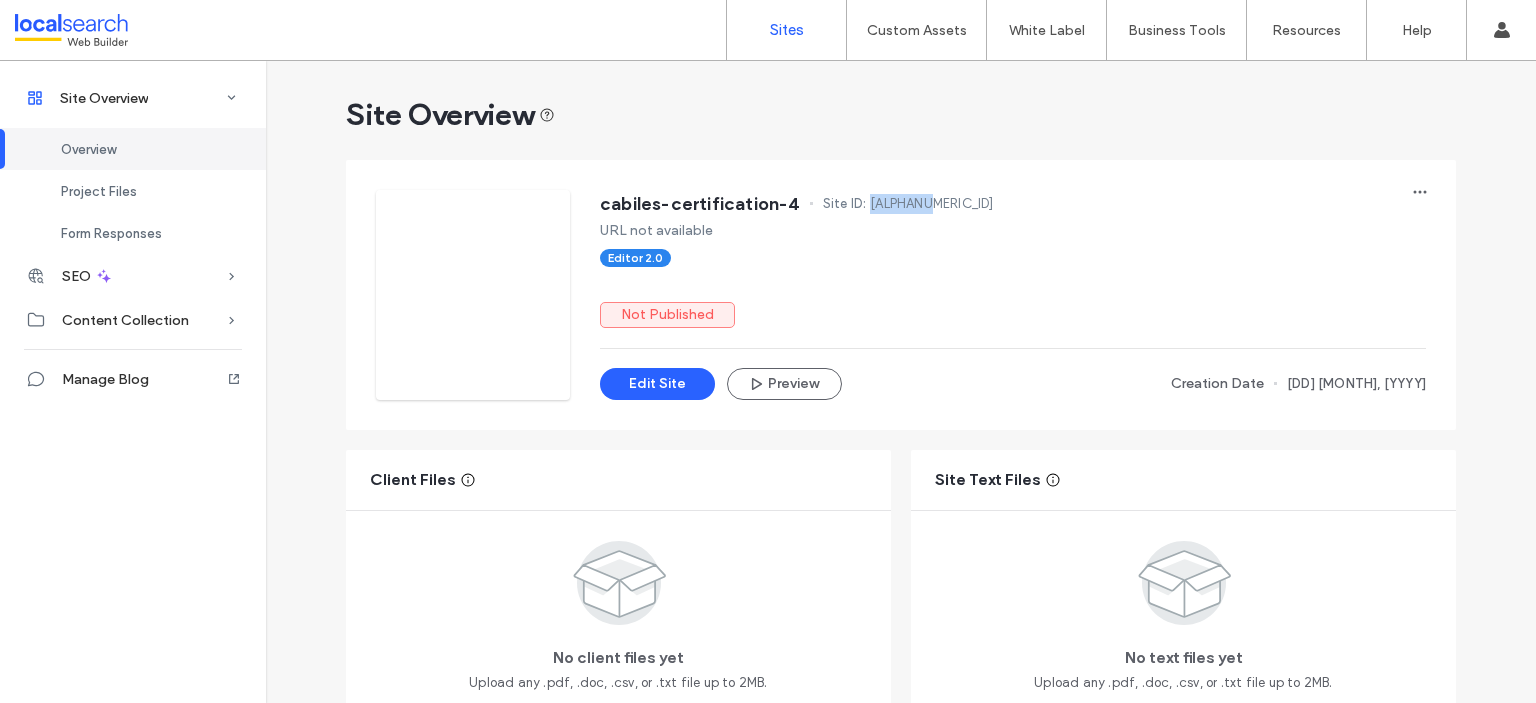 click on "Sites" at bounding box center [787, 30] 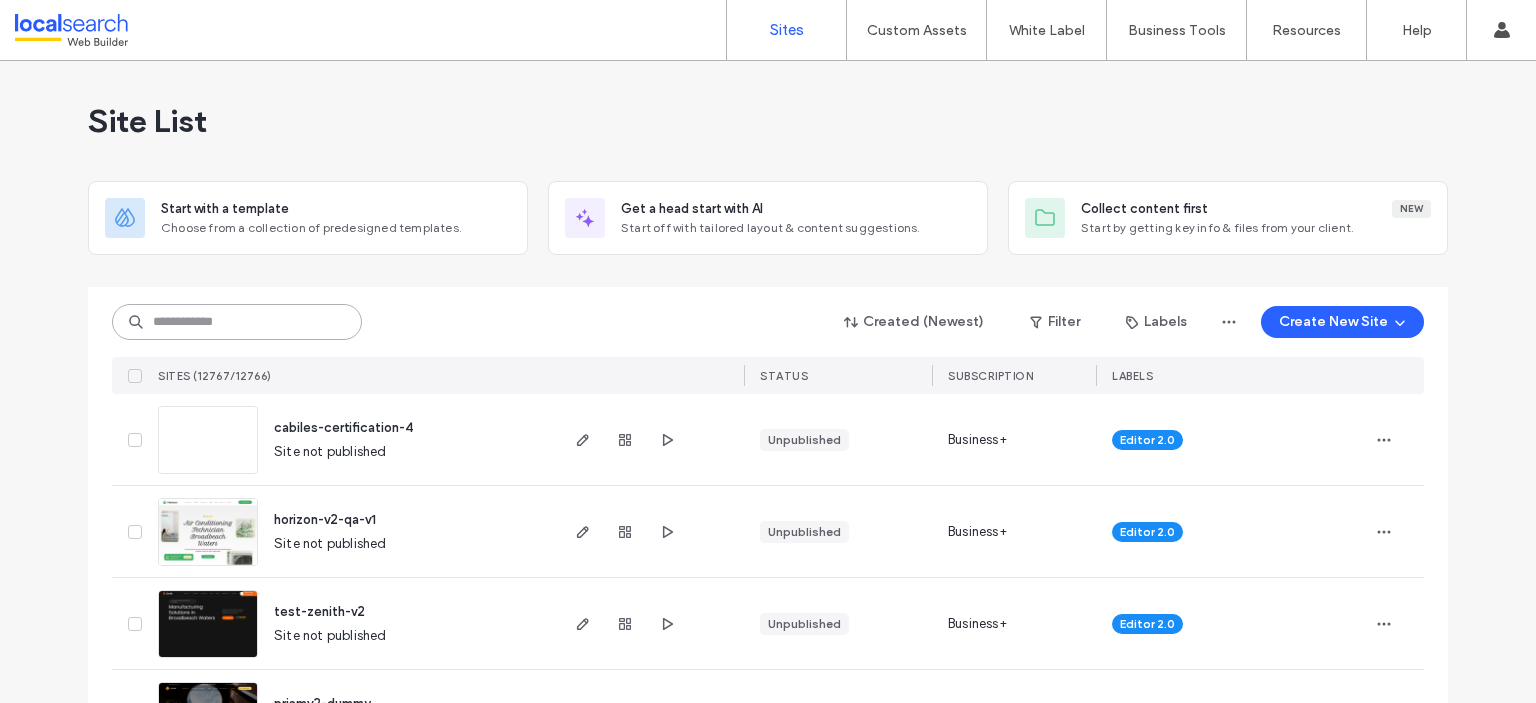 click at bounding box center (237, 322) 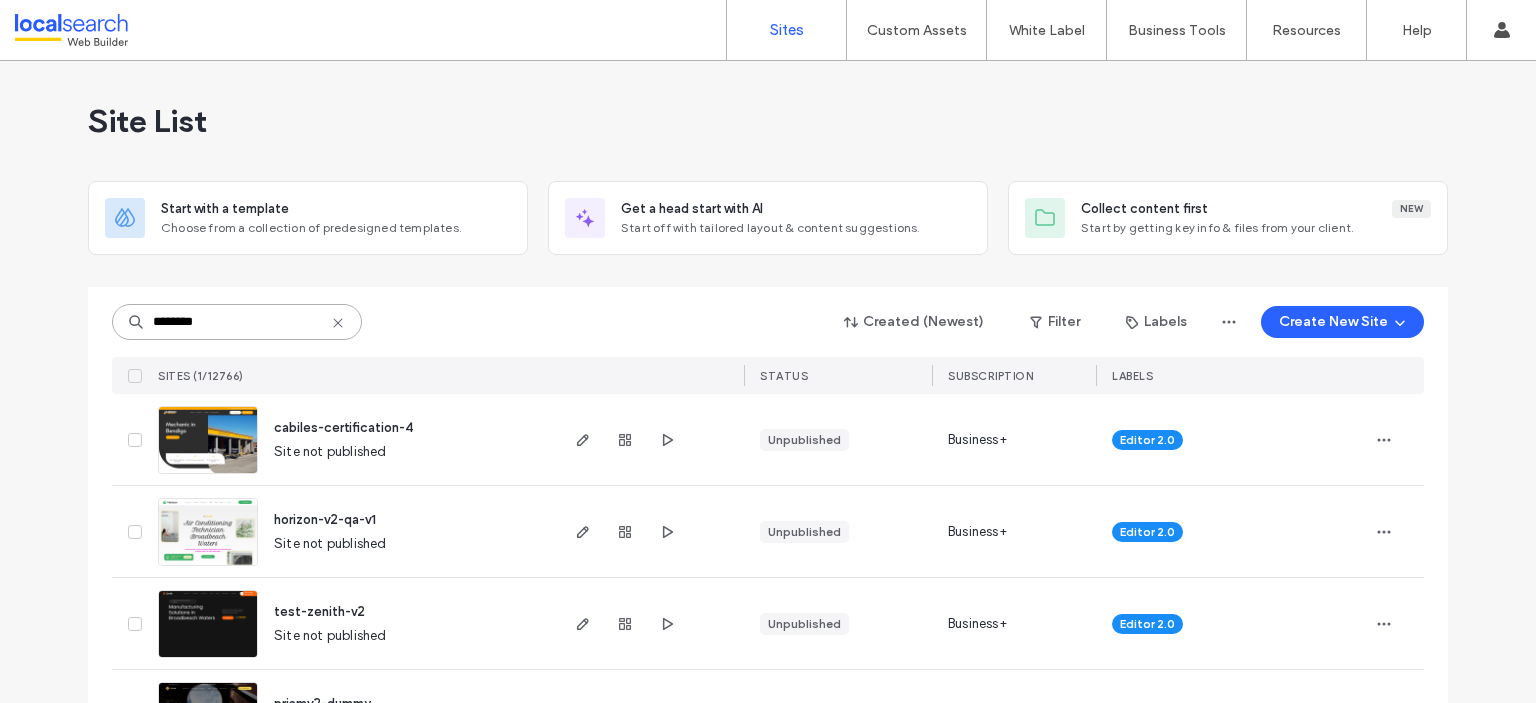 click on "********" at bounding box center (237, 322) 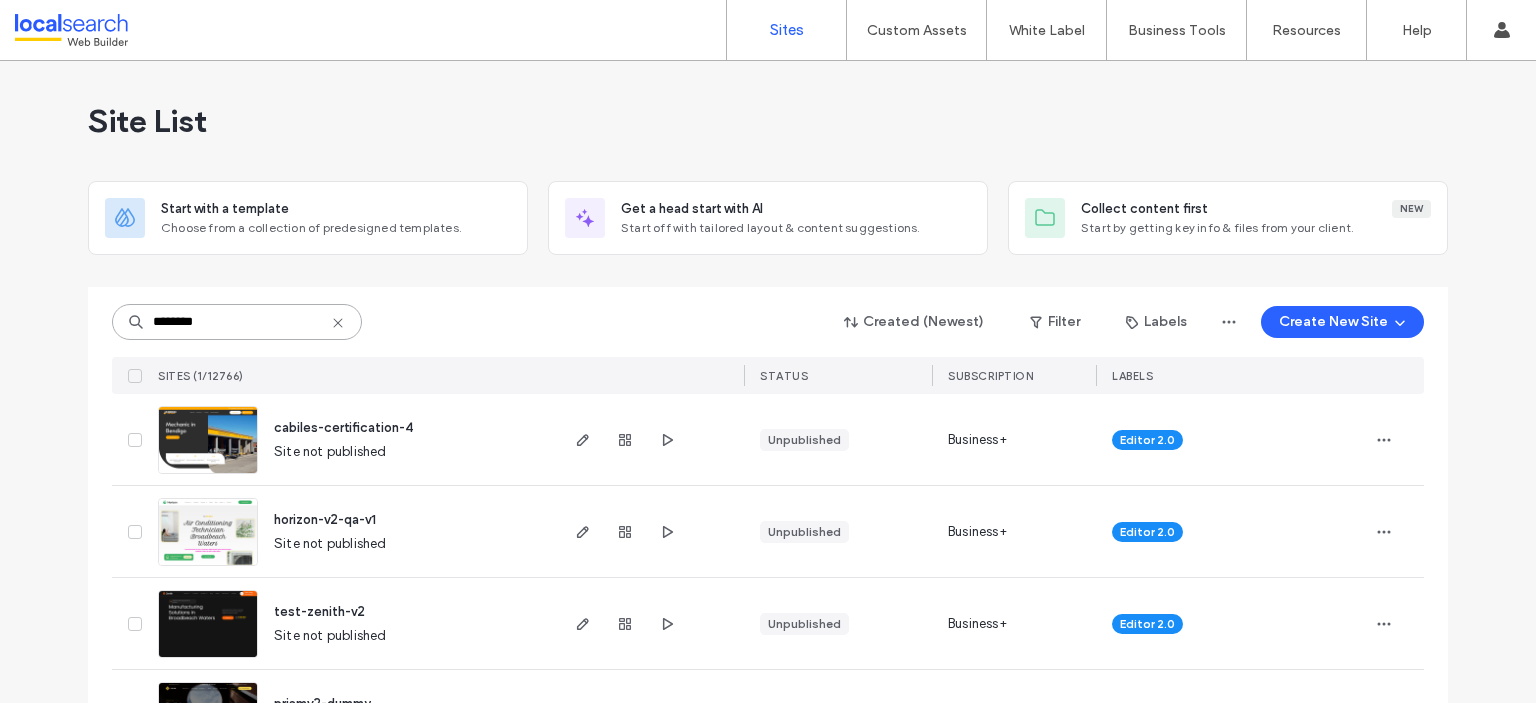 click on "********" at bounding box center (237, 322) 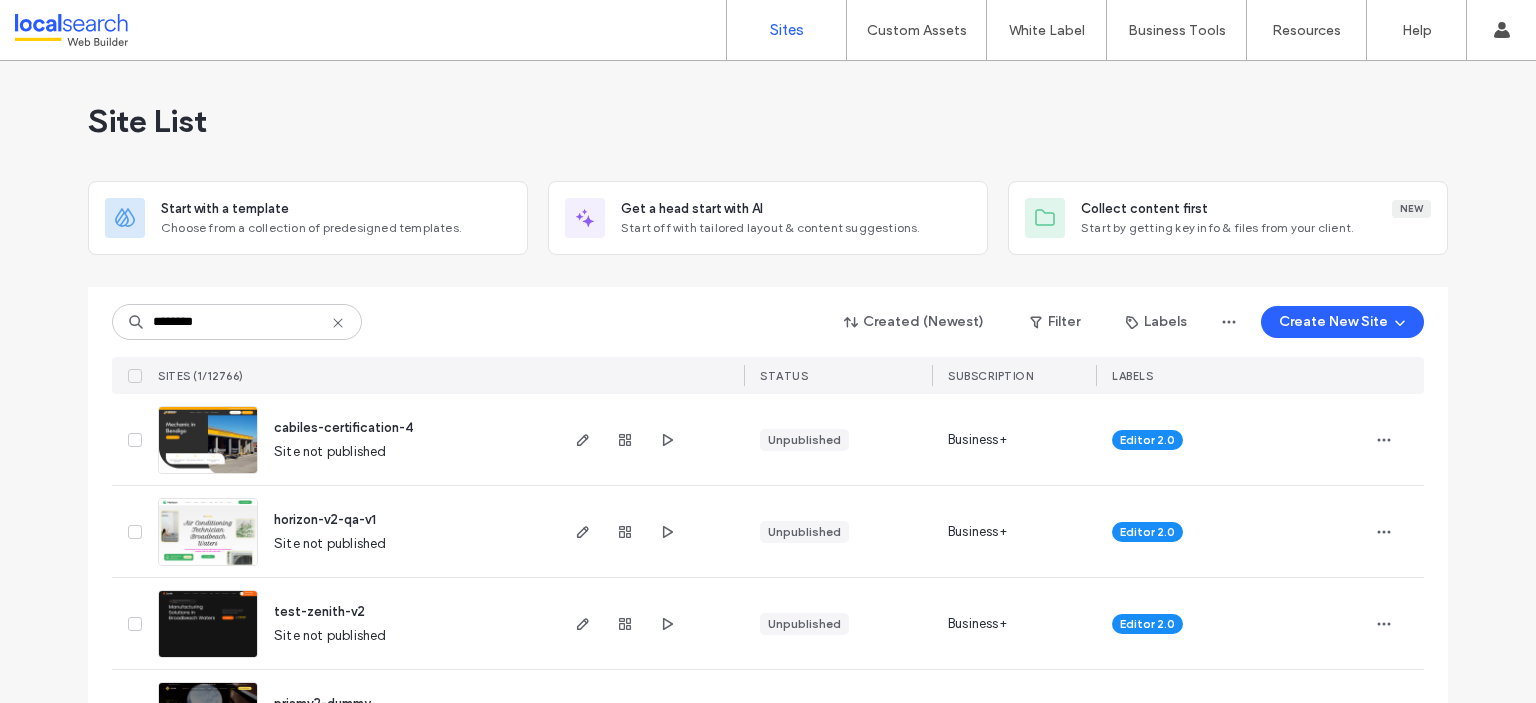 click at bounding box center (338, 323) 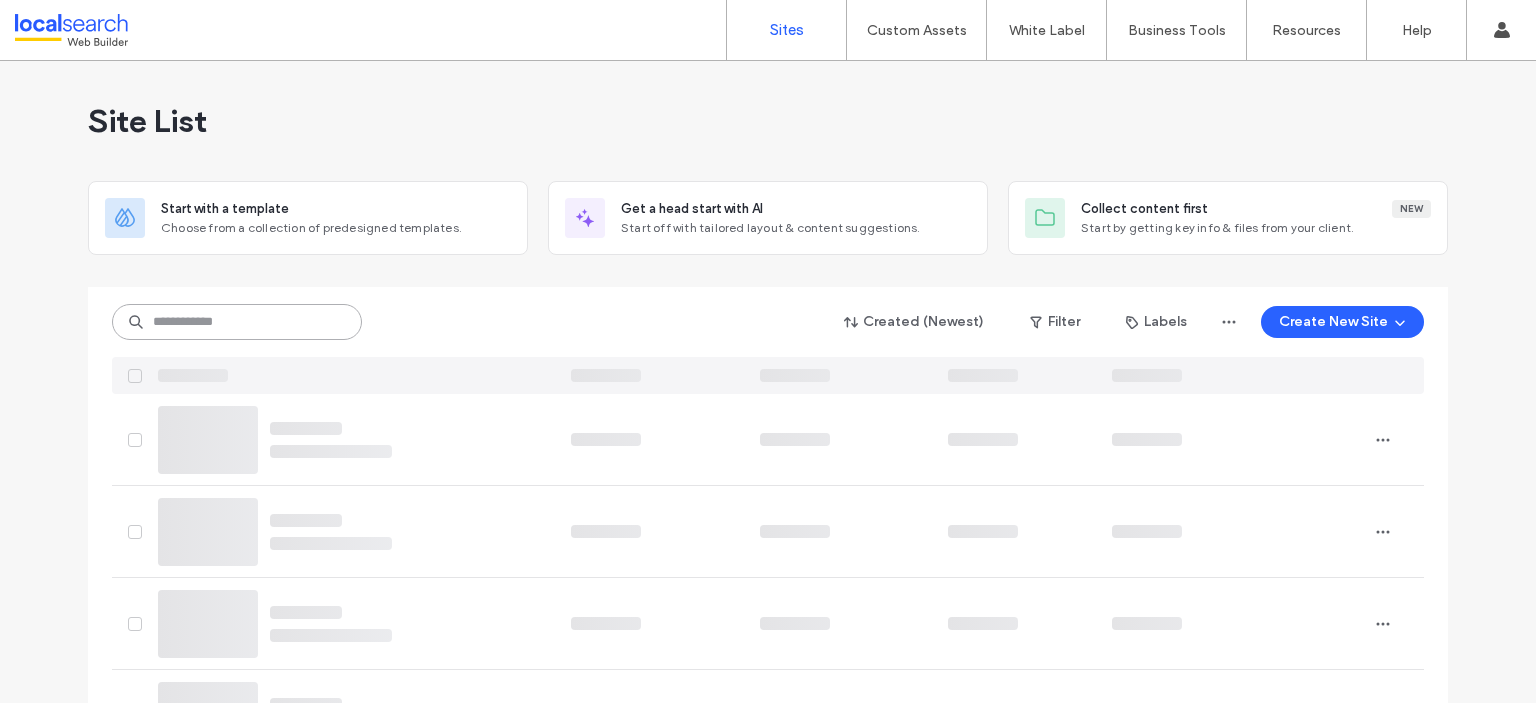click at bounding box center (237, 322) 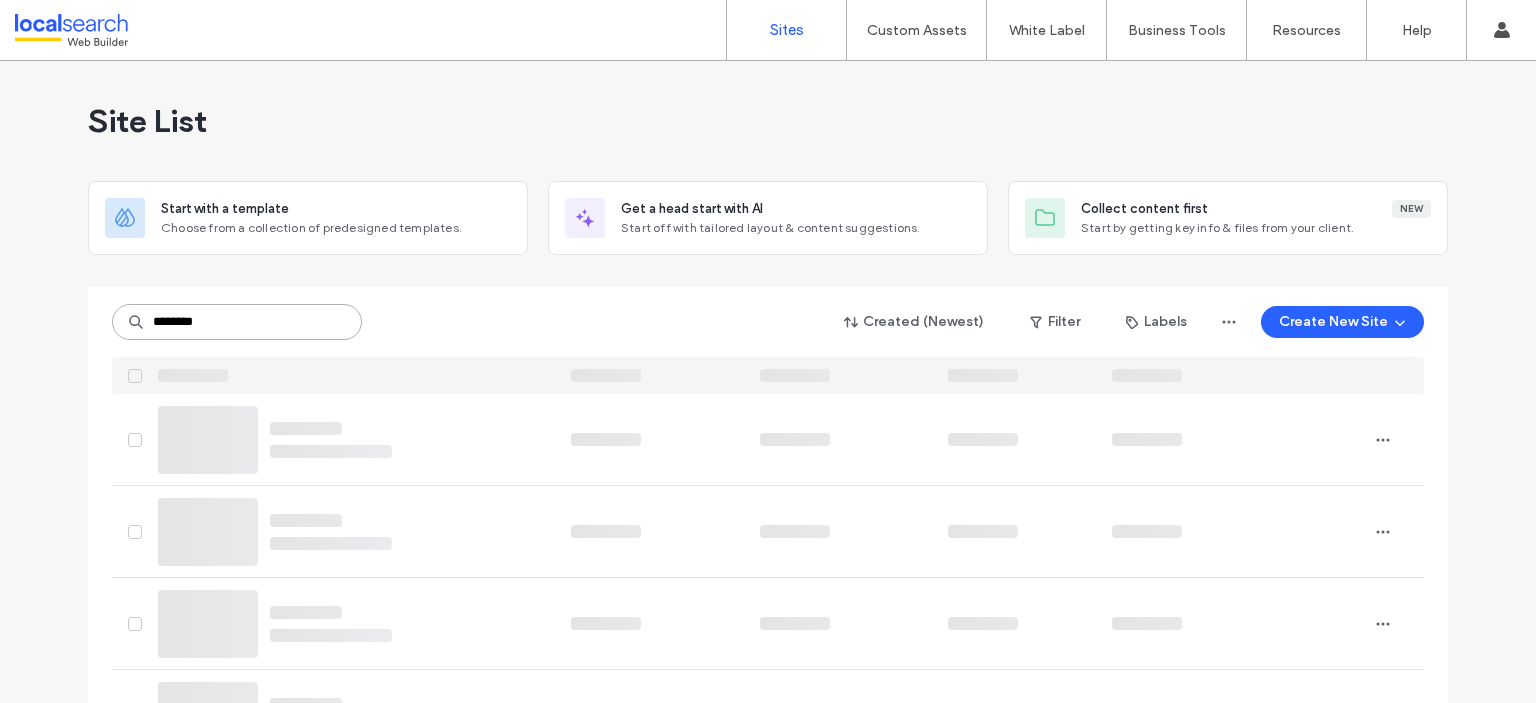 click on "********" at bounding box center [237, 322] 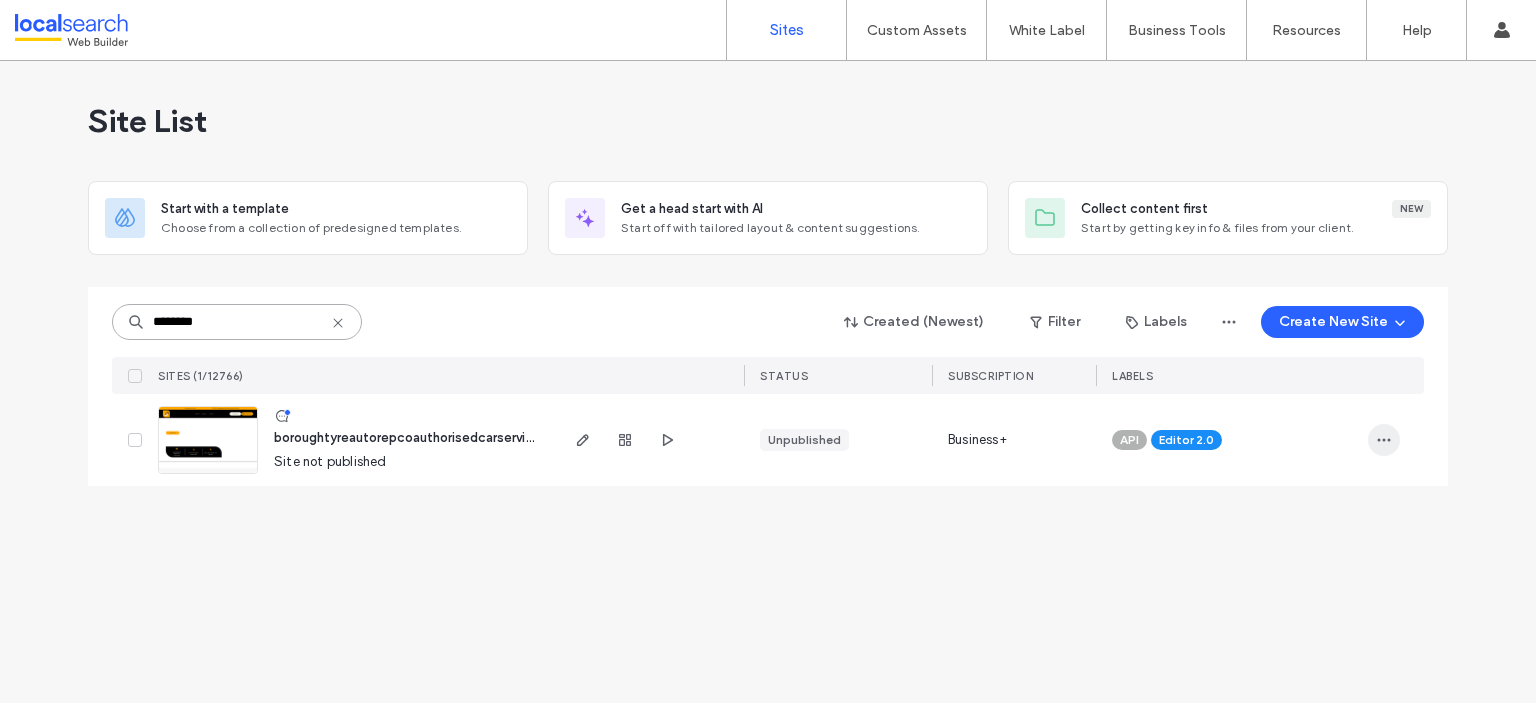 type on "********" 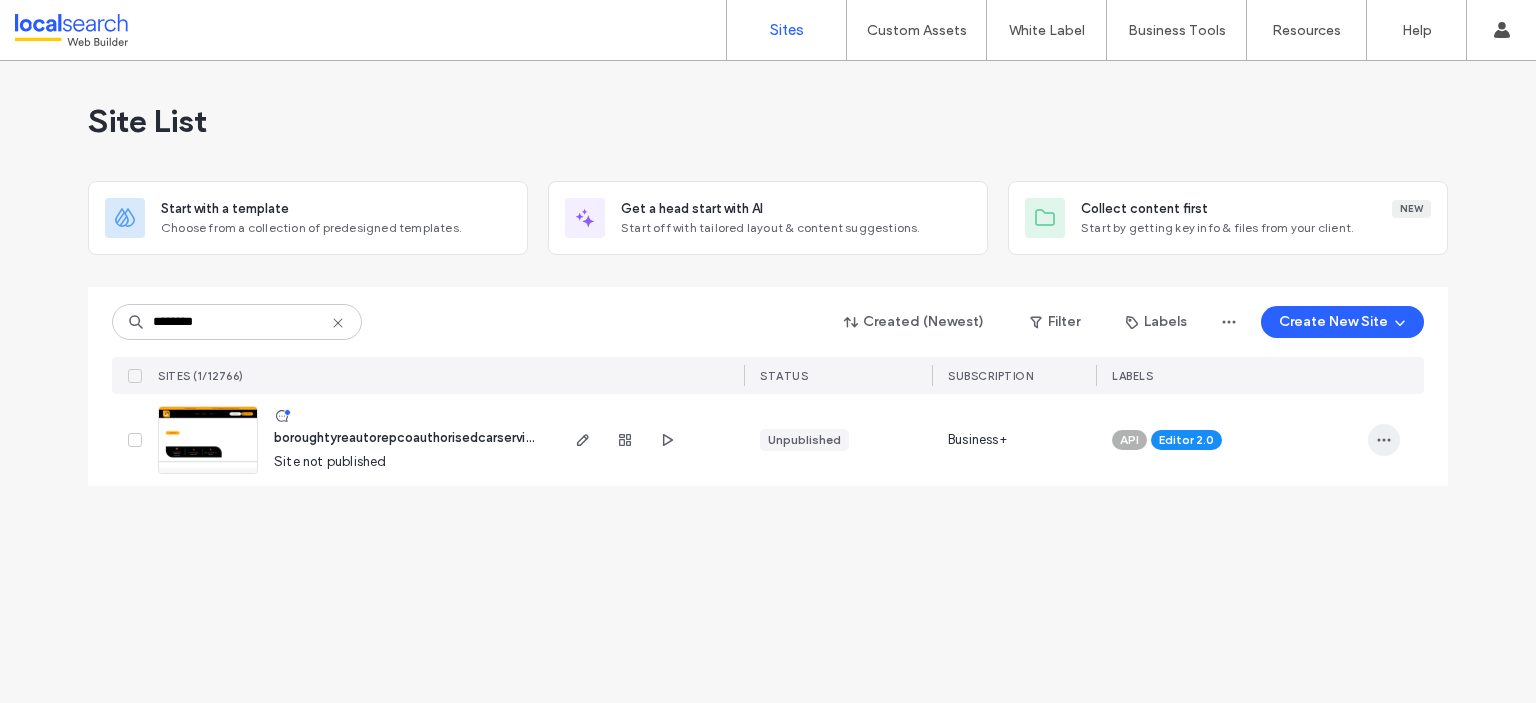 click at bounding box center [1384, 440] 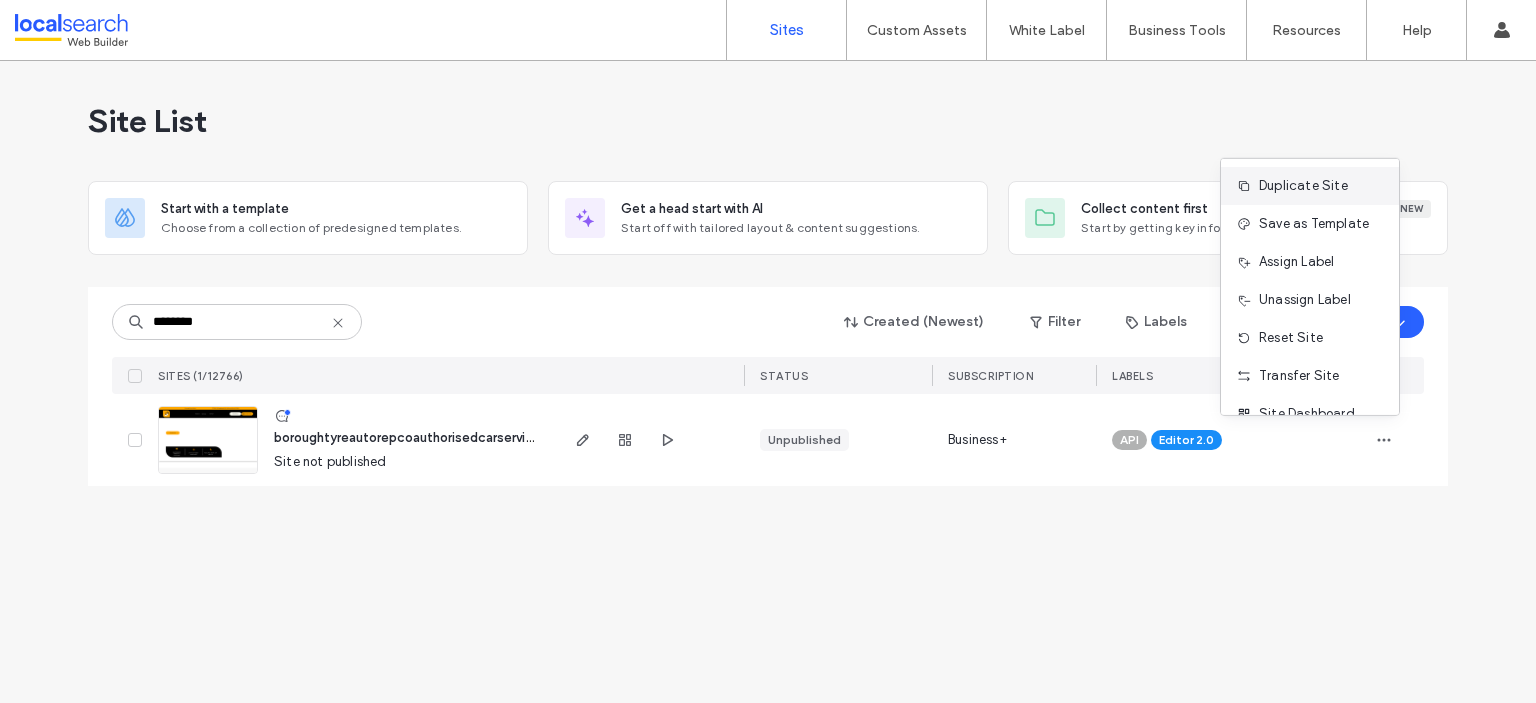 click on "Duplicate Site" at bounding box center (1303, 186) 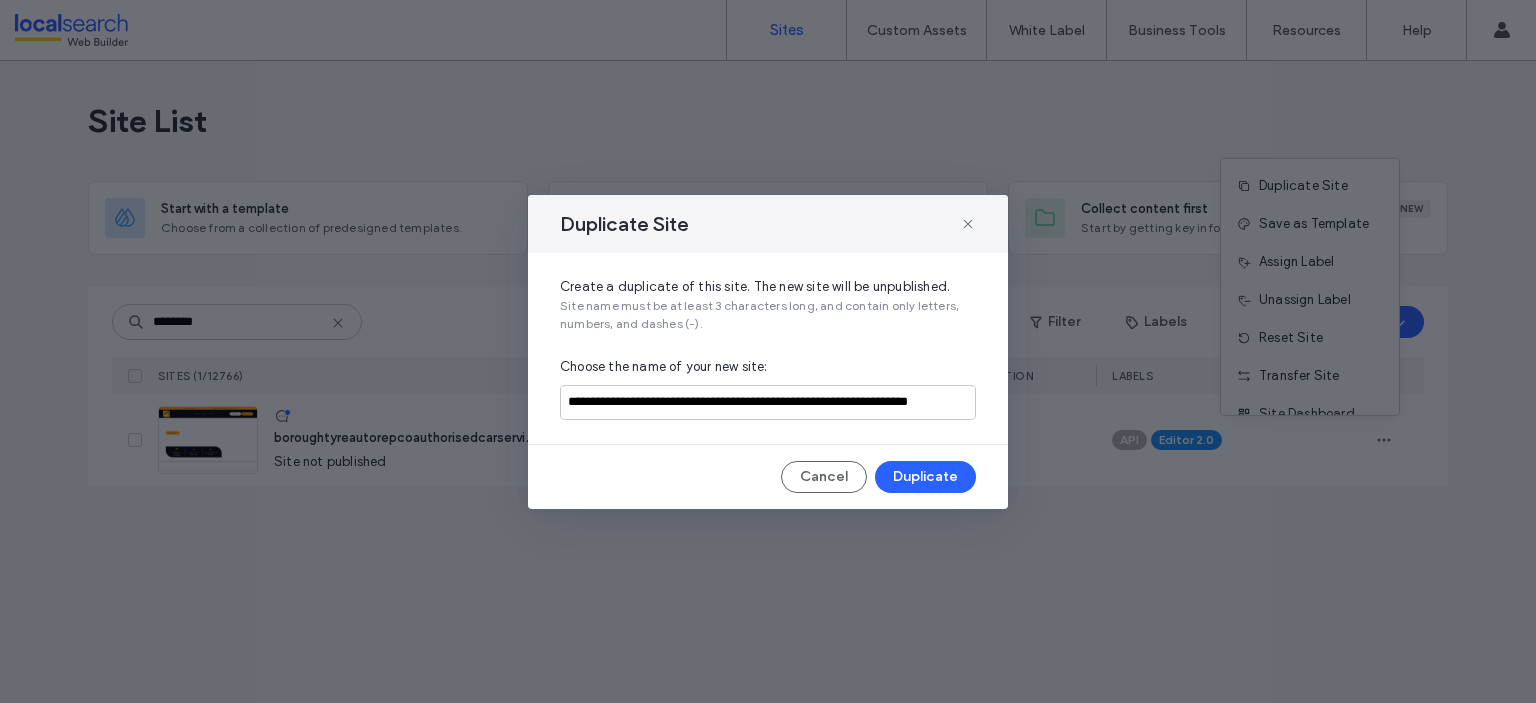click on "**********" at bounding box center [768, 348] 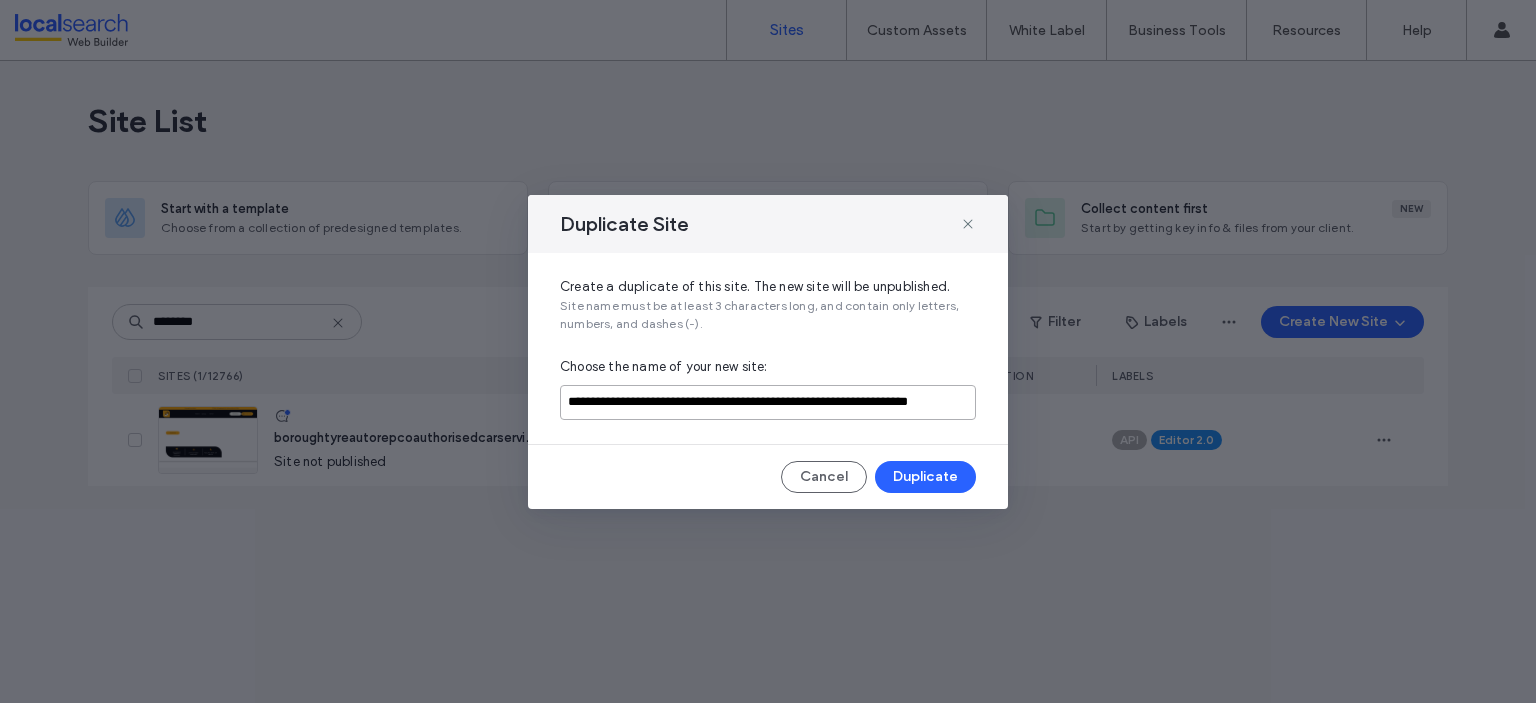 click on "**********" at bounding box center (768, 402) 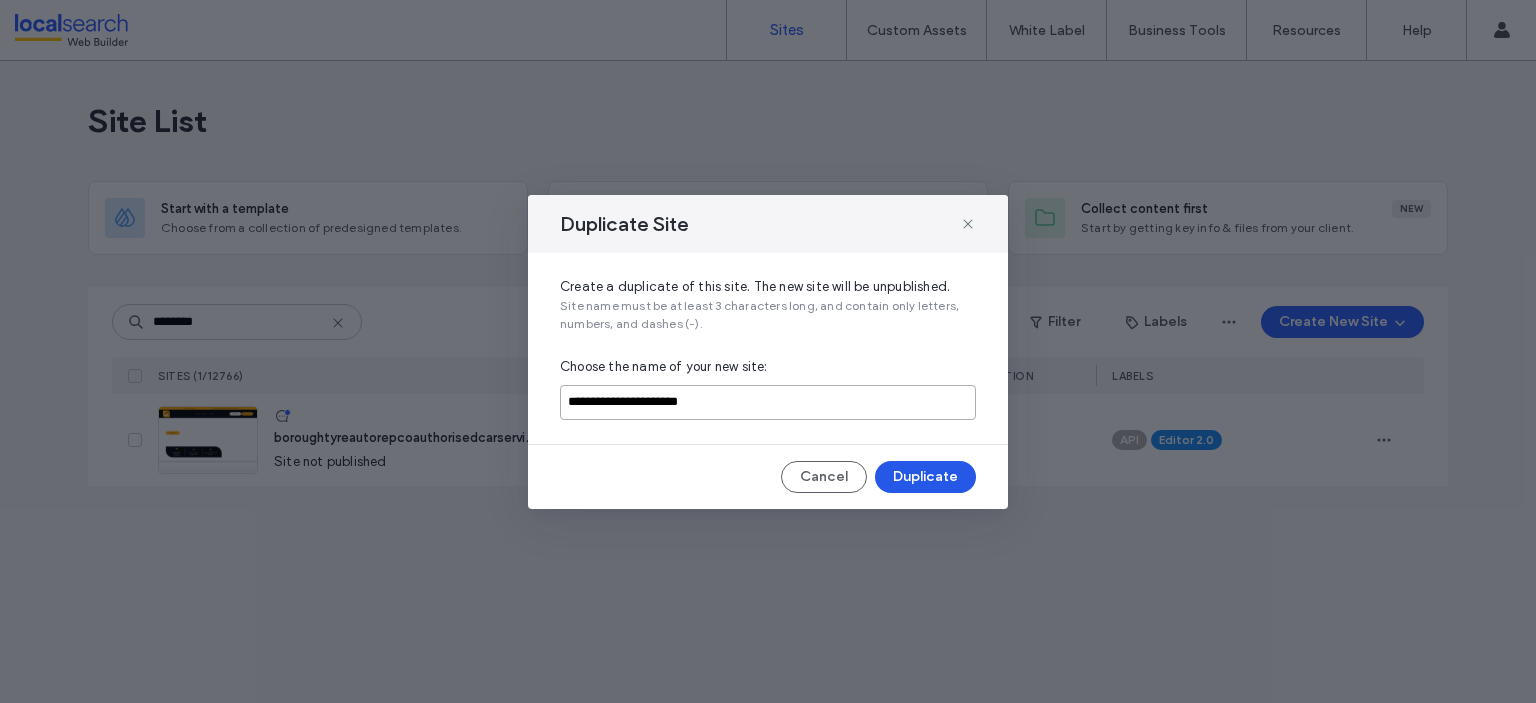 type on "**********" 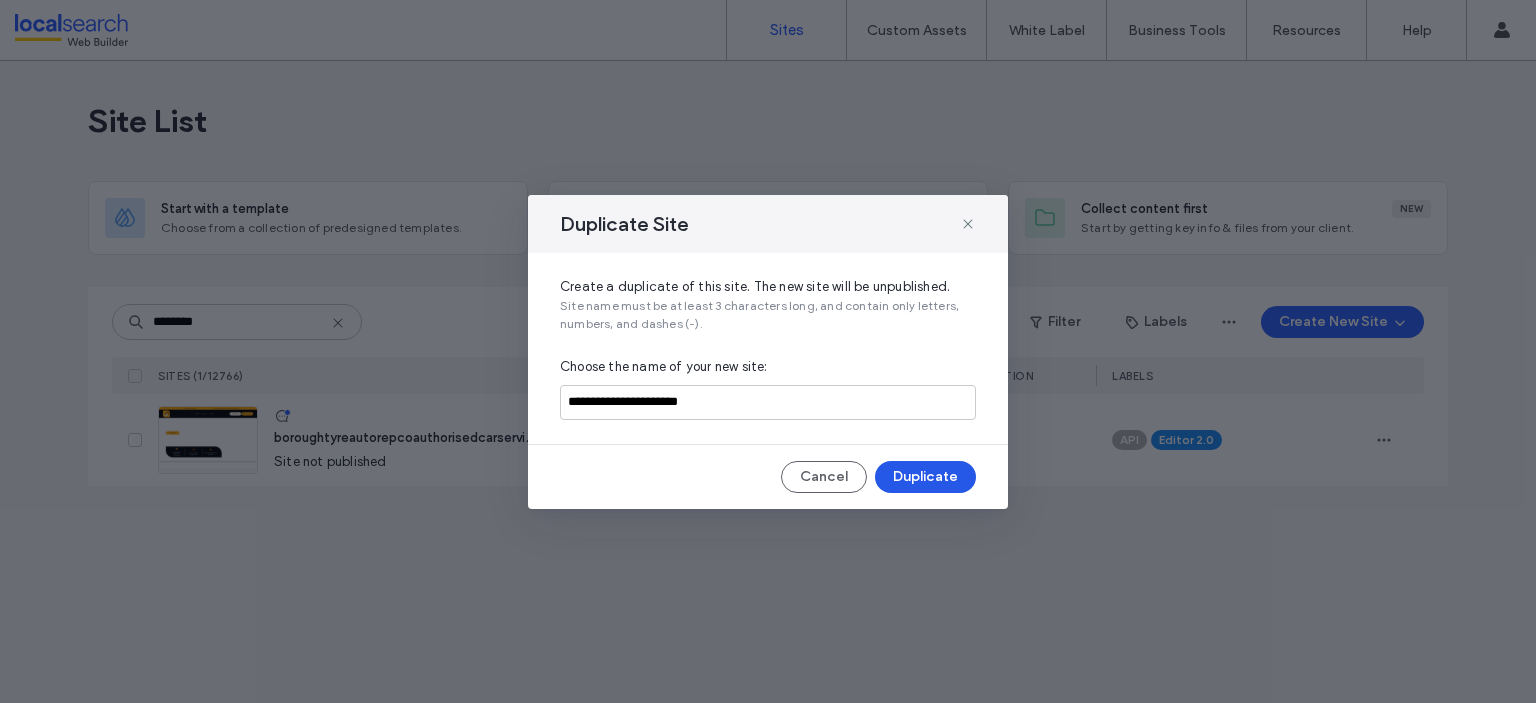 click on "Duplicate" at bounding box center (925, 477) 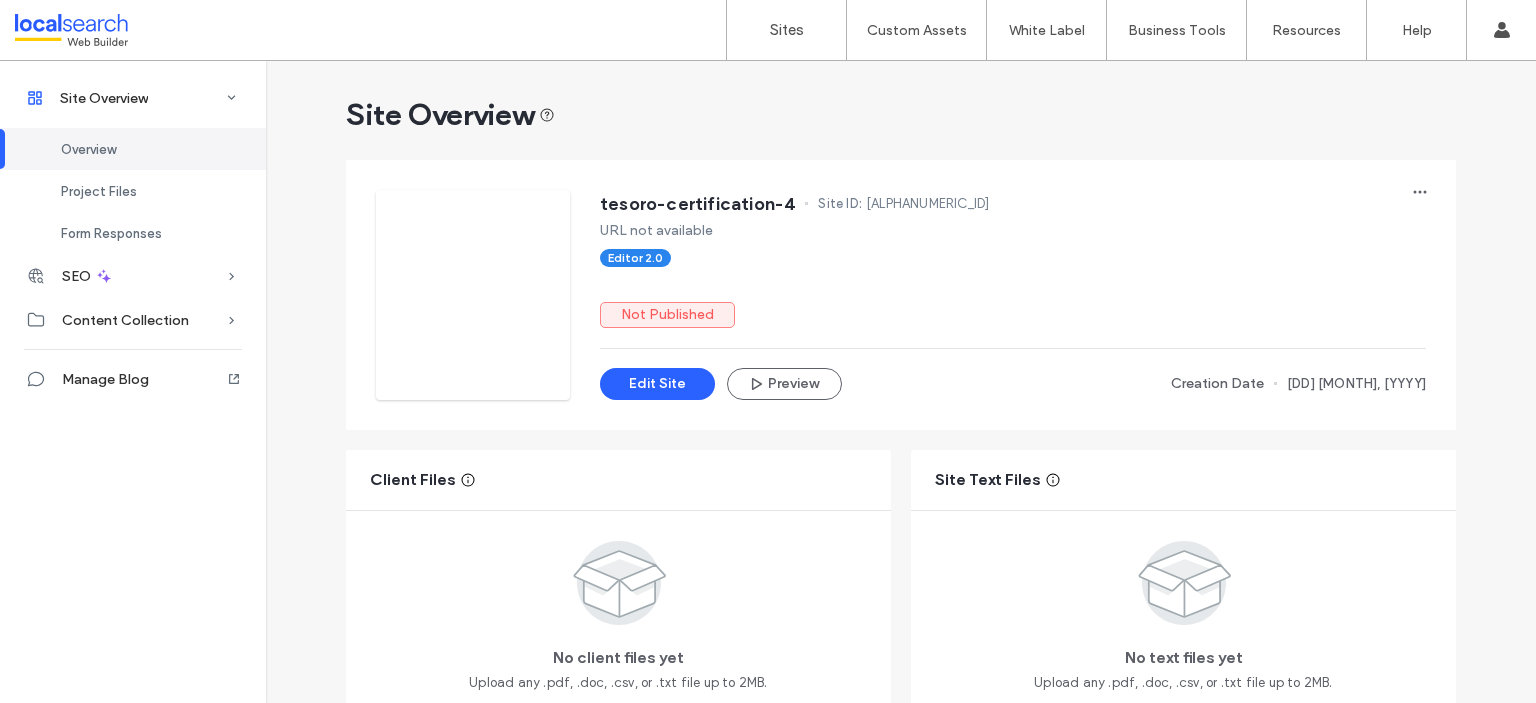 click on "f5bba021" at bounding box center [927, 204] 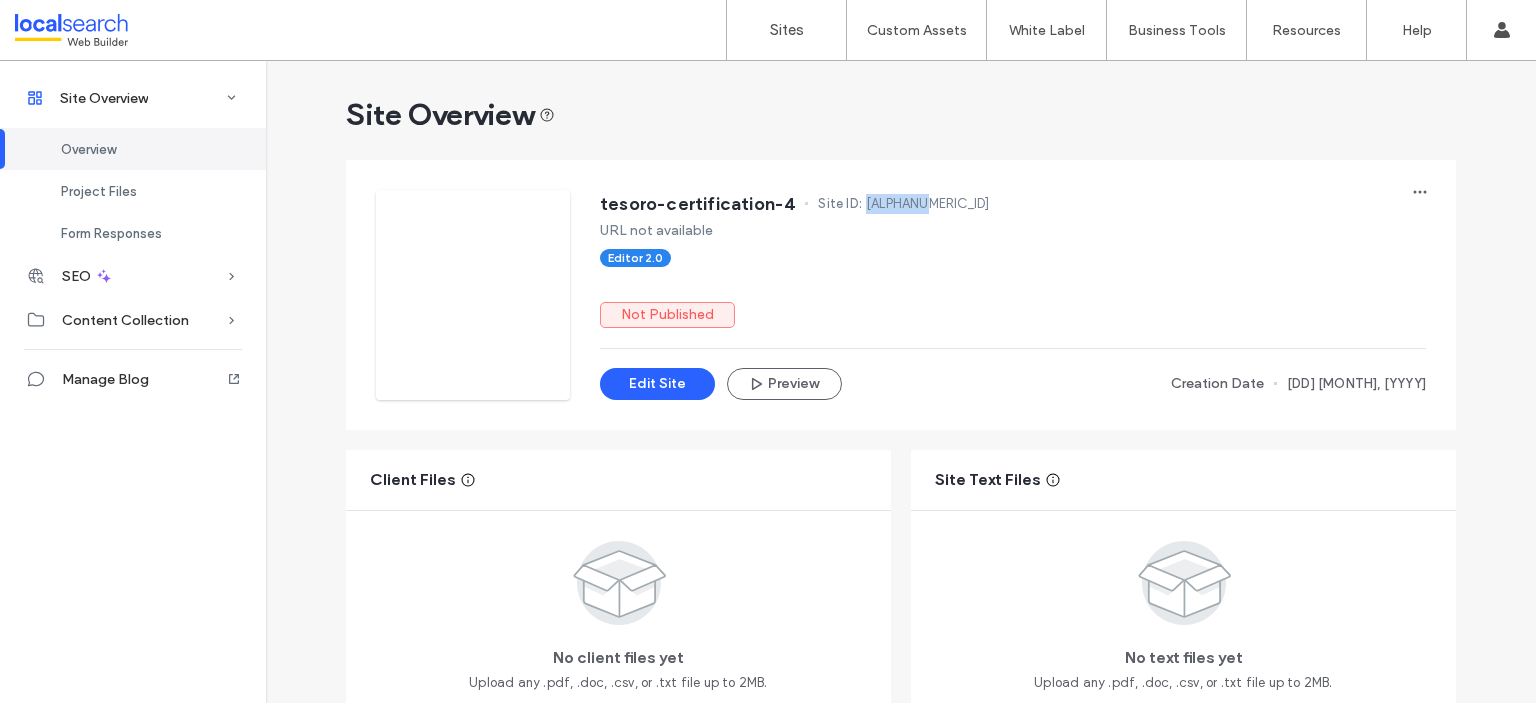 click on "f5bba021" at bounding box center (927, 204) 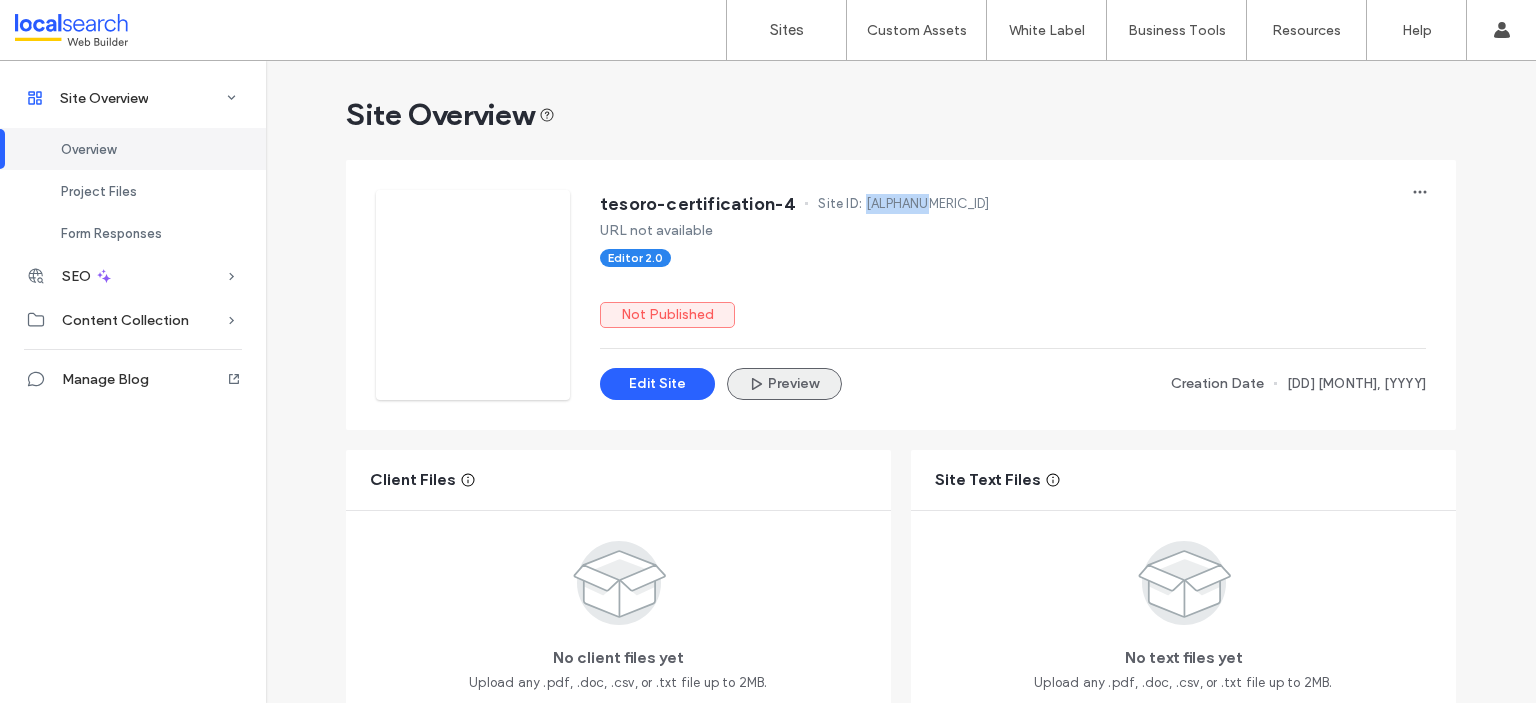 click at bounding box center [758, 384] 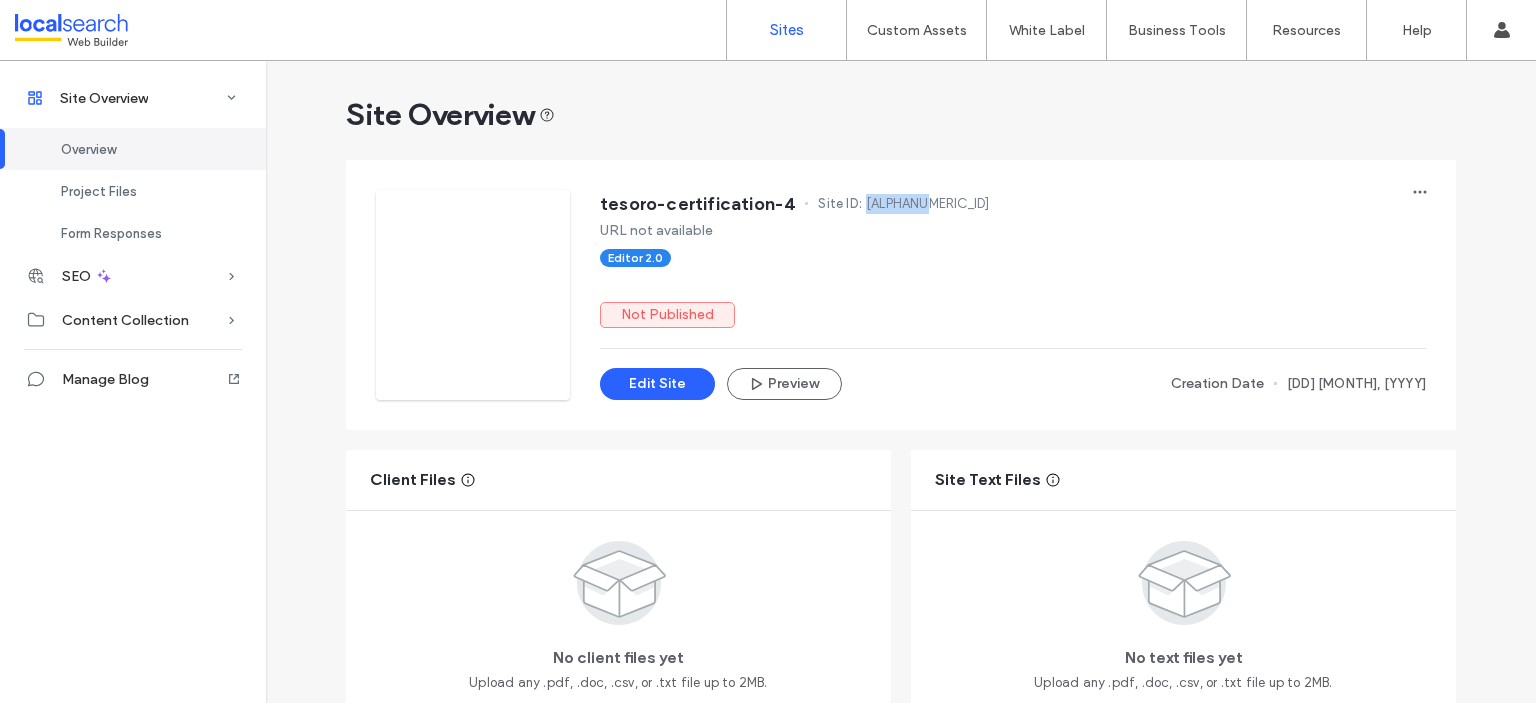 click on "Sites" at bounding box center (787, 30) 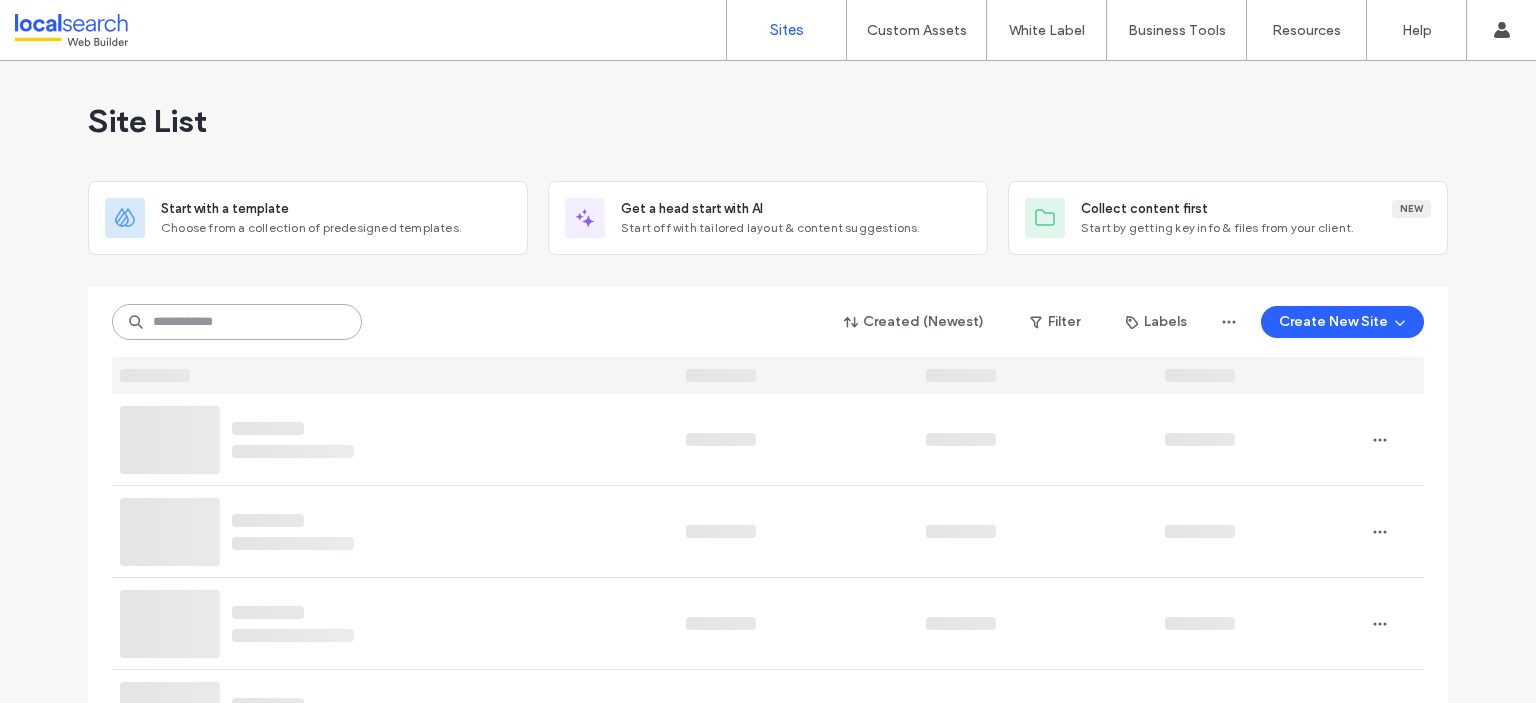 click at bounding box center [237, 322] 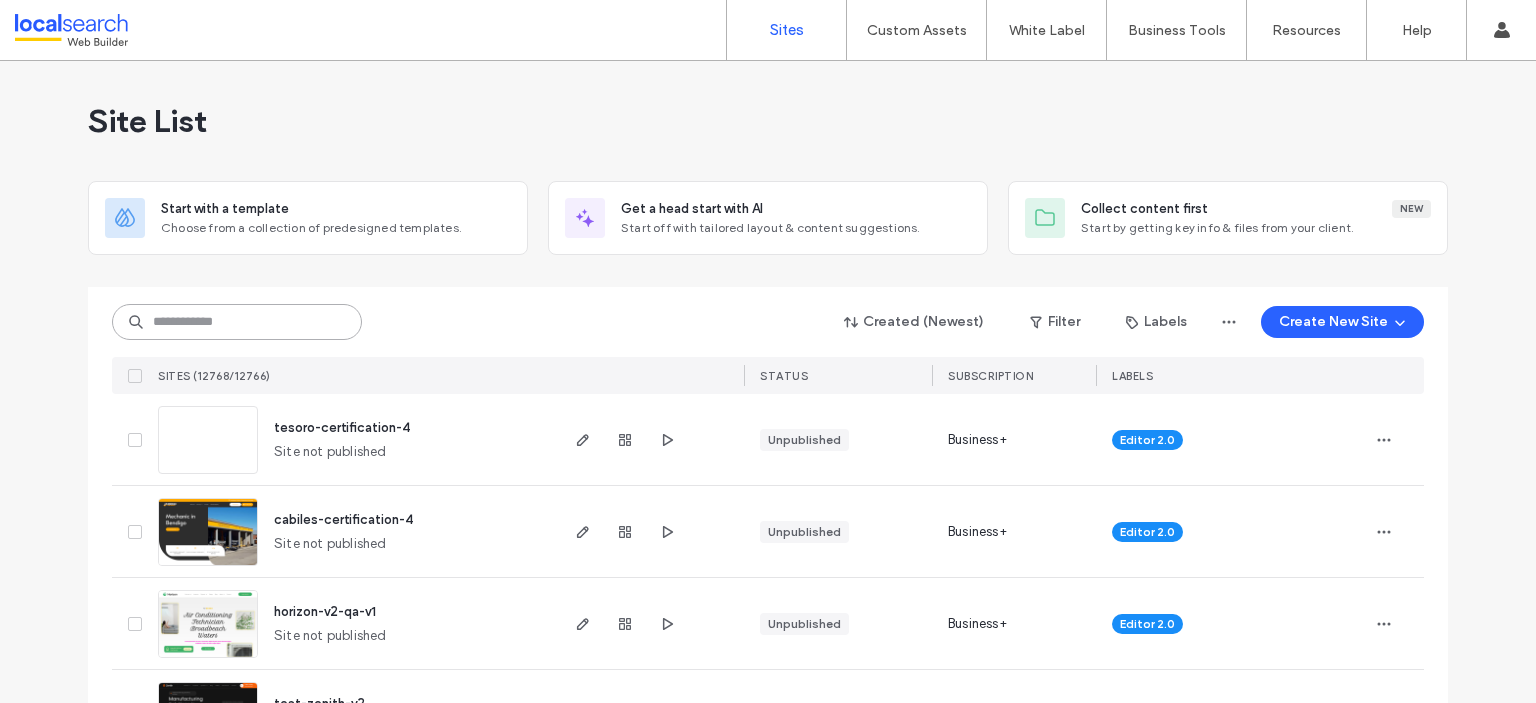 click at bounding box center (237, 322) 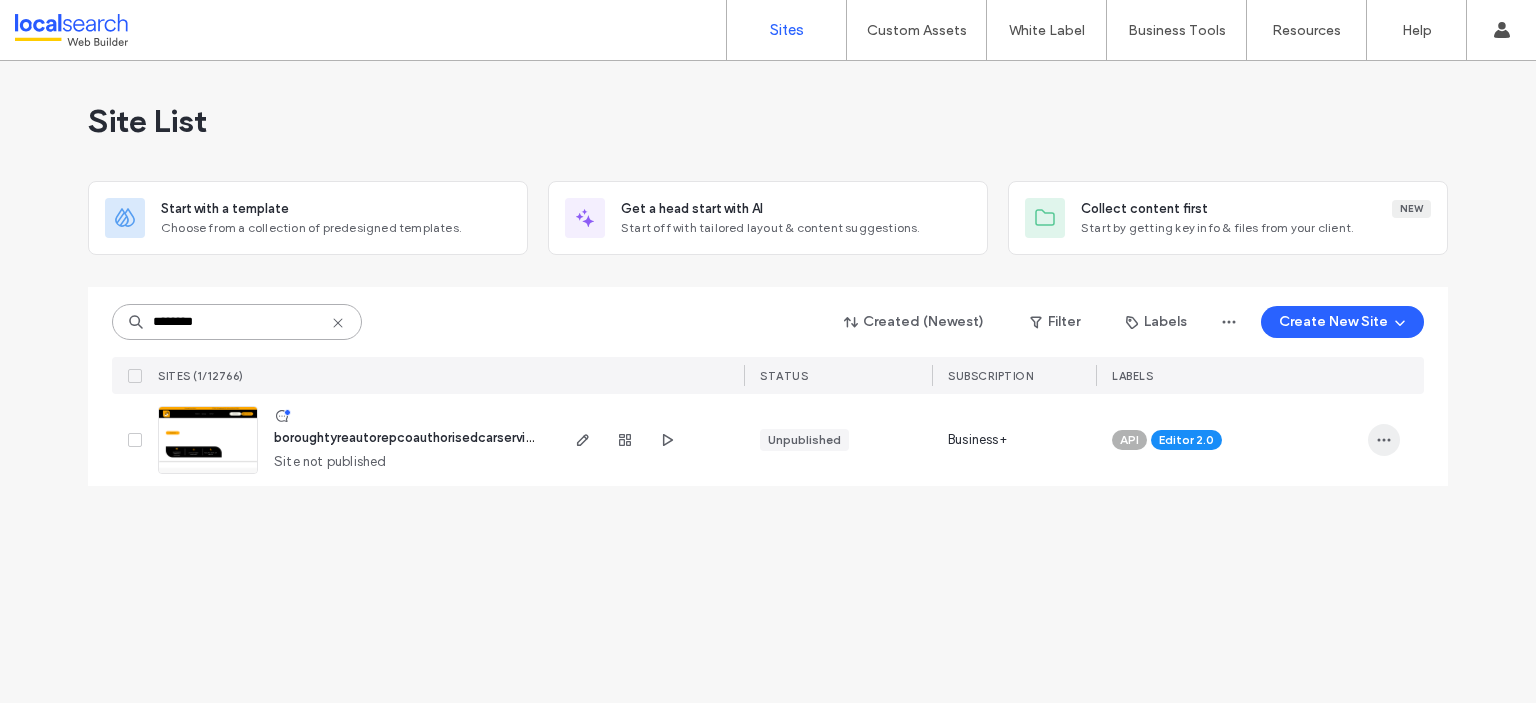 type on "********" 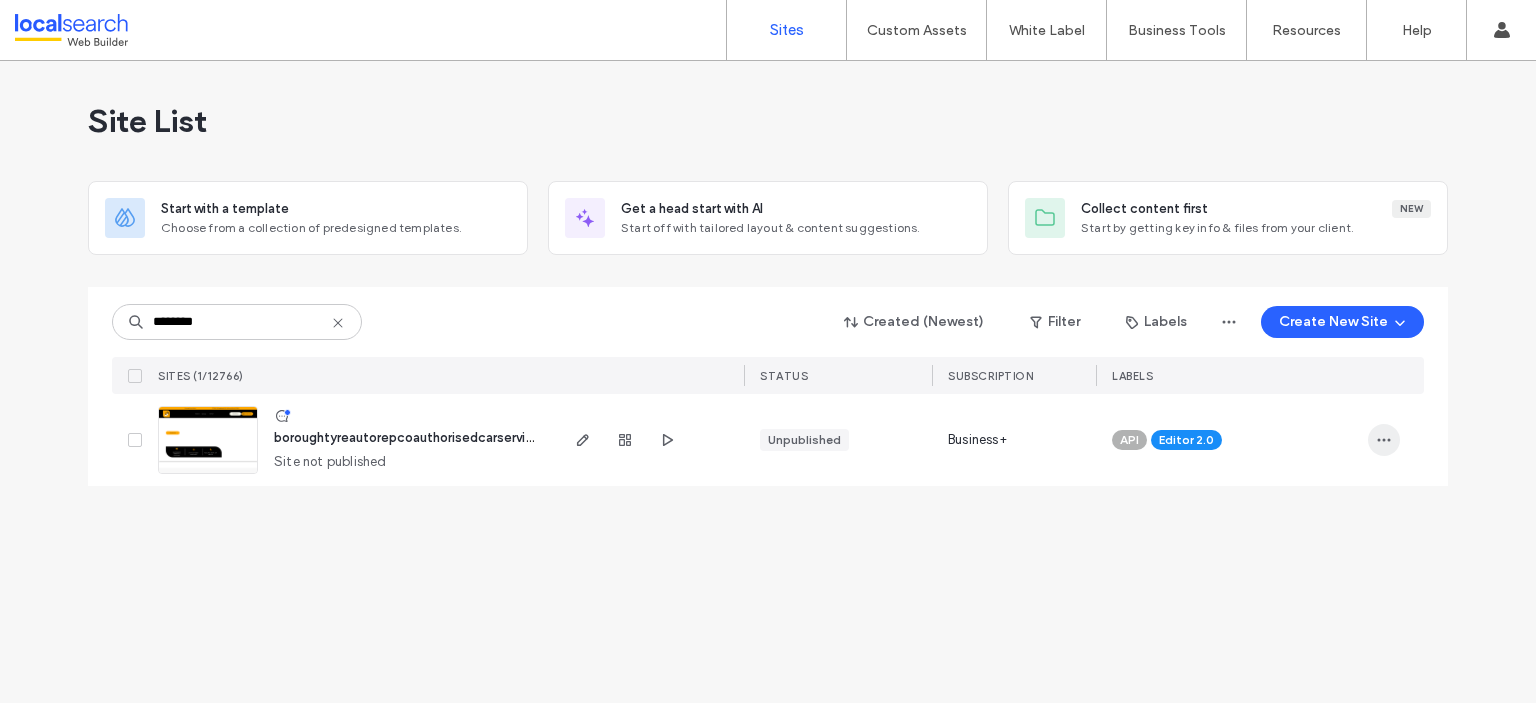 click at bounding box center (1384, 440) 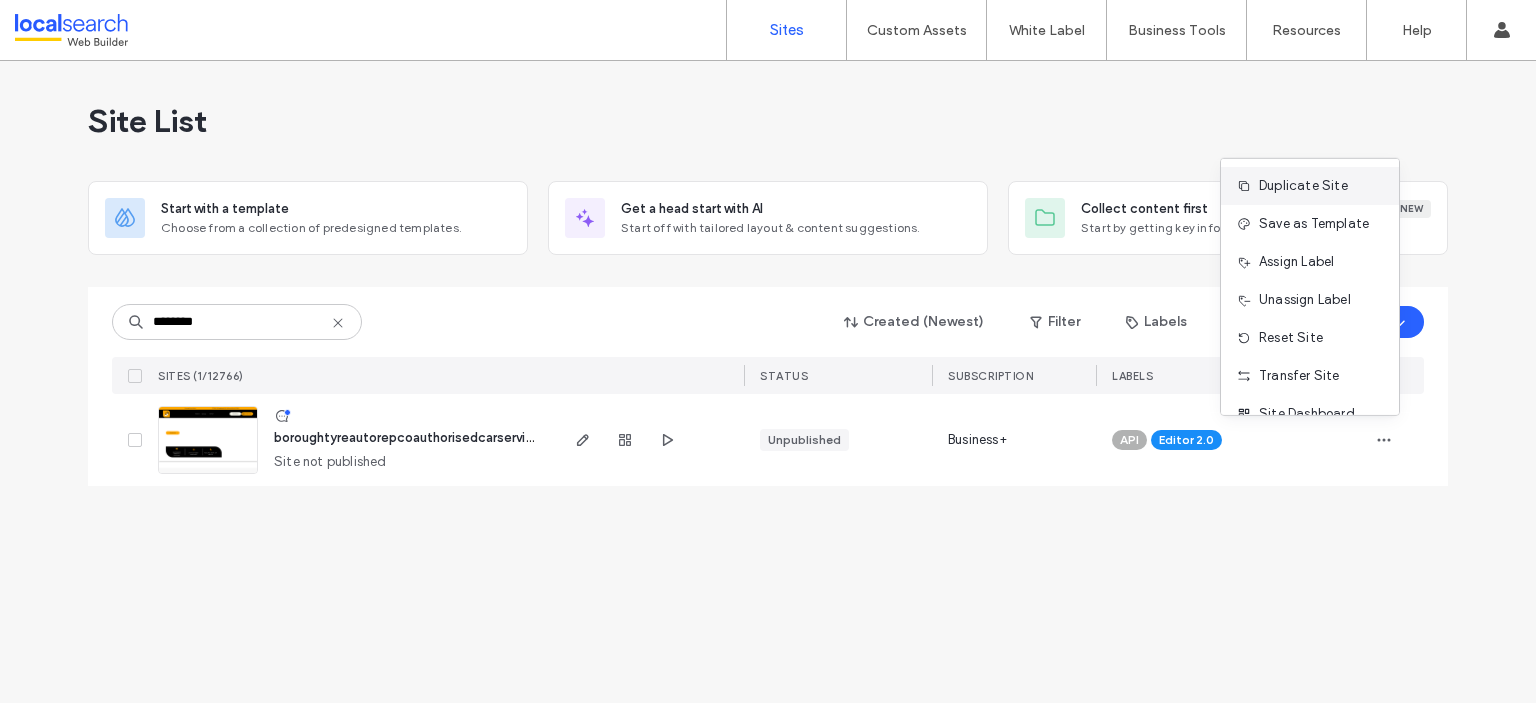 click on "Duplicate Site" at bounding box center (1303, 186) 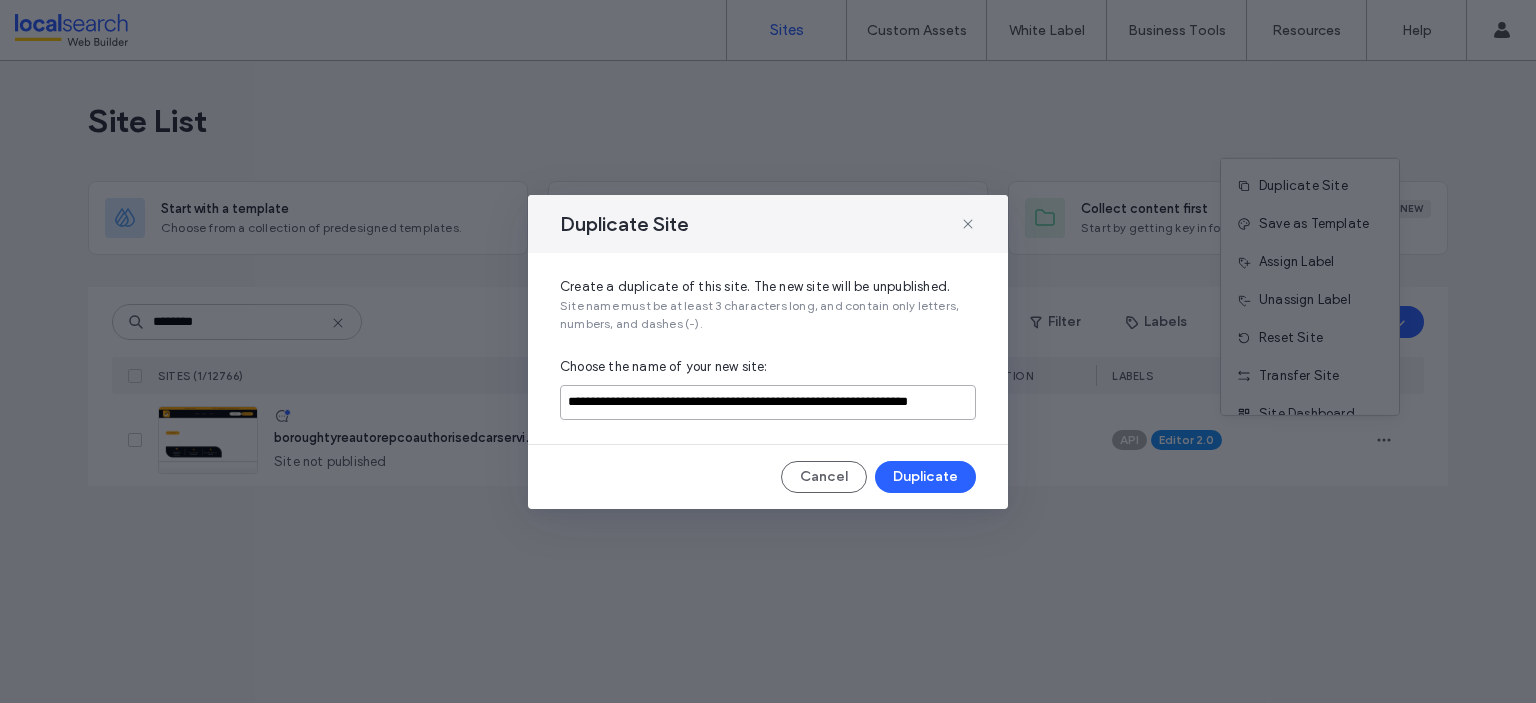 click on "**********" at bounding box center (768, 402) 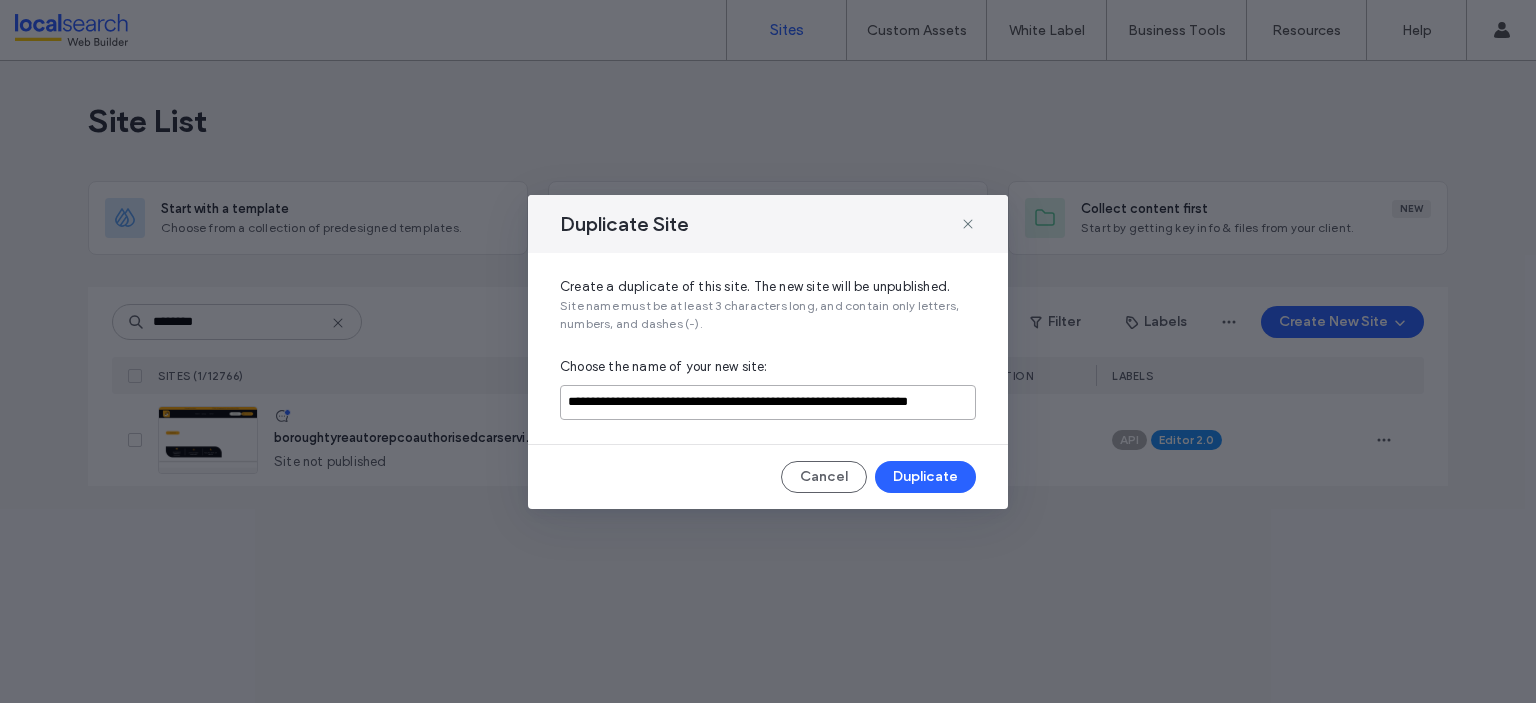 click on "**********" at bounding box center [768, 402] 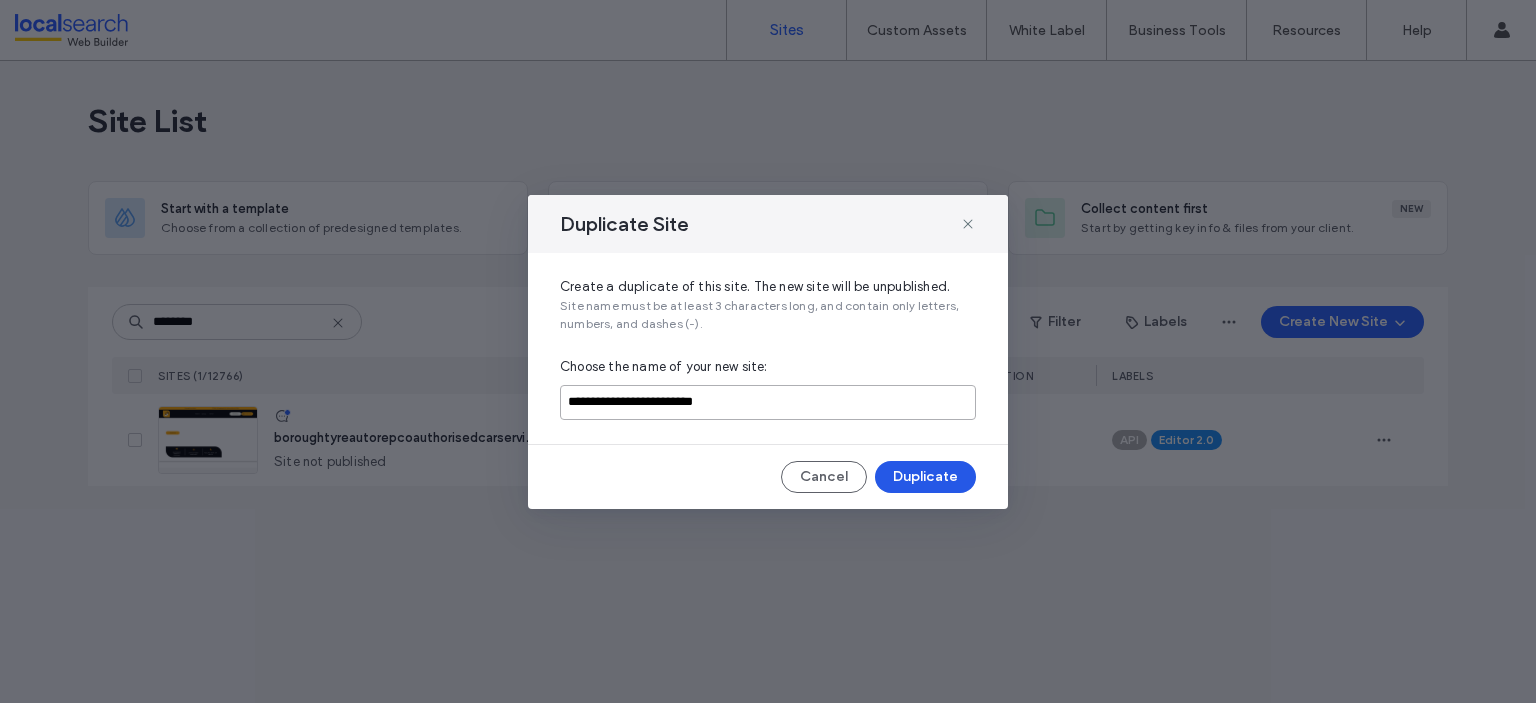type on "**********" 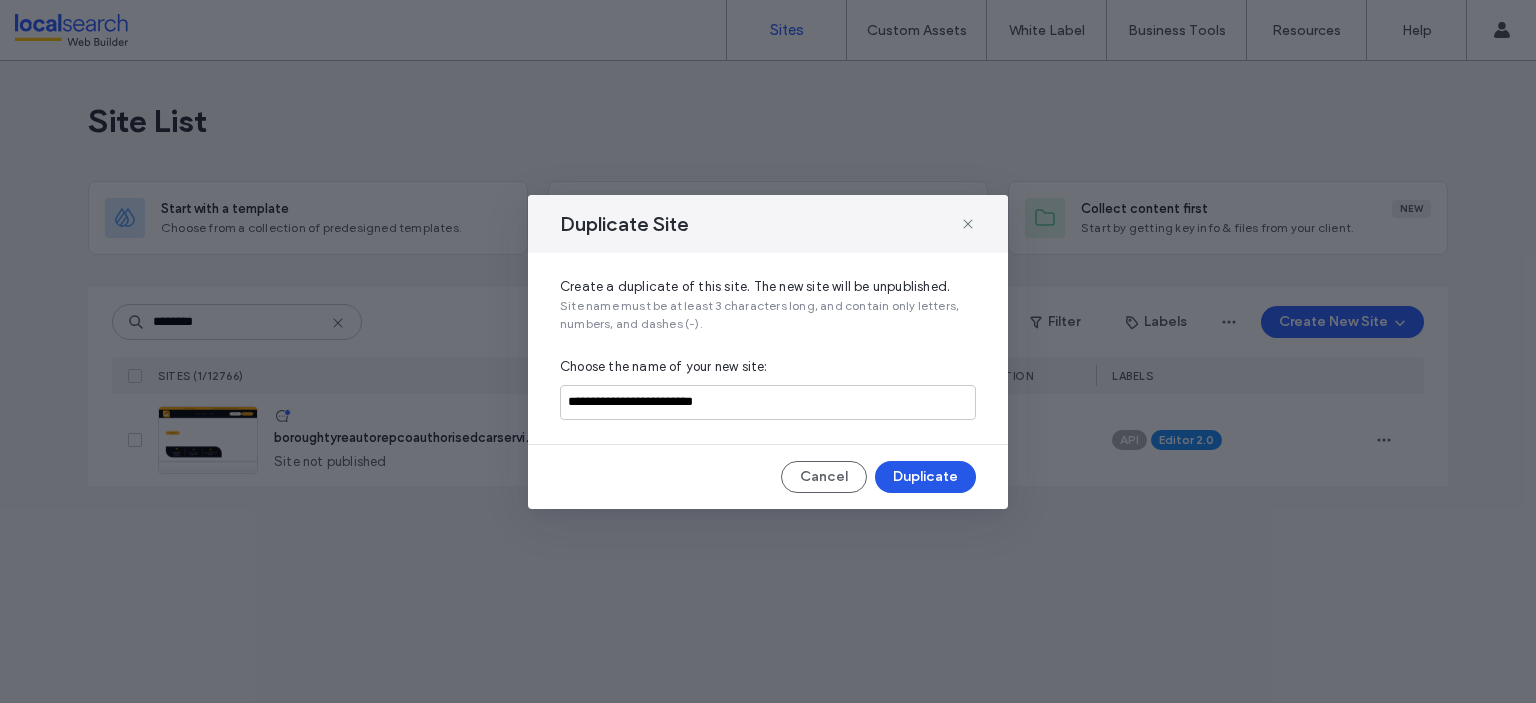 click on "Duplicate" at bounding box center [925, 477] 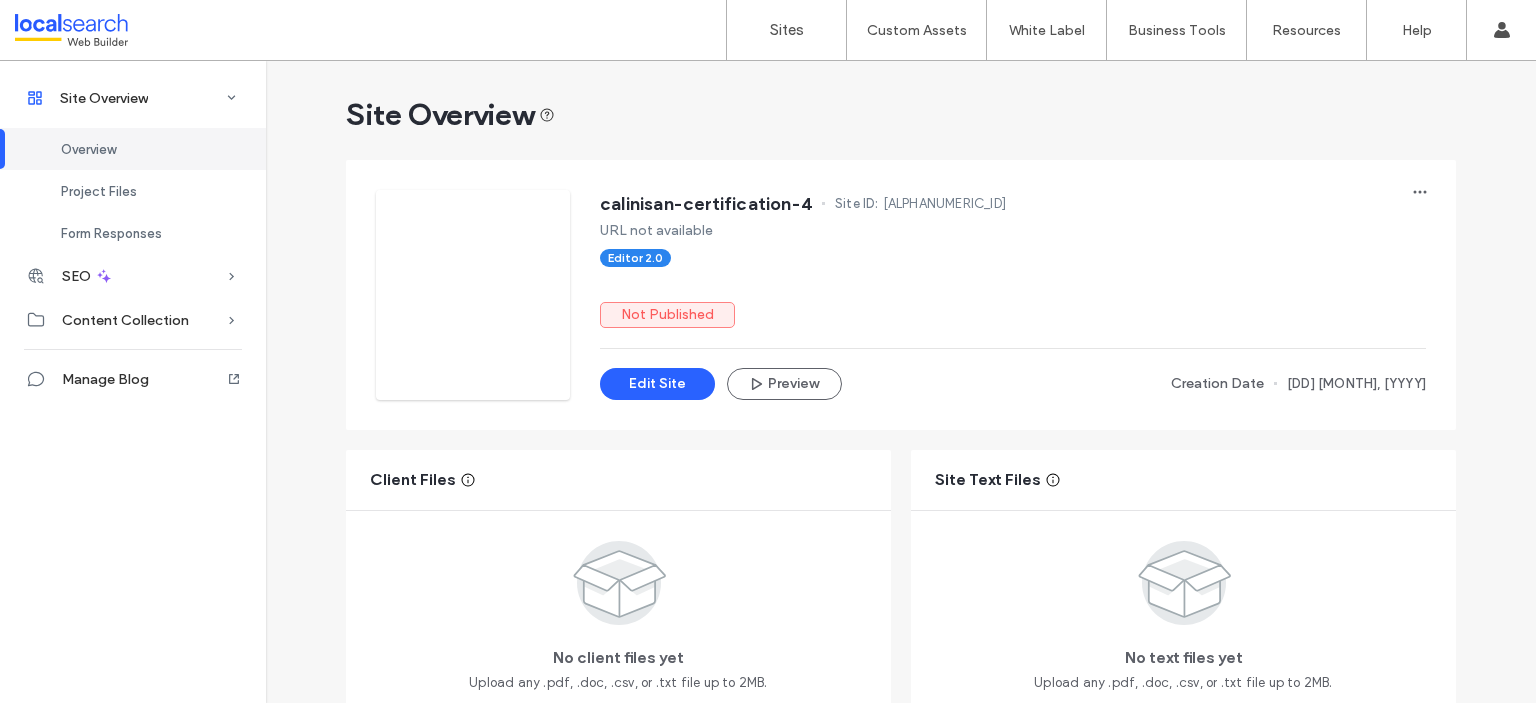 click on "calinisan-certification-4 Site ID: 4a433cb4 URL not available Editor 2.0 Not Published Edit Site Preview Creation Date 09 Jul, 2025" at bounding box center [916, 280] 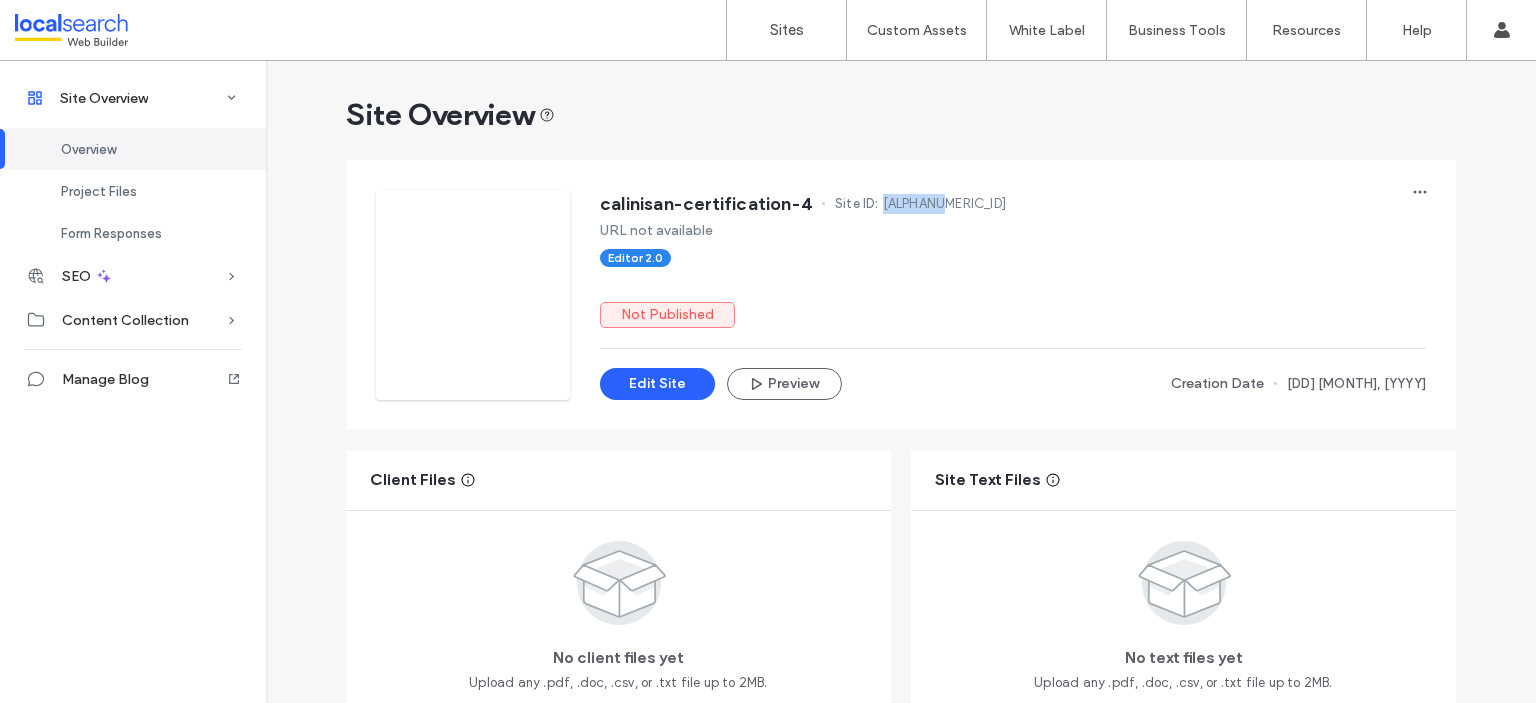 click on "4a433cb4" at bounding box center (944, 204) 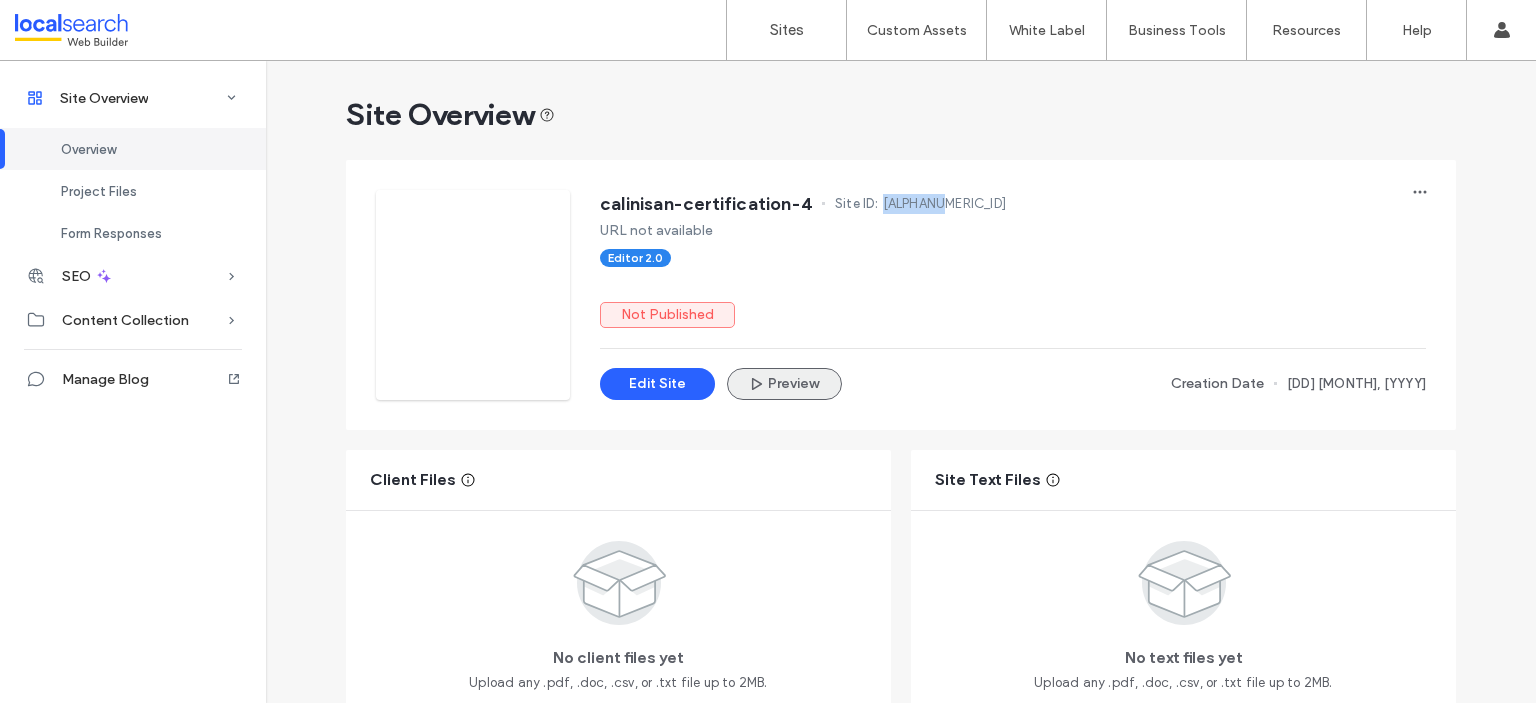 click on "Preview" at bounding box center [784, 384] 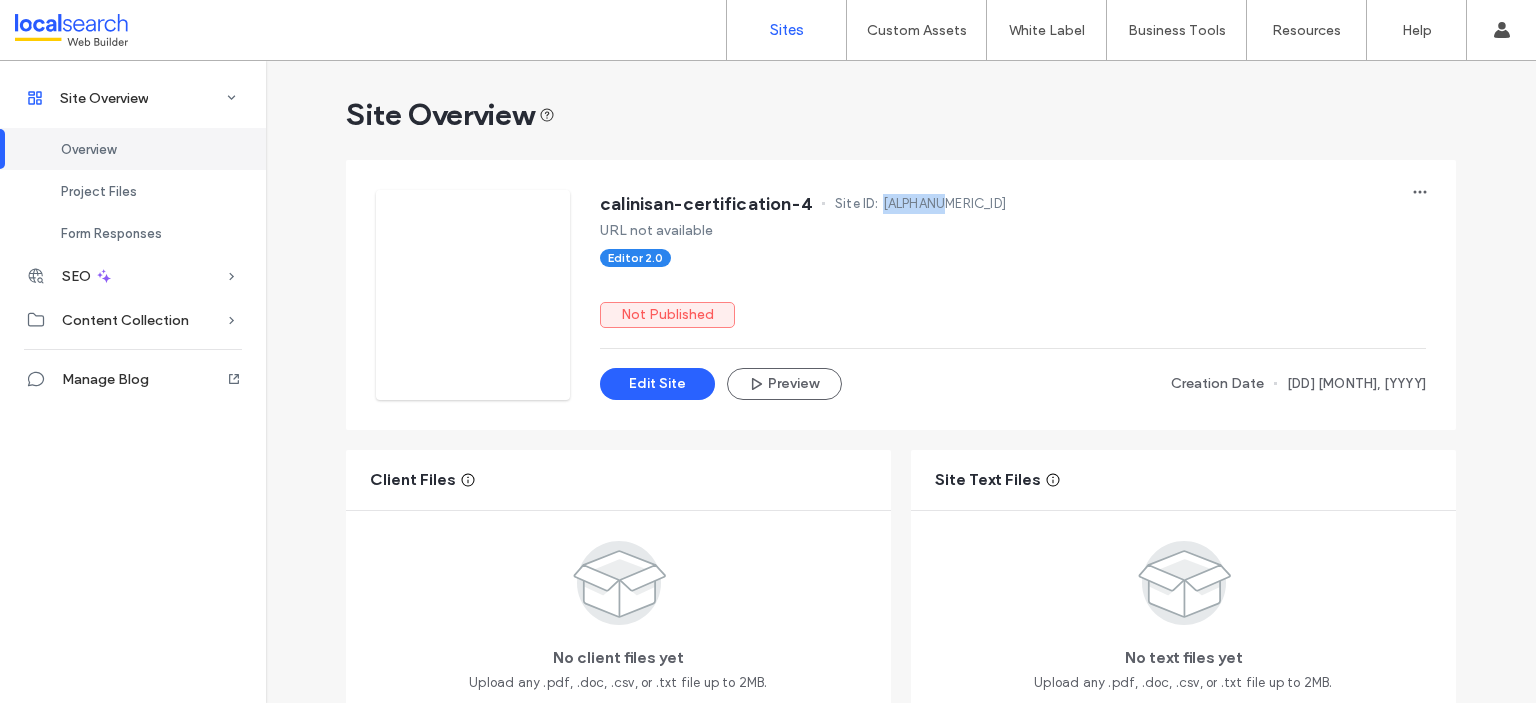 click on "Sites" at bounding box center [787, 30] 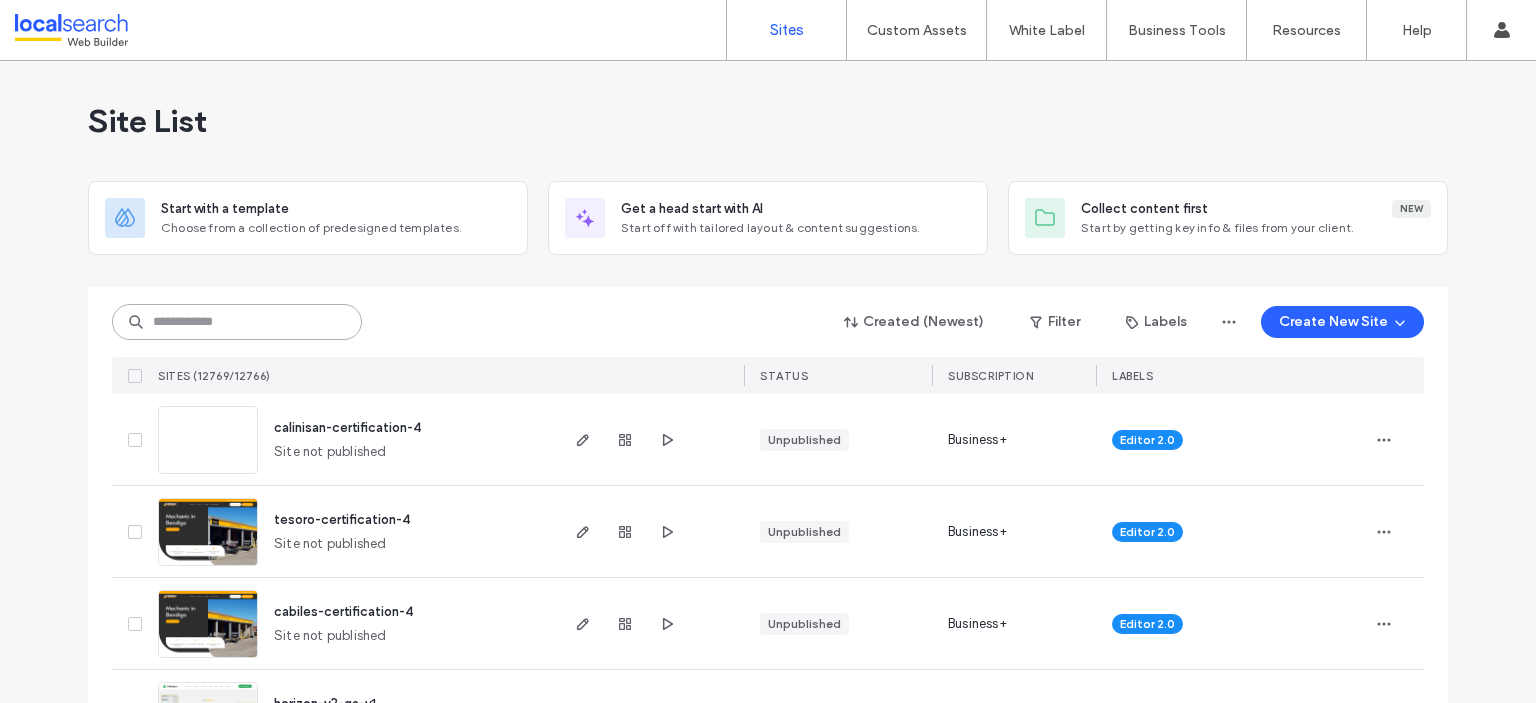 click at bounding box center [237, 322] 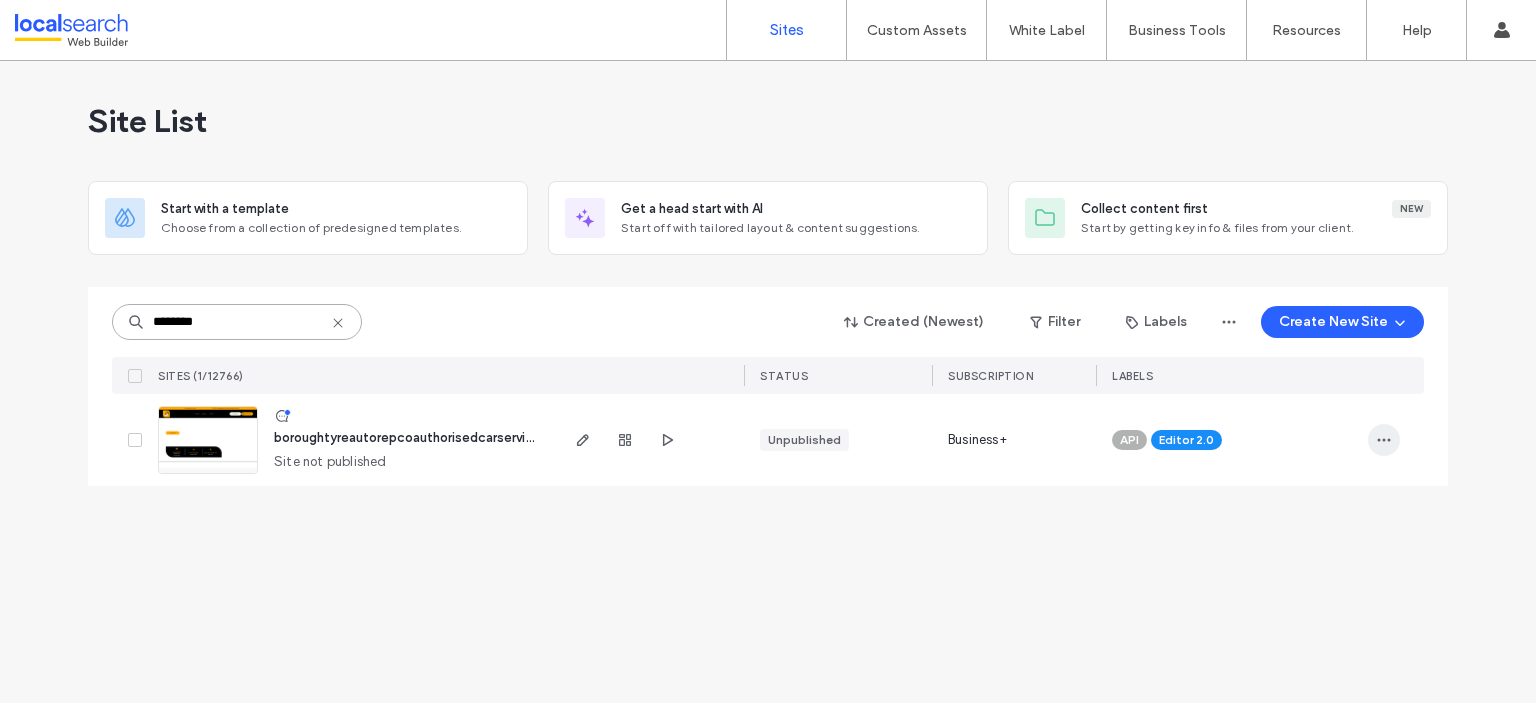 type on "********" 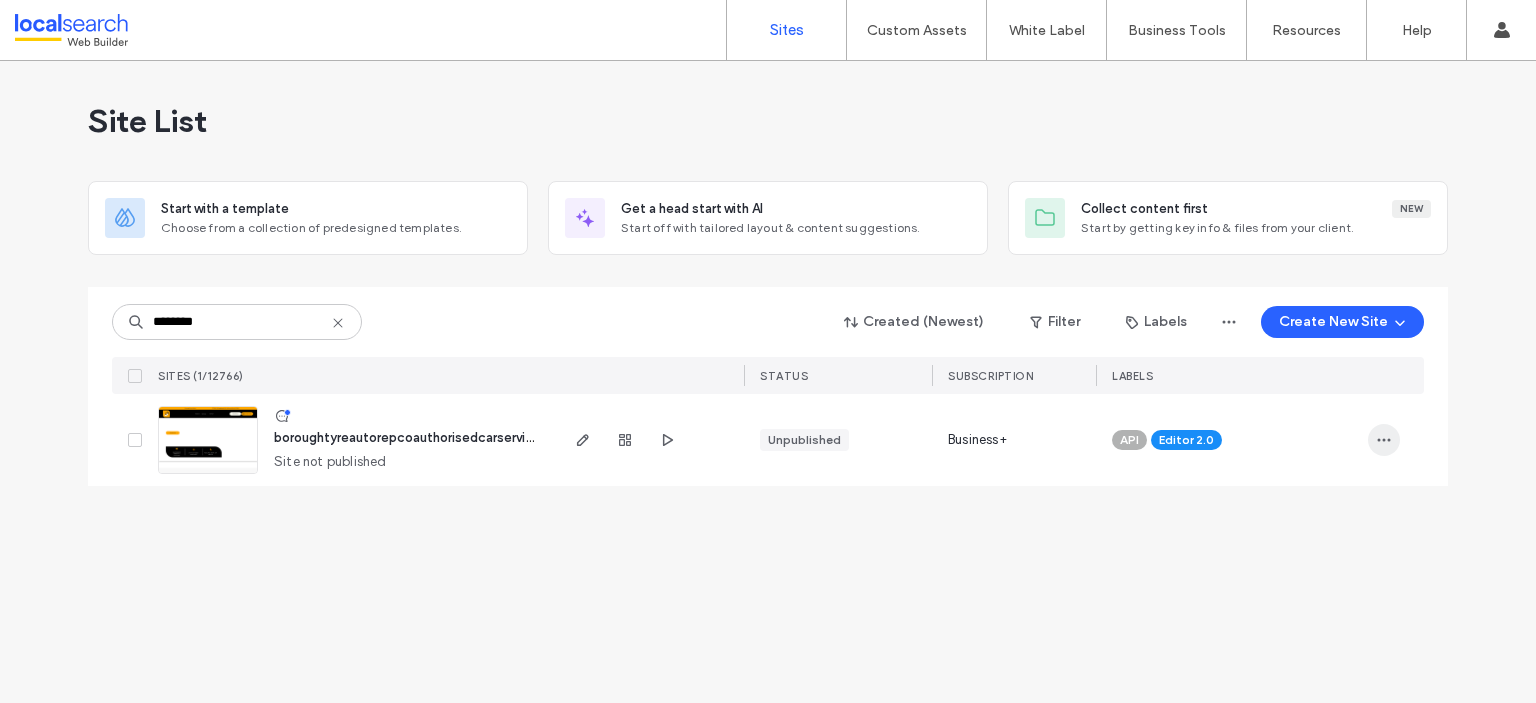 click at bounding box center (1384, 440) 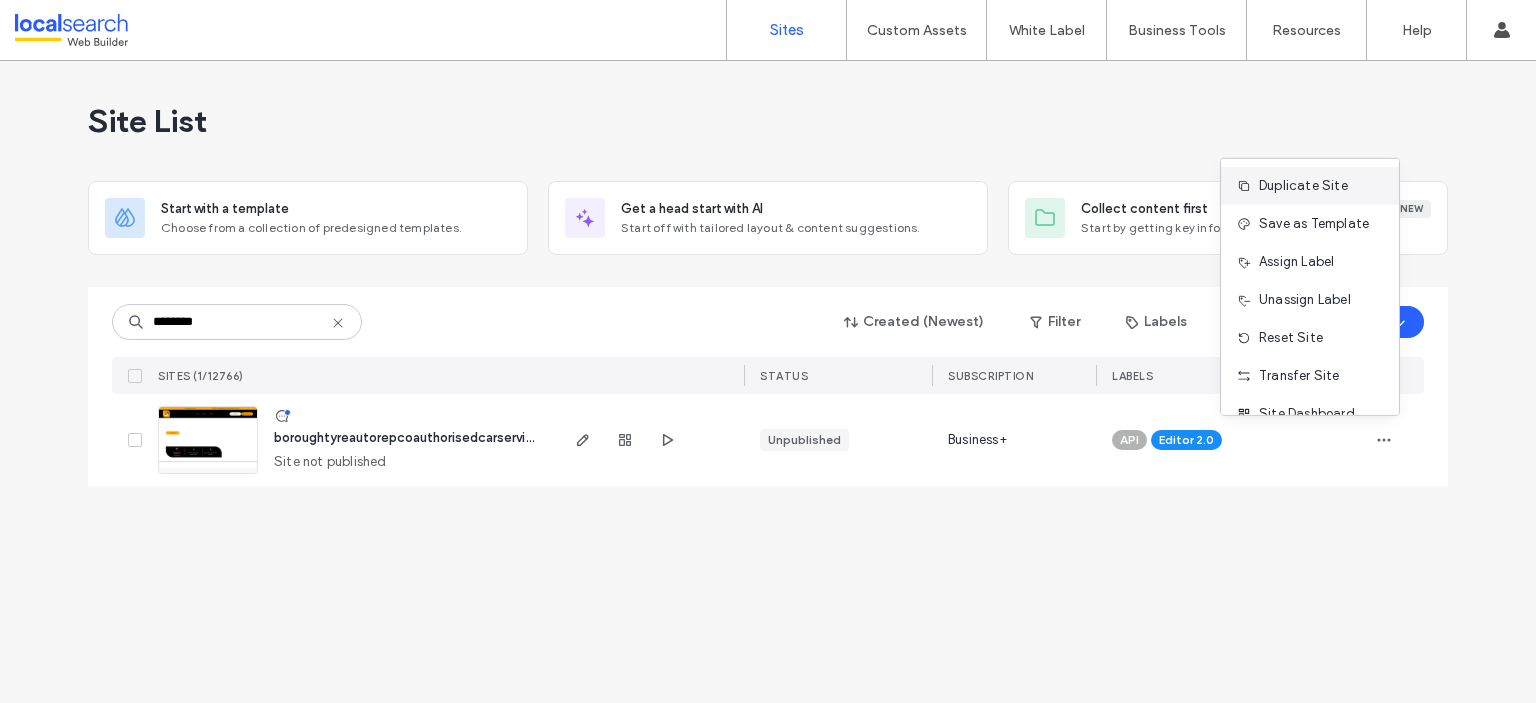 click on "Duplicate Site" at bounding box center [1310, 186] 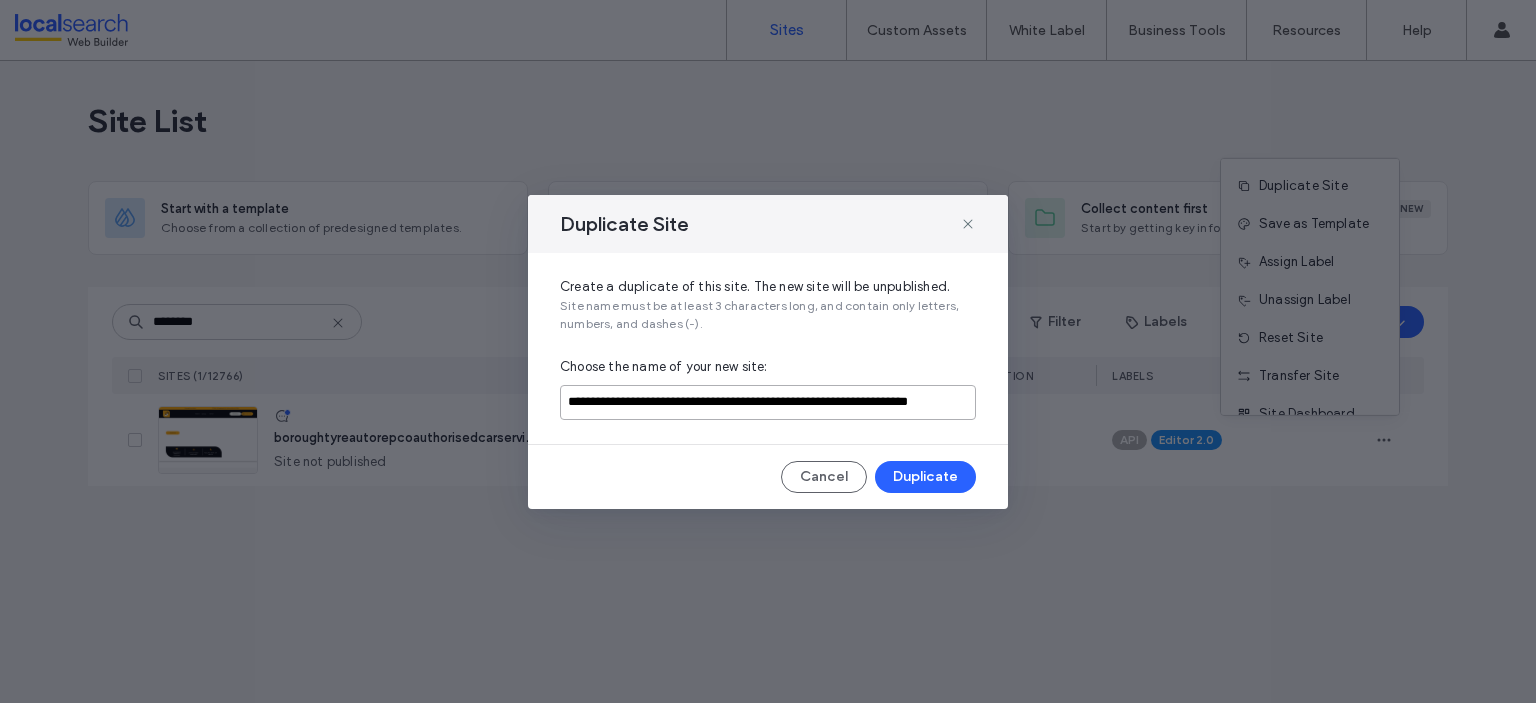click on "**********" at bounding box center [768, 402] 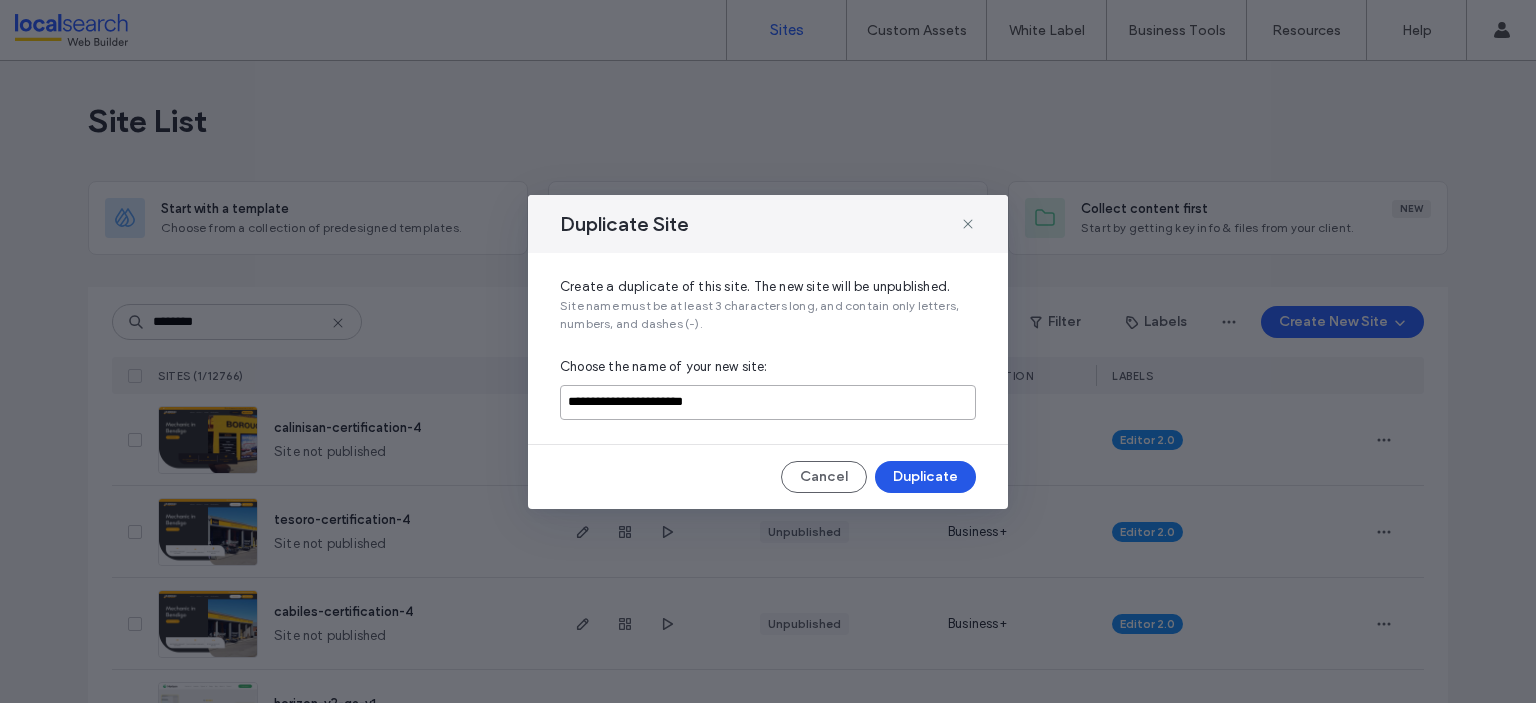 type on "**********" 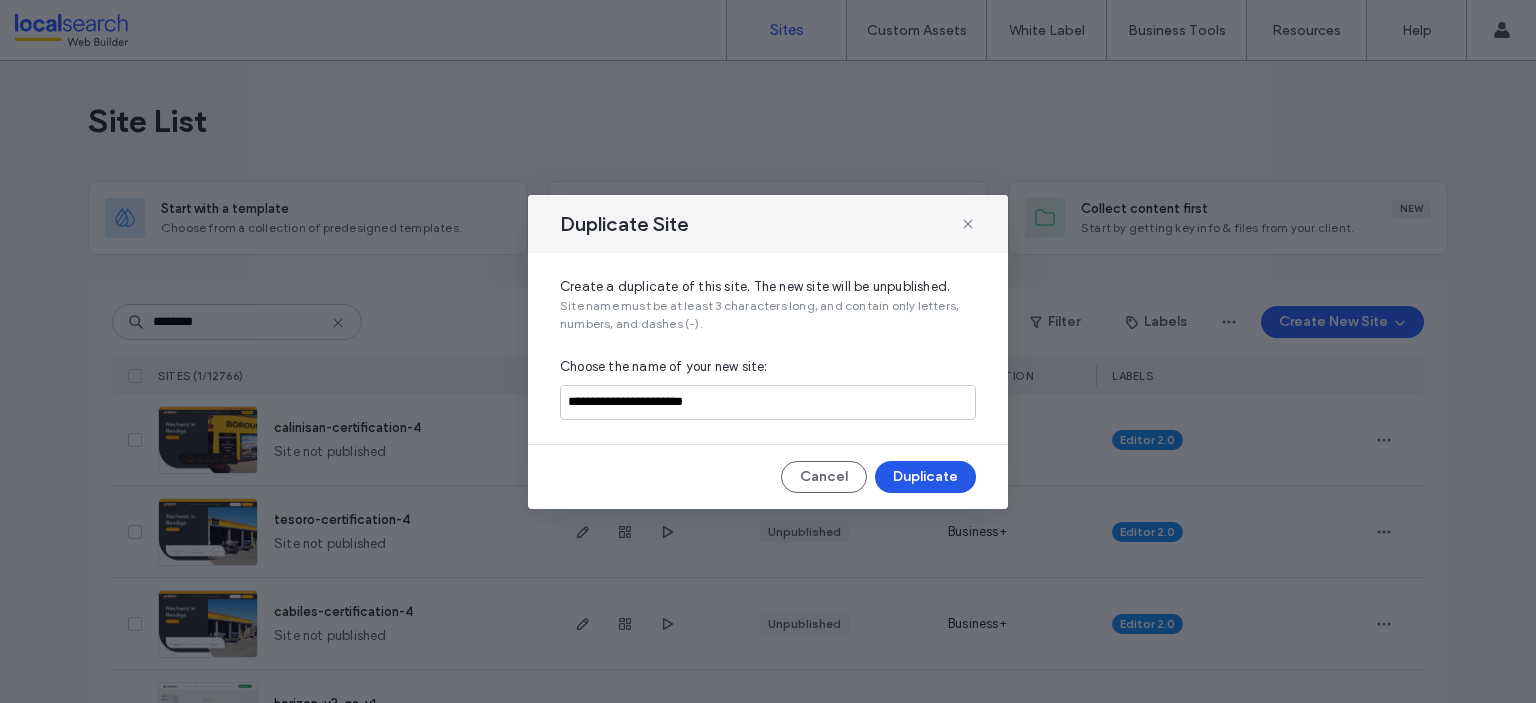 click on "Duplicate" at bounding box center (925, 477) 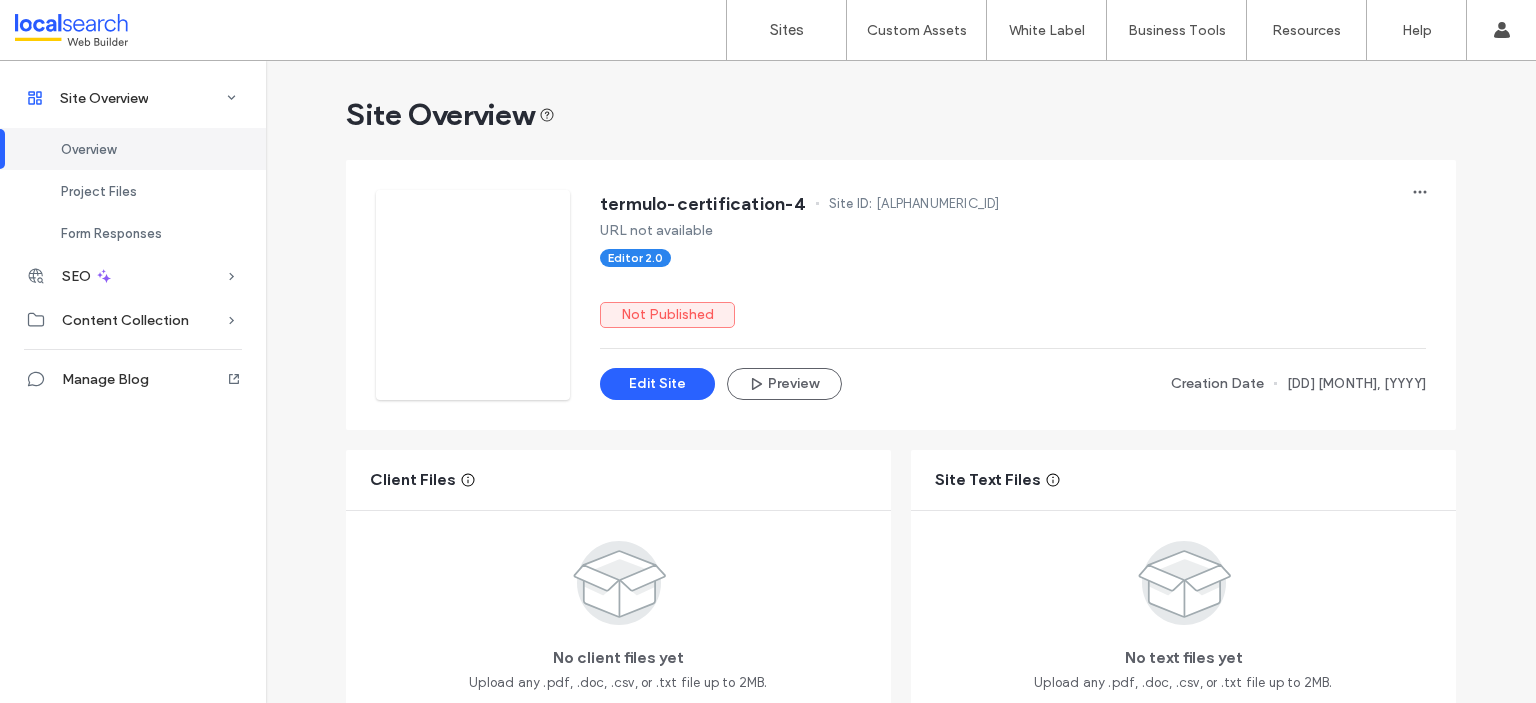 click on "18bccc7a" at bounding box center (937, 204) 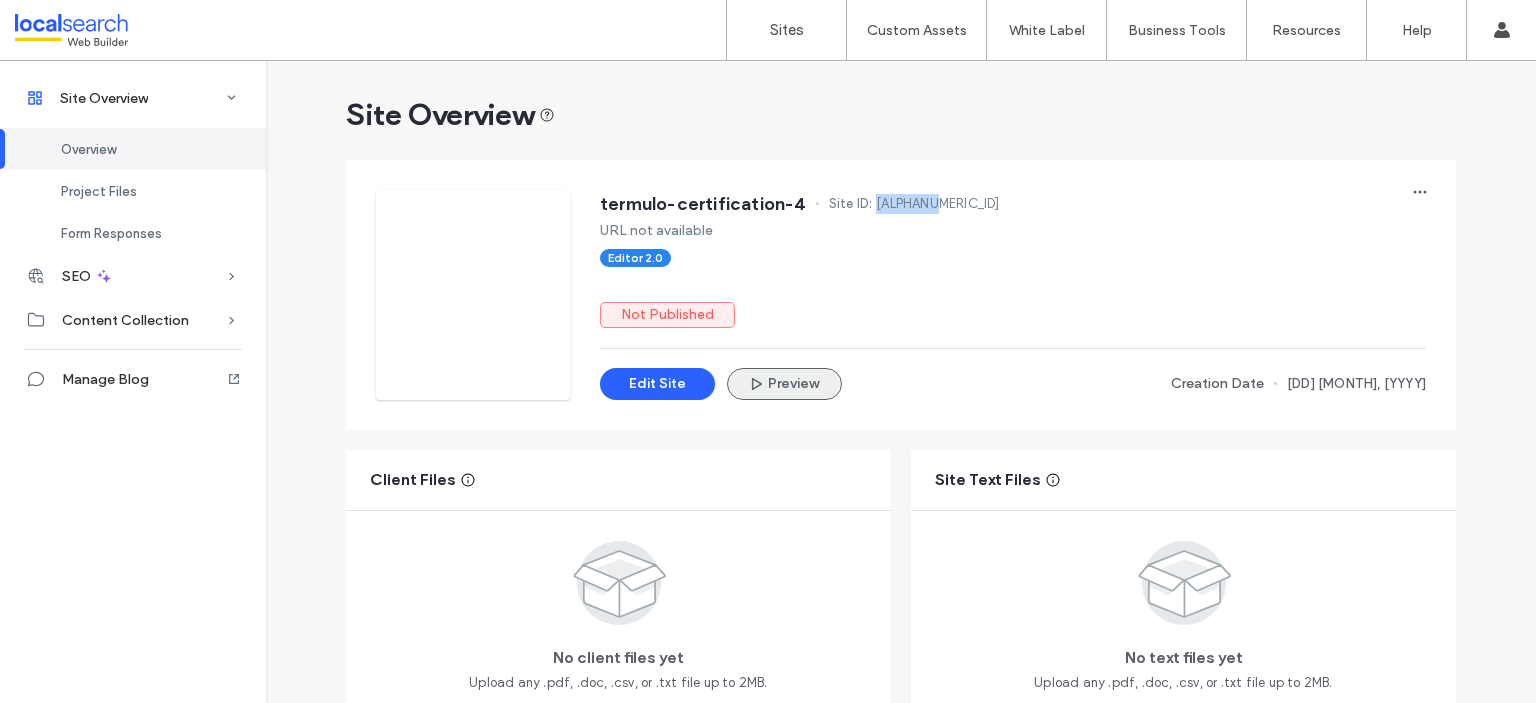 click on "Preview" at bounding box center (784, 384) 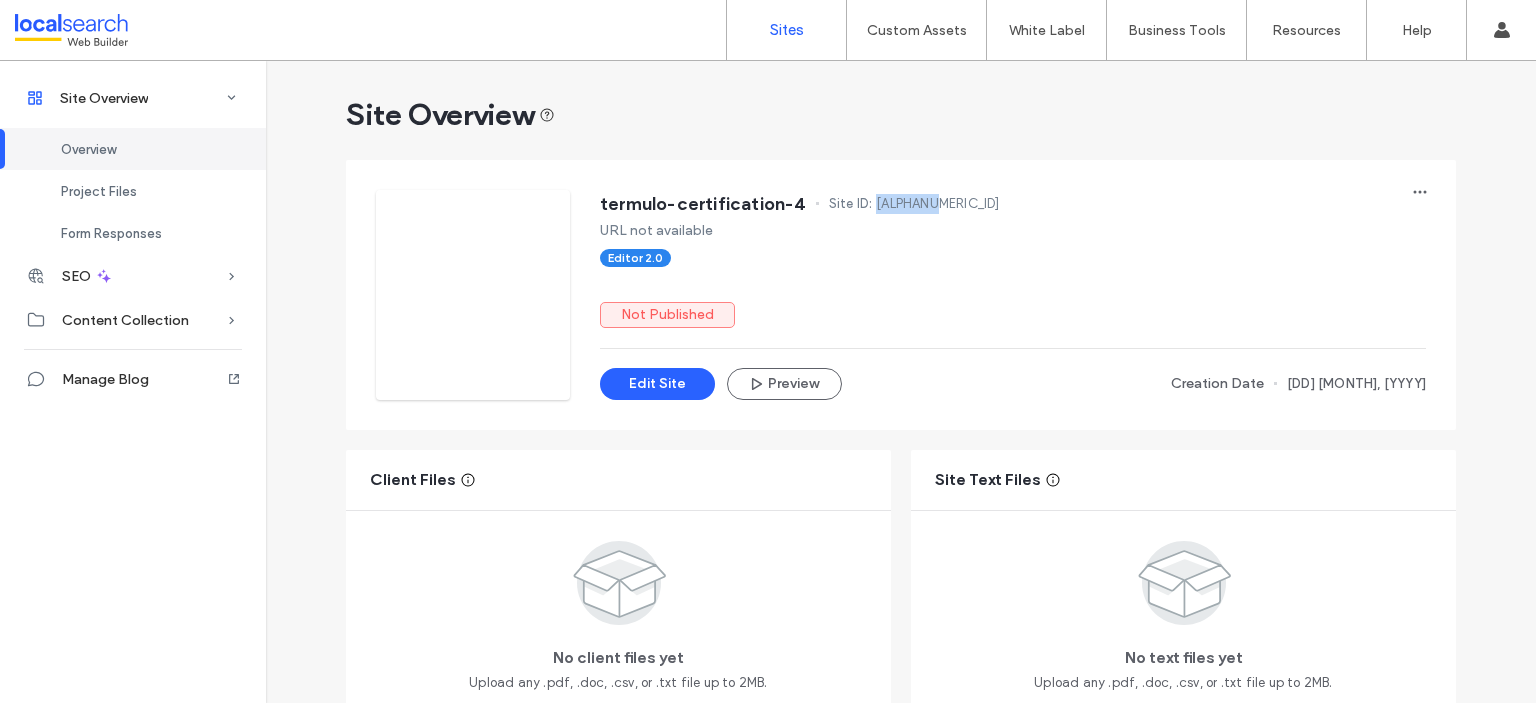 click on "Sites" at bounding box center (787, 30) 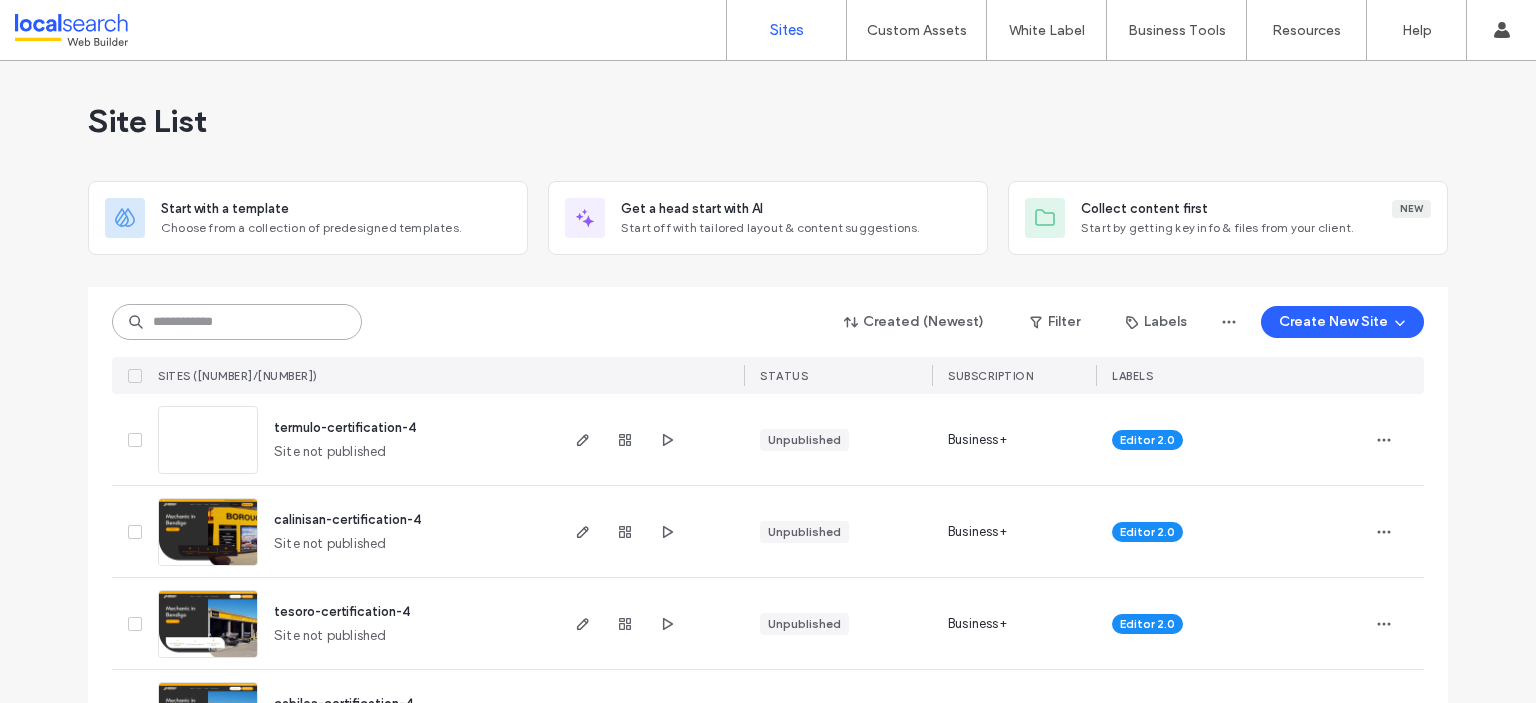 click at bounding box center (237, 322) 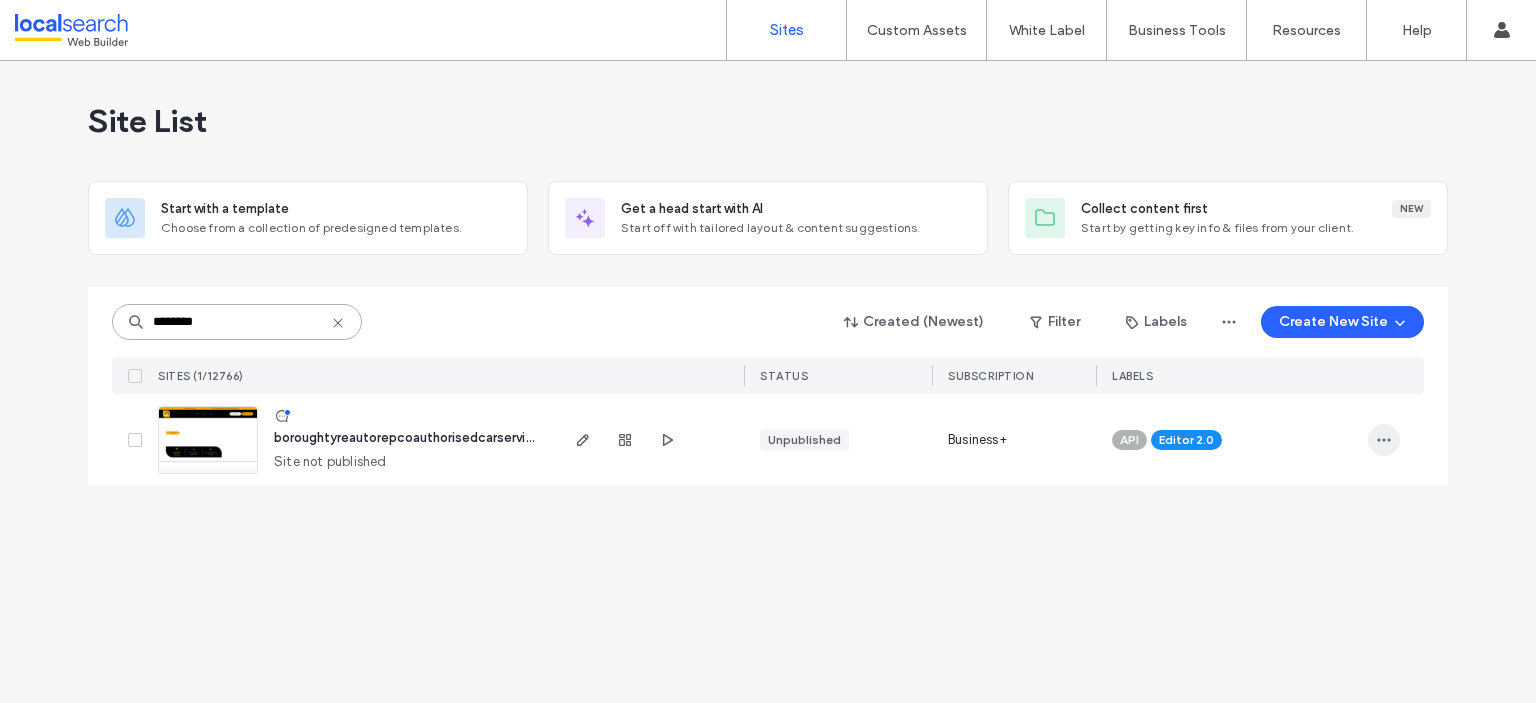 type on "********" 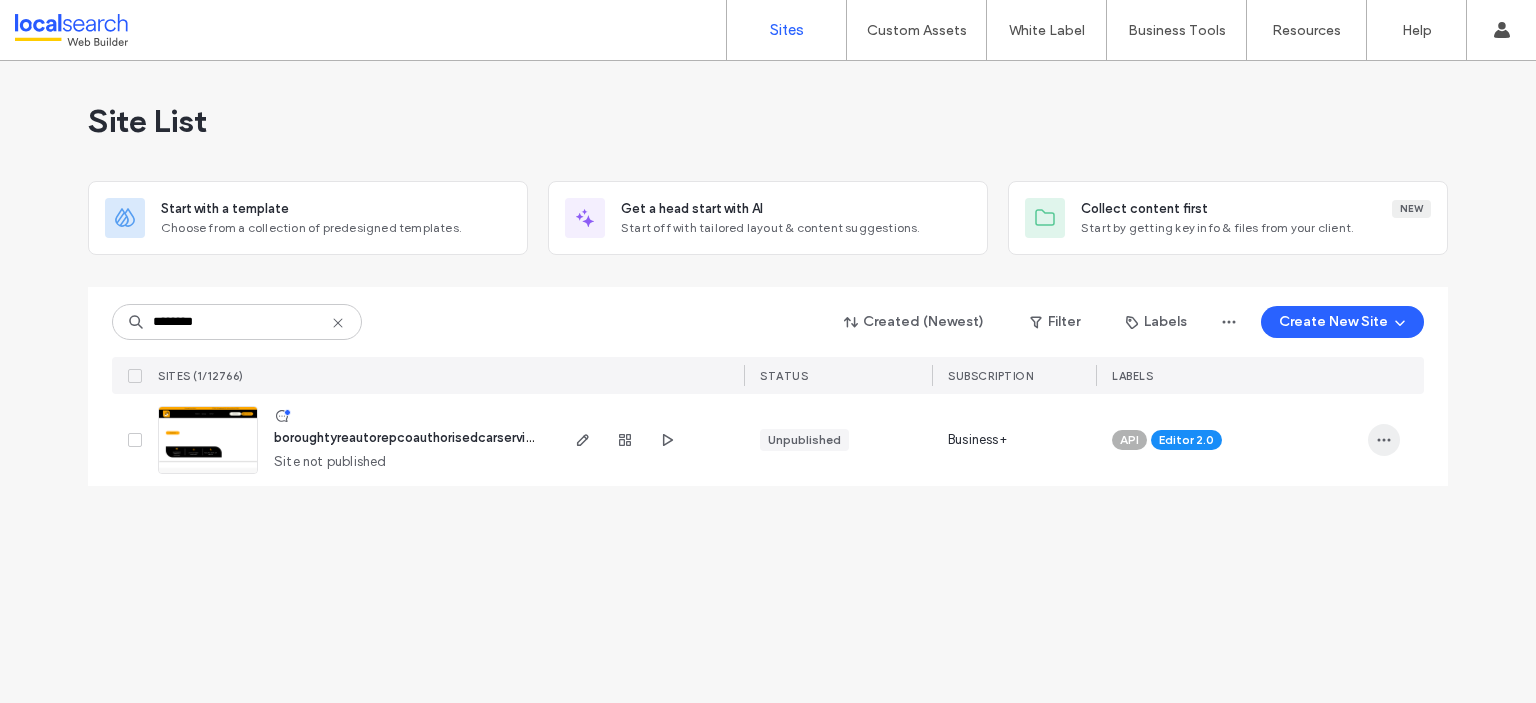 click at bounding box center [1384, 440] 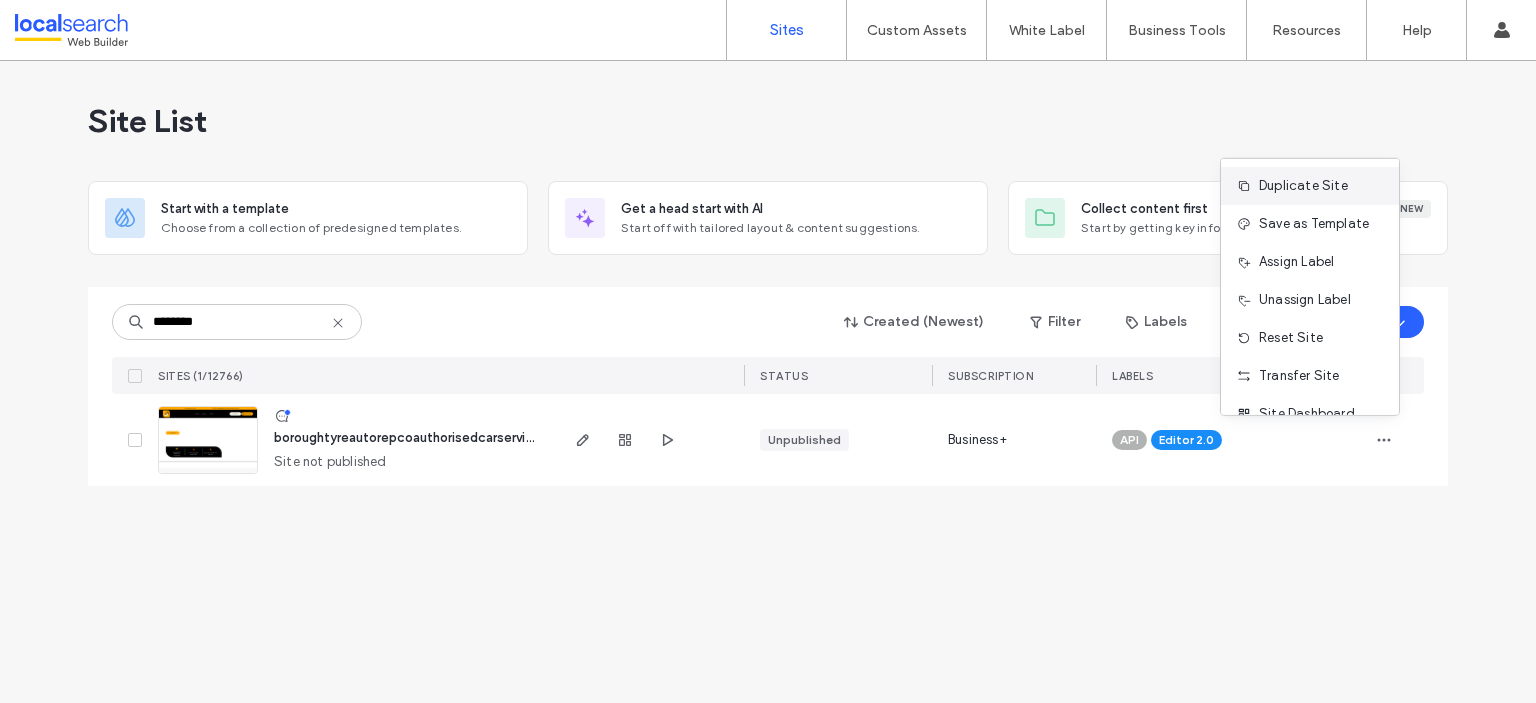 click on "Duplicate Site" at bounding box center (1303, 186) 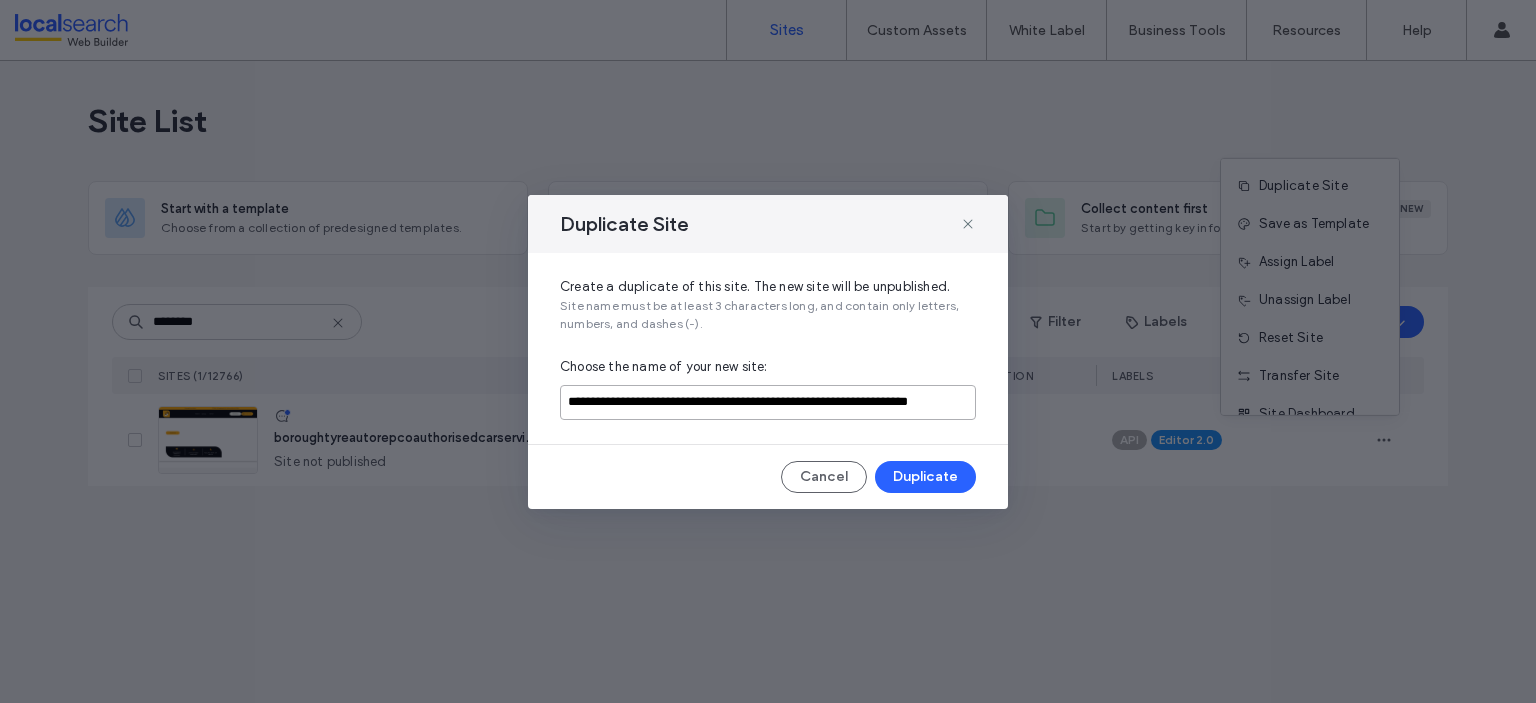 click on "**********" at bounding box center (768, 402) 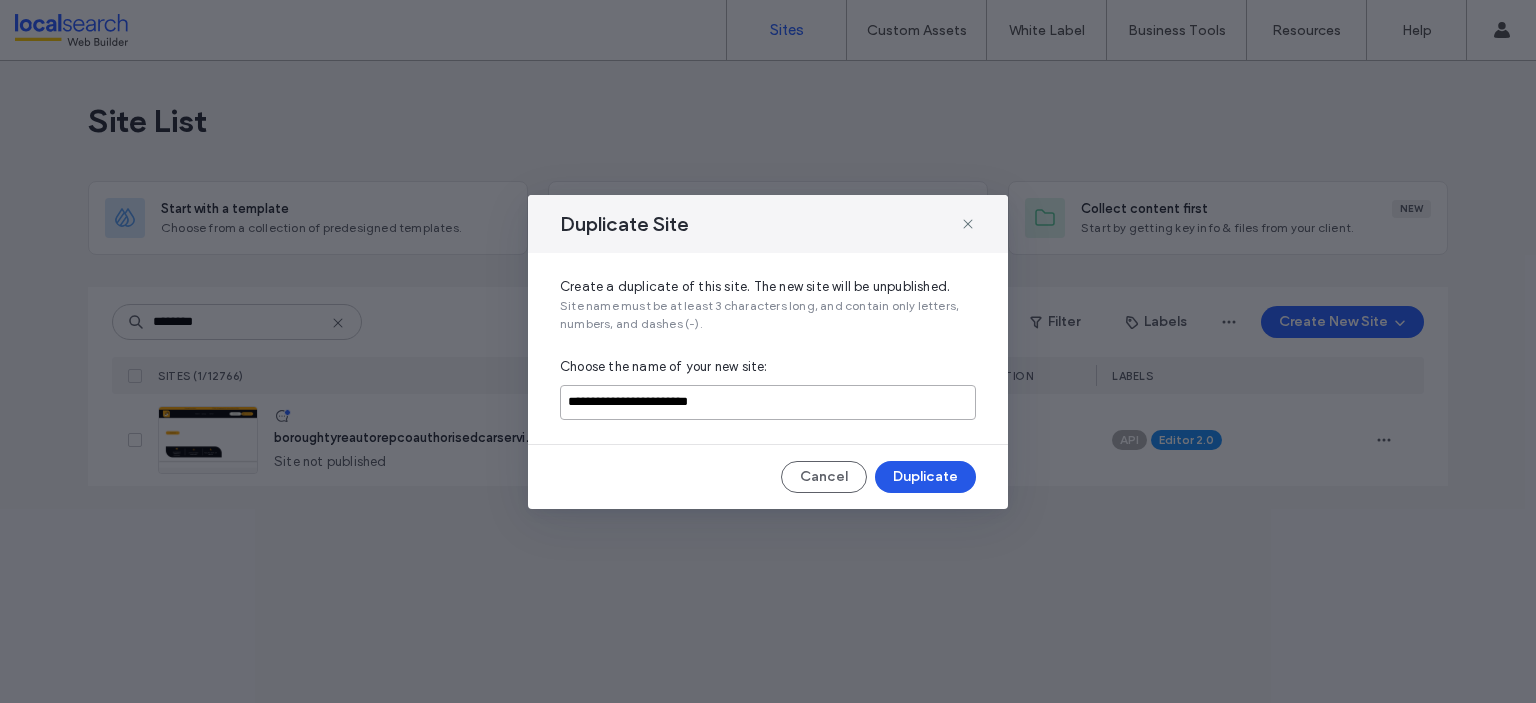 type on "**********" 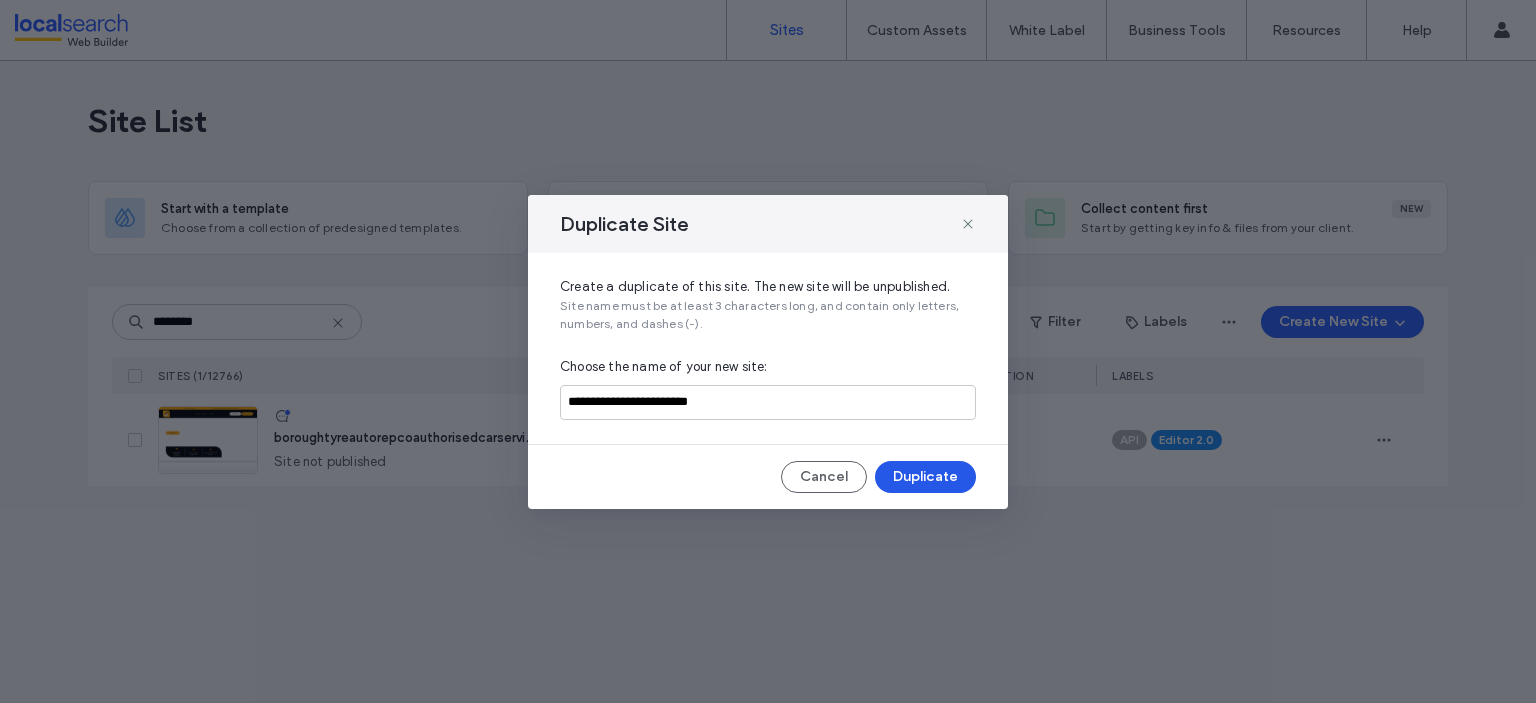 click on "Duplicate" at bounding box center (925, 477) 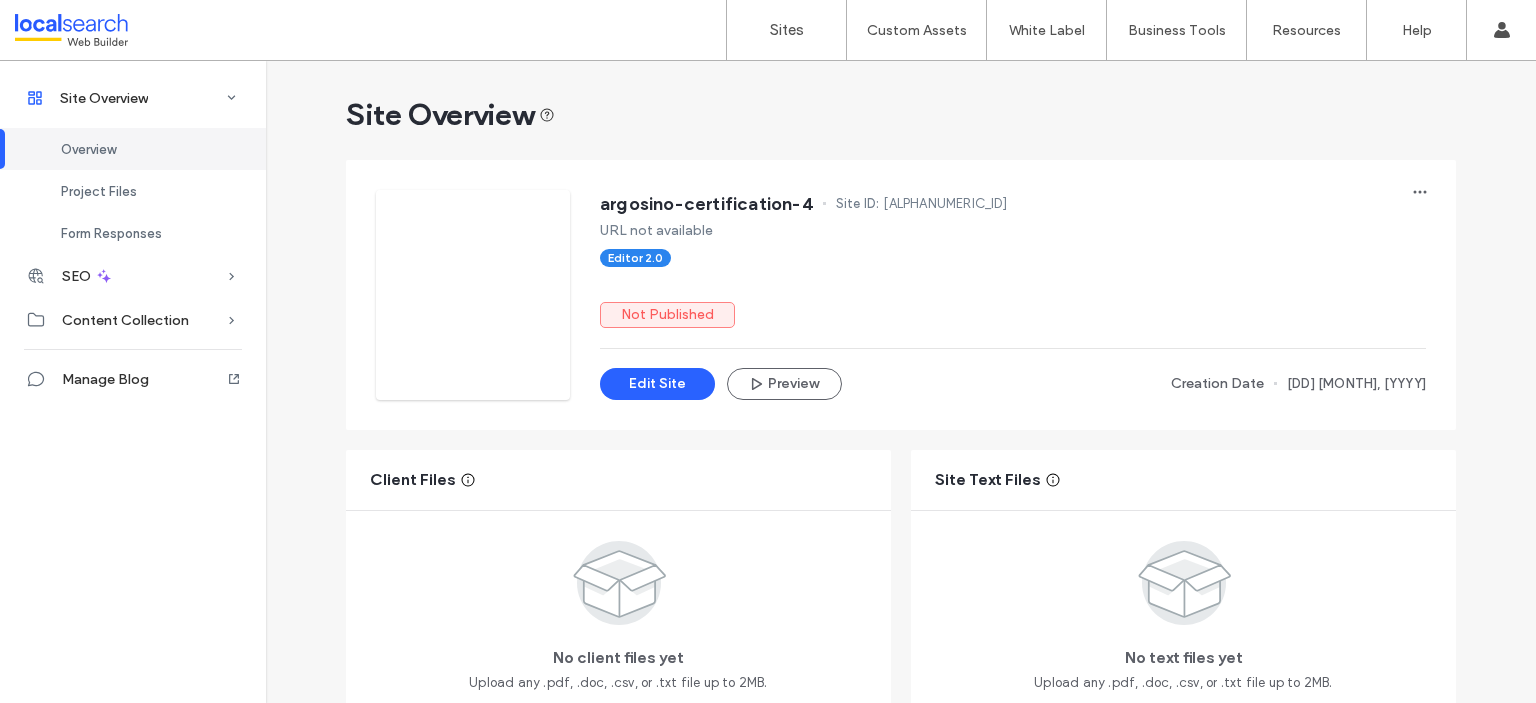 click on "d1696919" at bounding box center (944, 204) 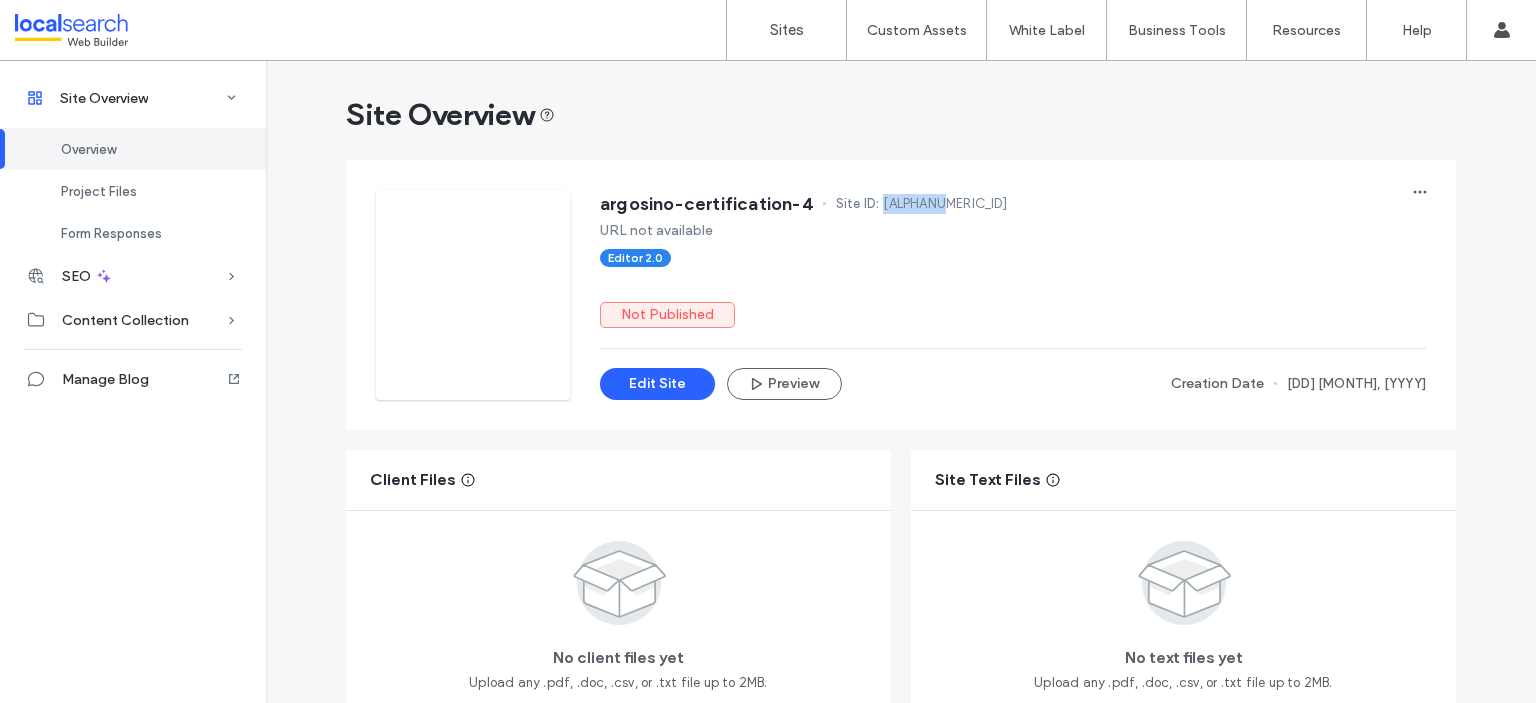 click on "d1696919" at bounding box center [944, 204] 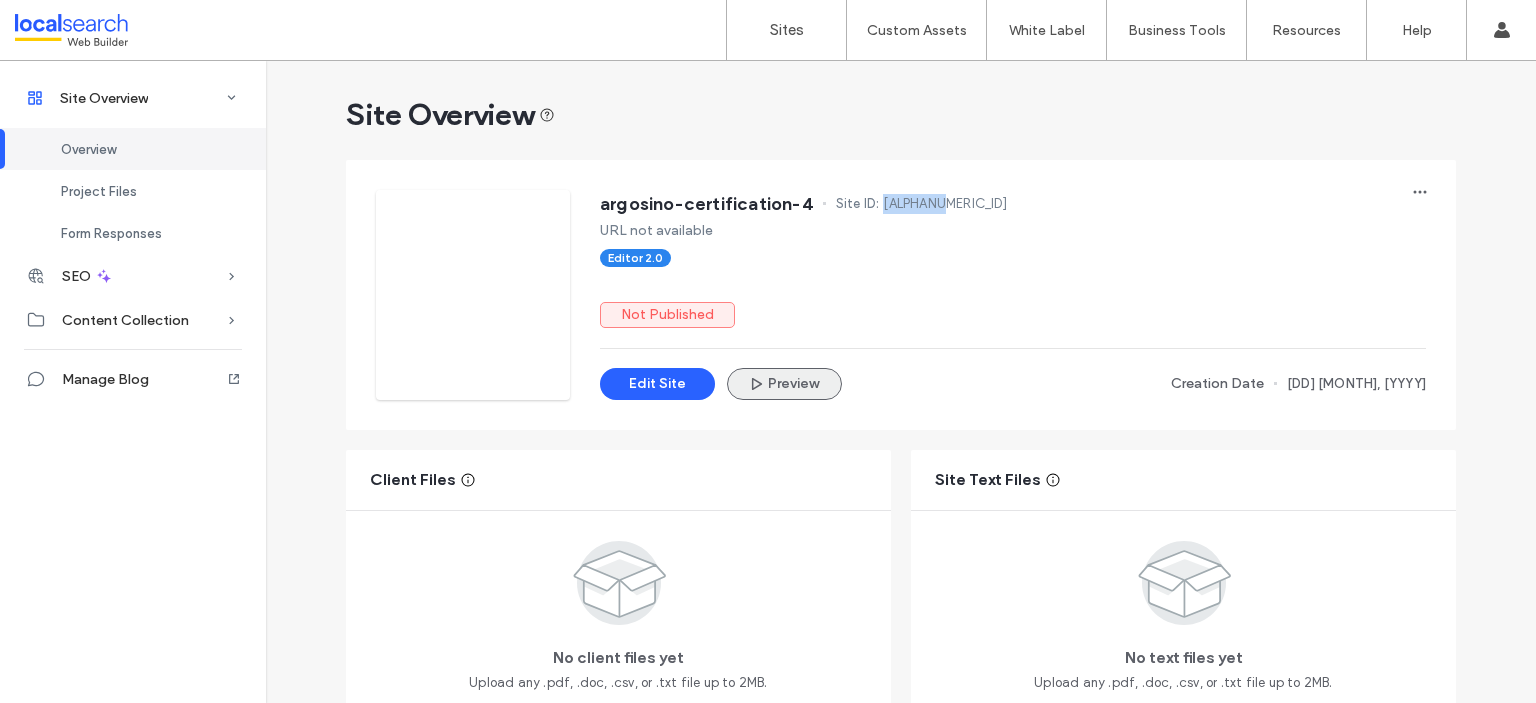 click on "Preview" at bounding box center (784, 384) 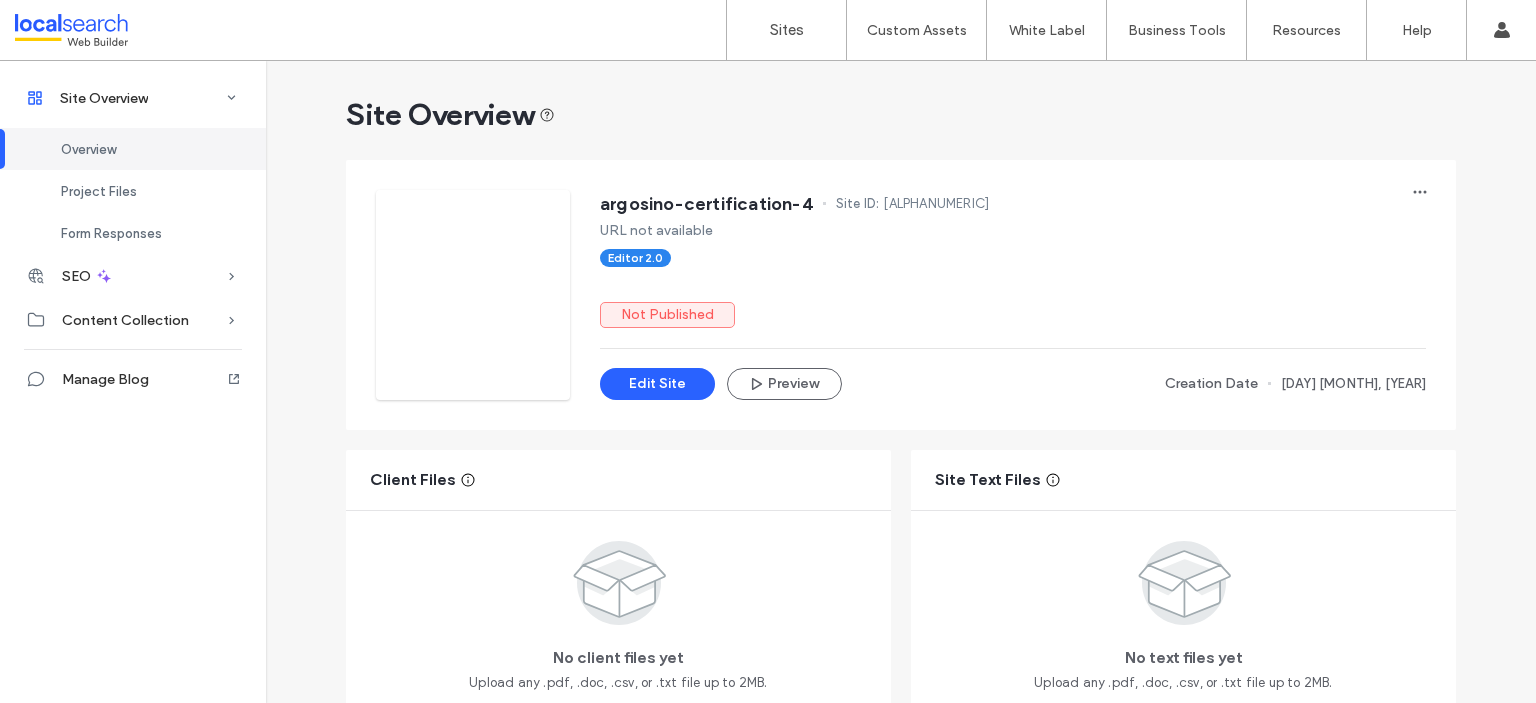 scroll, scrollTop: 0, scrollLeft: 0, axis: both 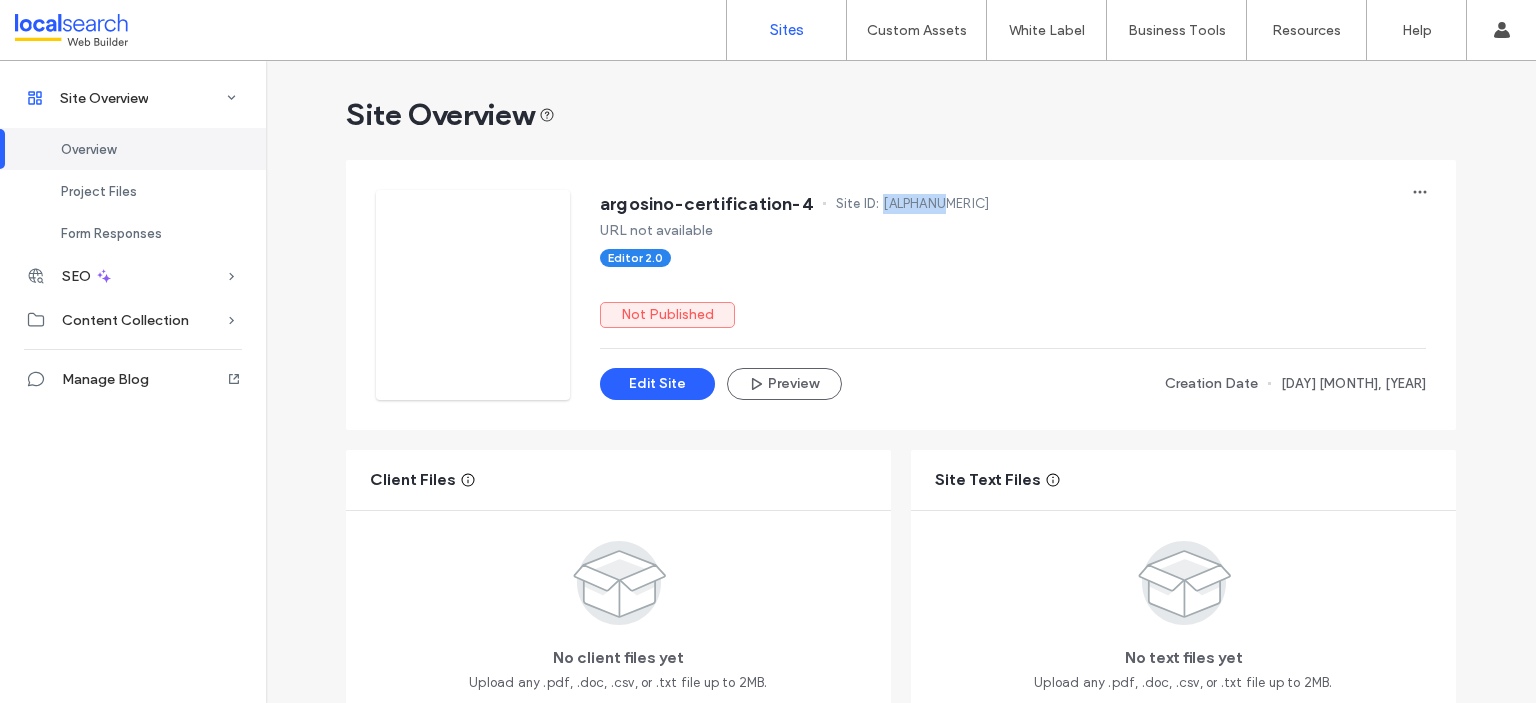 click on "Sites" at bounding box center [787, 30] 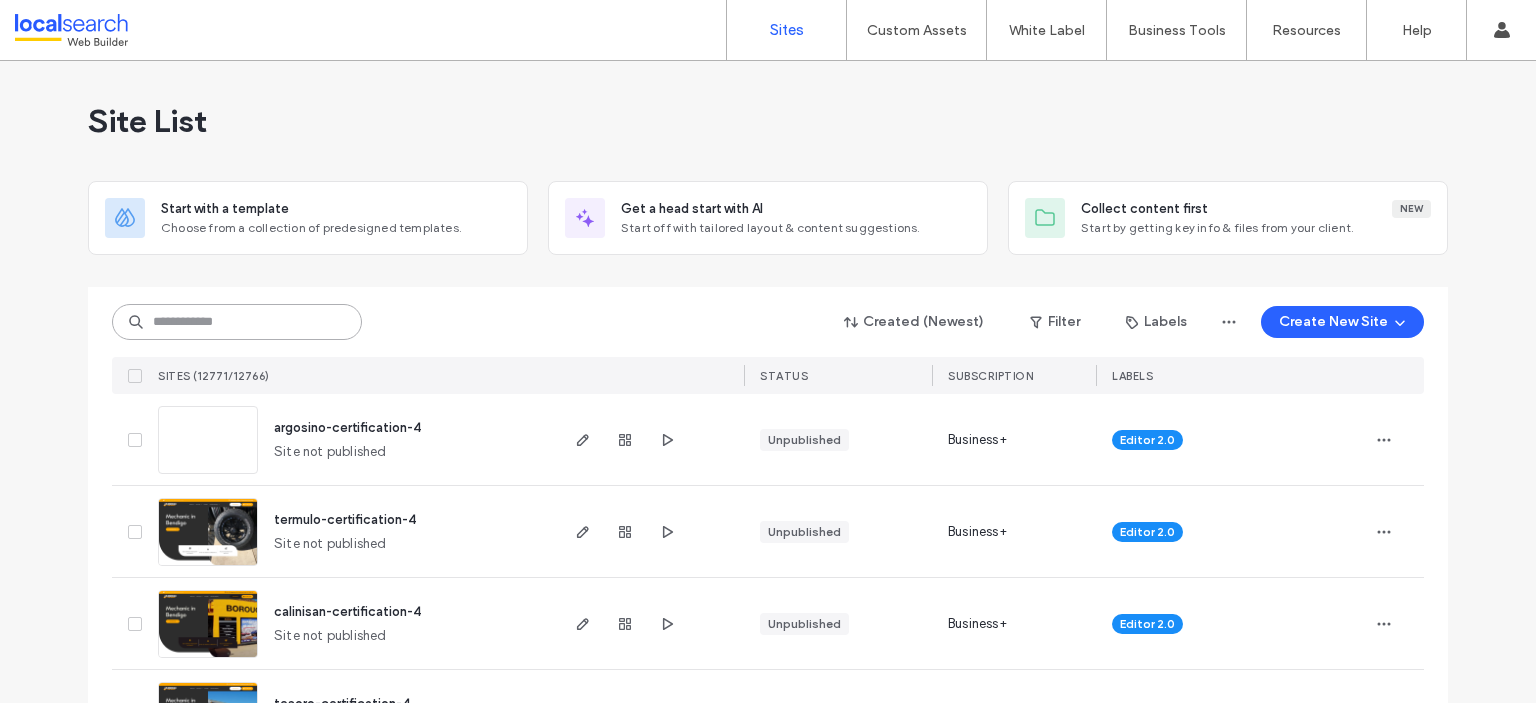 click at bounding box center (237, 322) 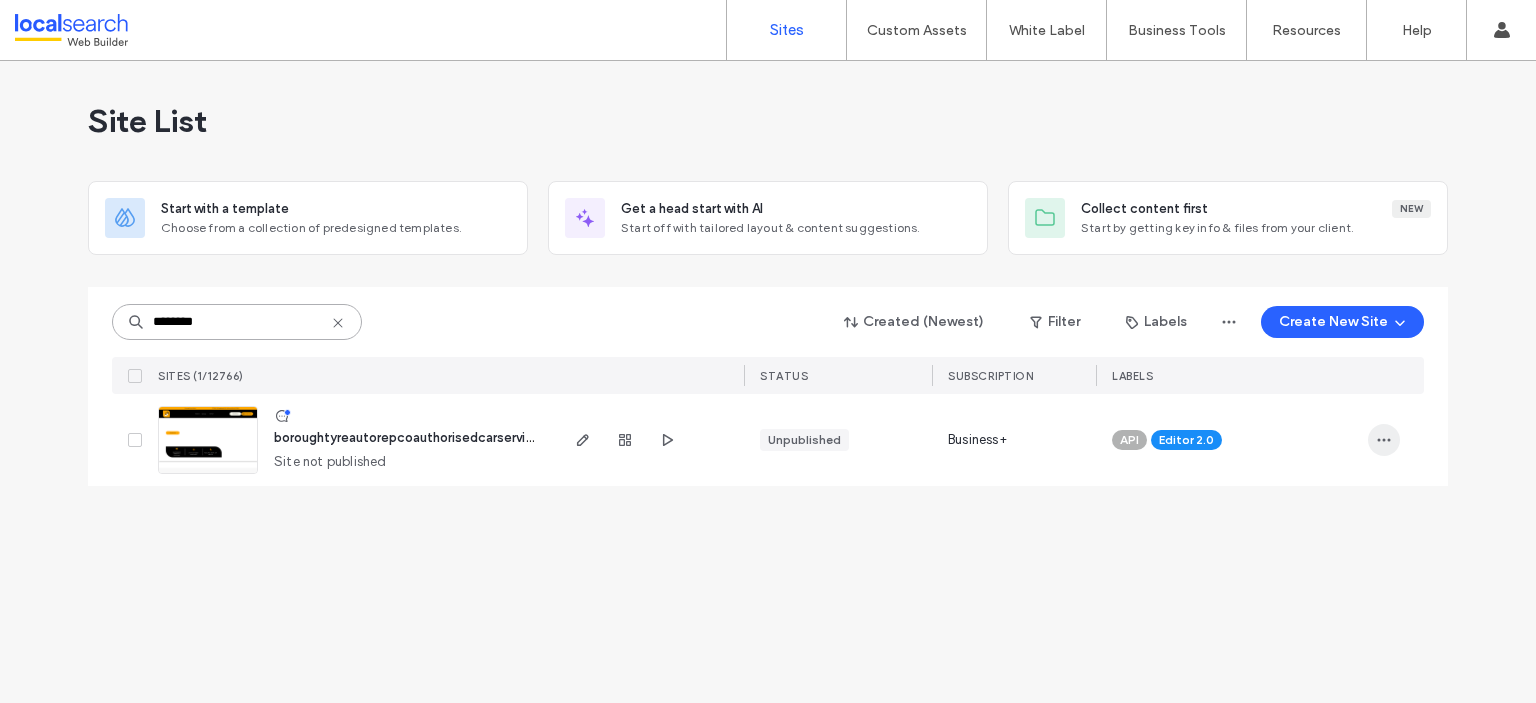 type on "********" 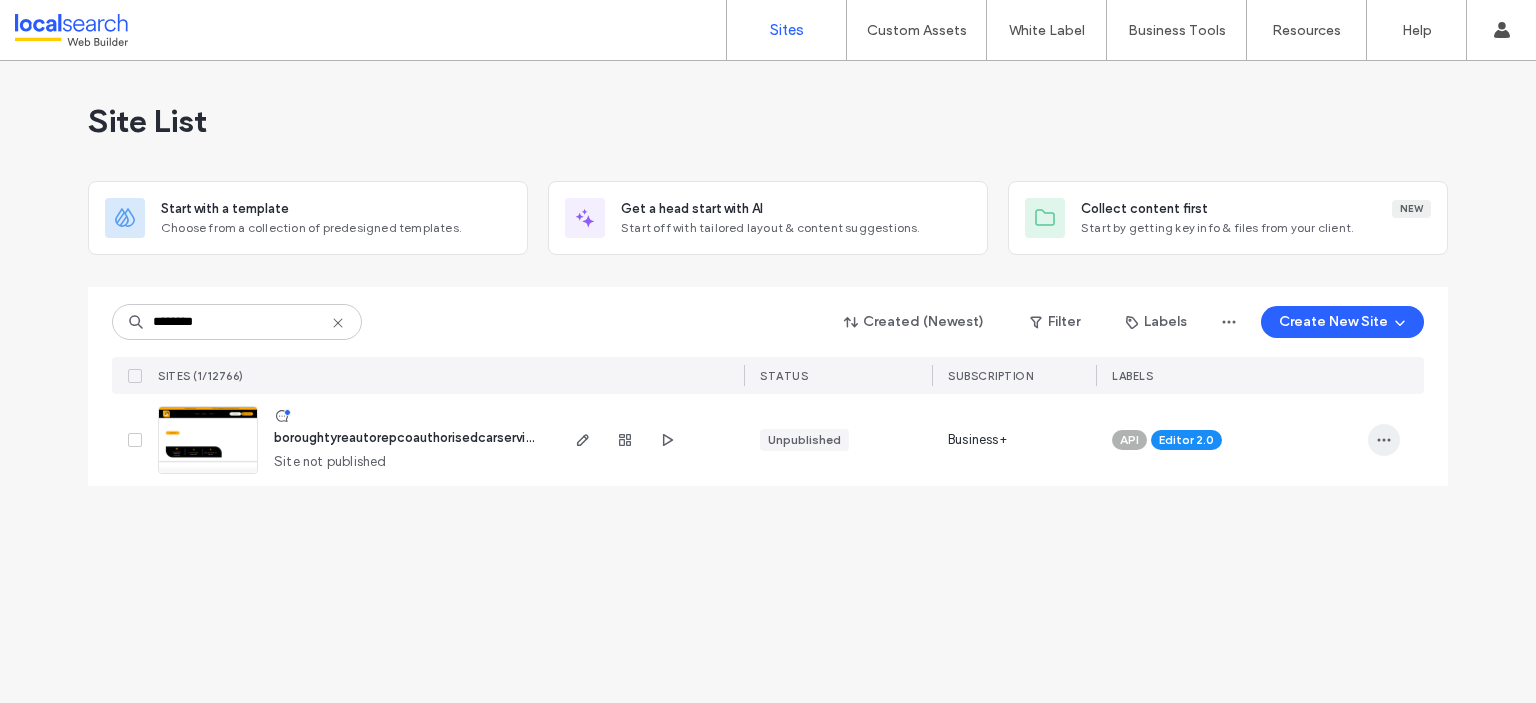 click at bounding box center (1384, 440) 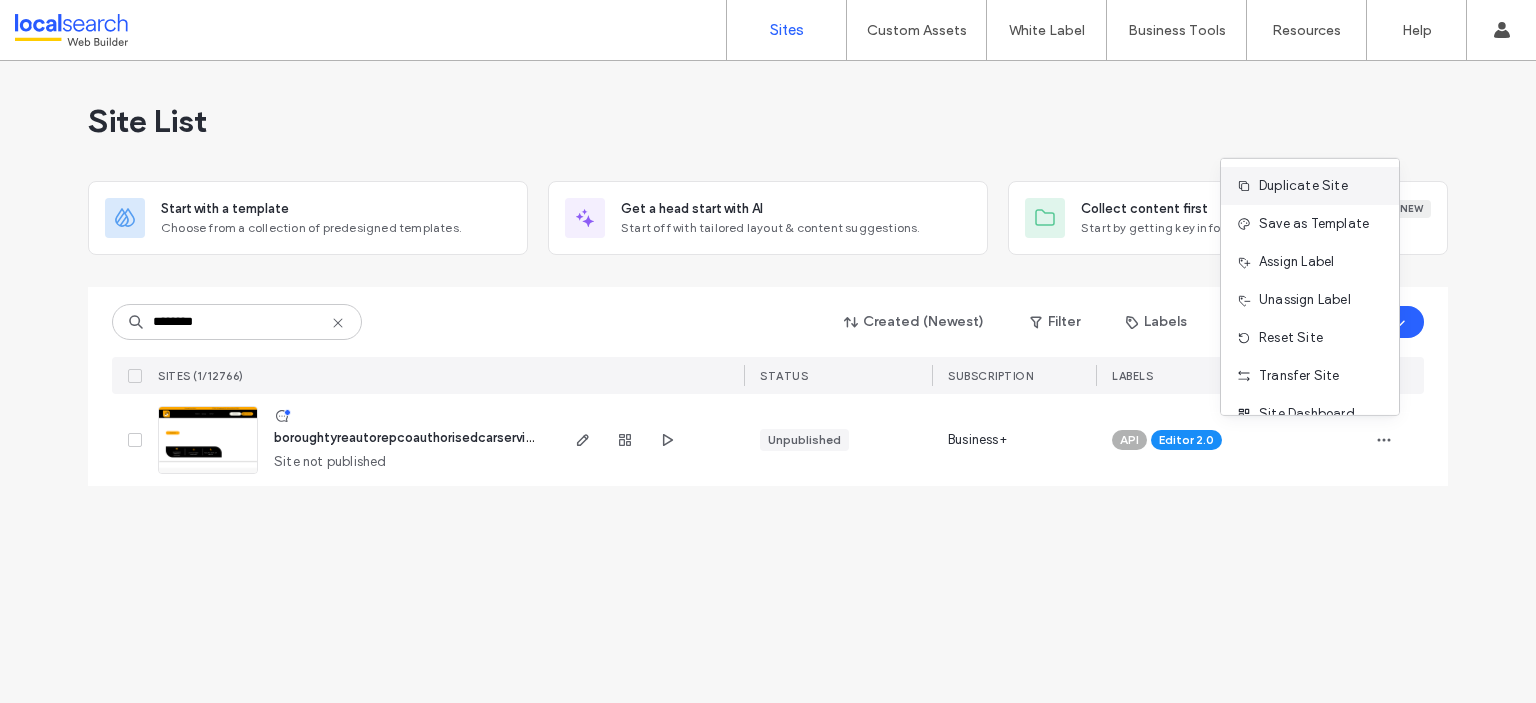 click on "Duplicate Site" at bounding box center (1303, 186) 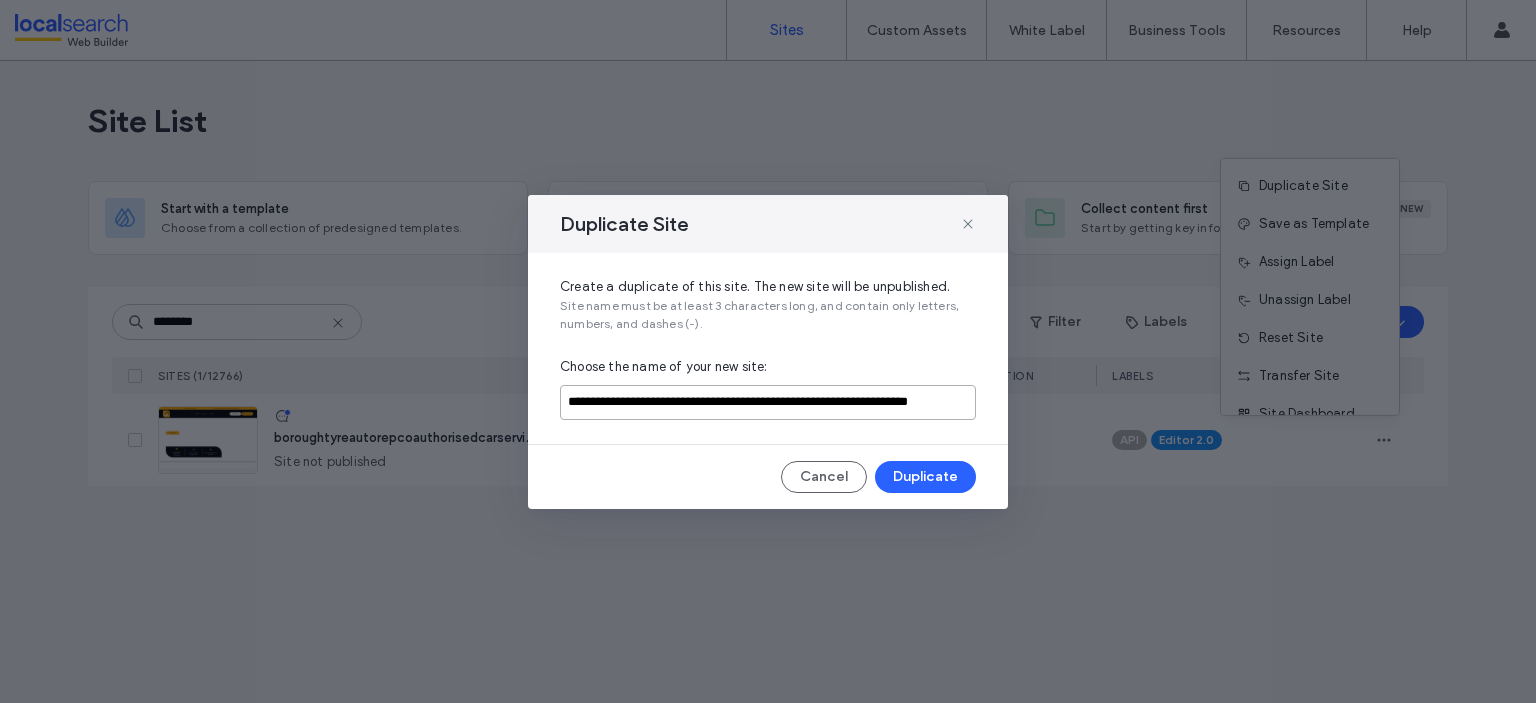 click on "**********" at bounding box center [768, 402] 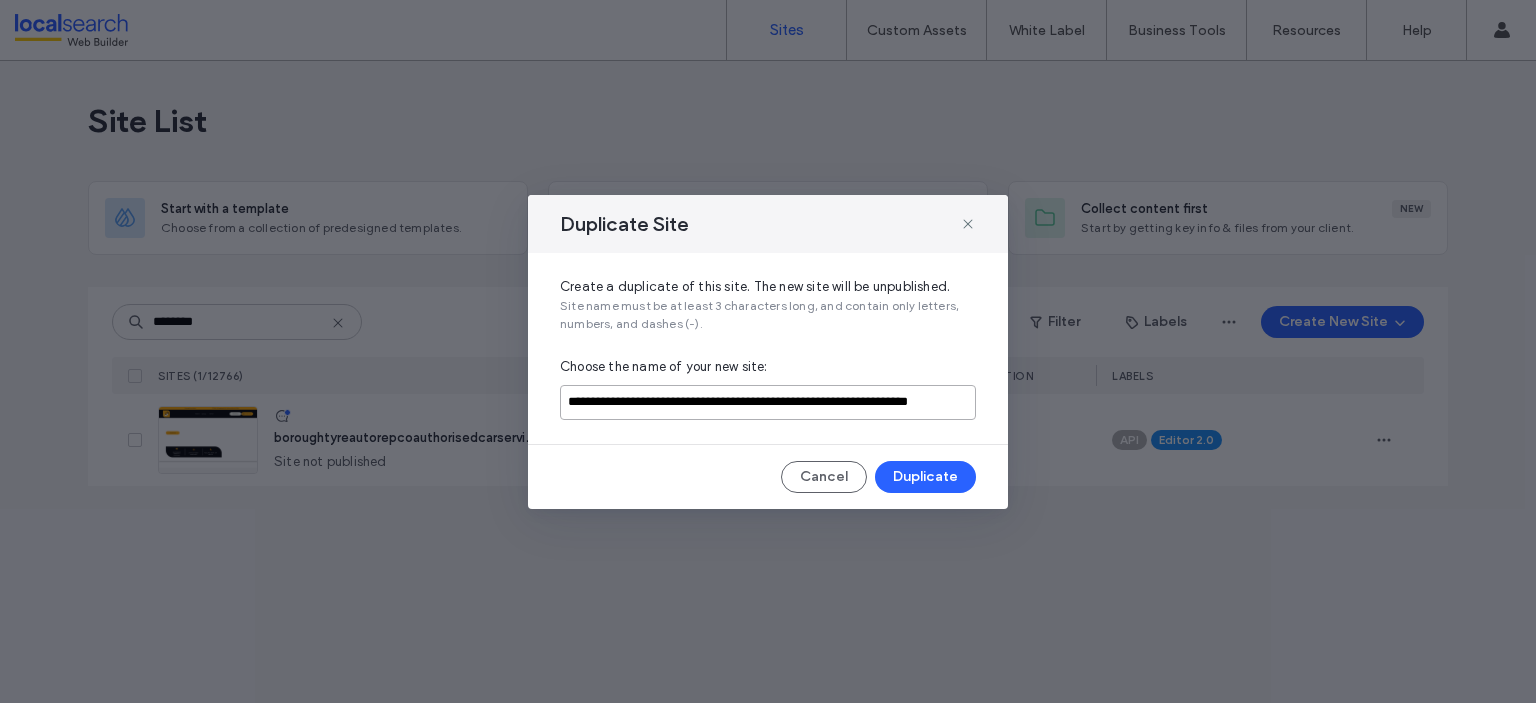click on "**********" at bounding box center [768, 402] 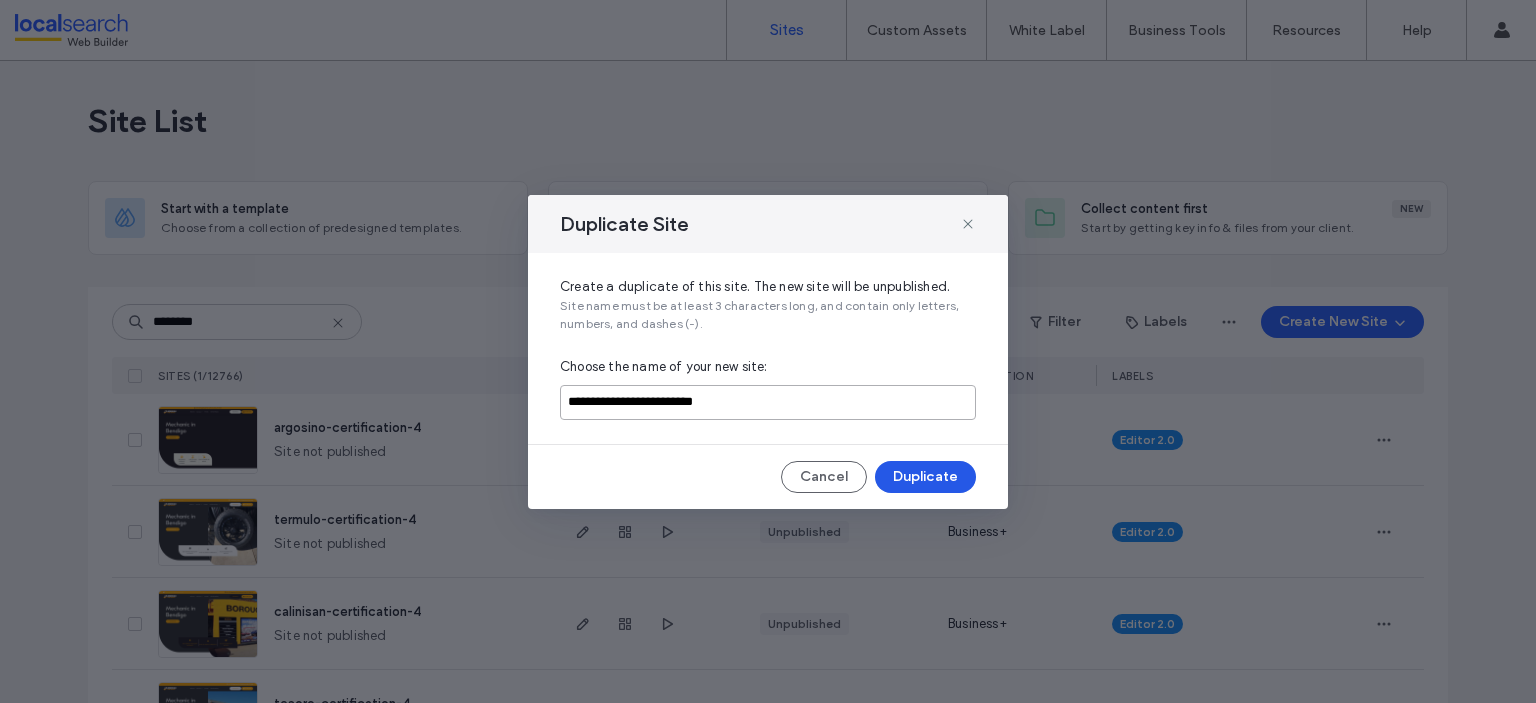 type on "**********" 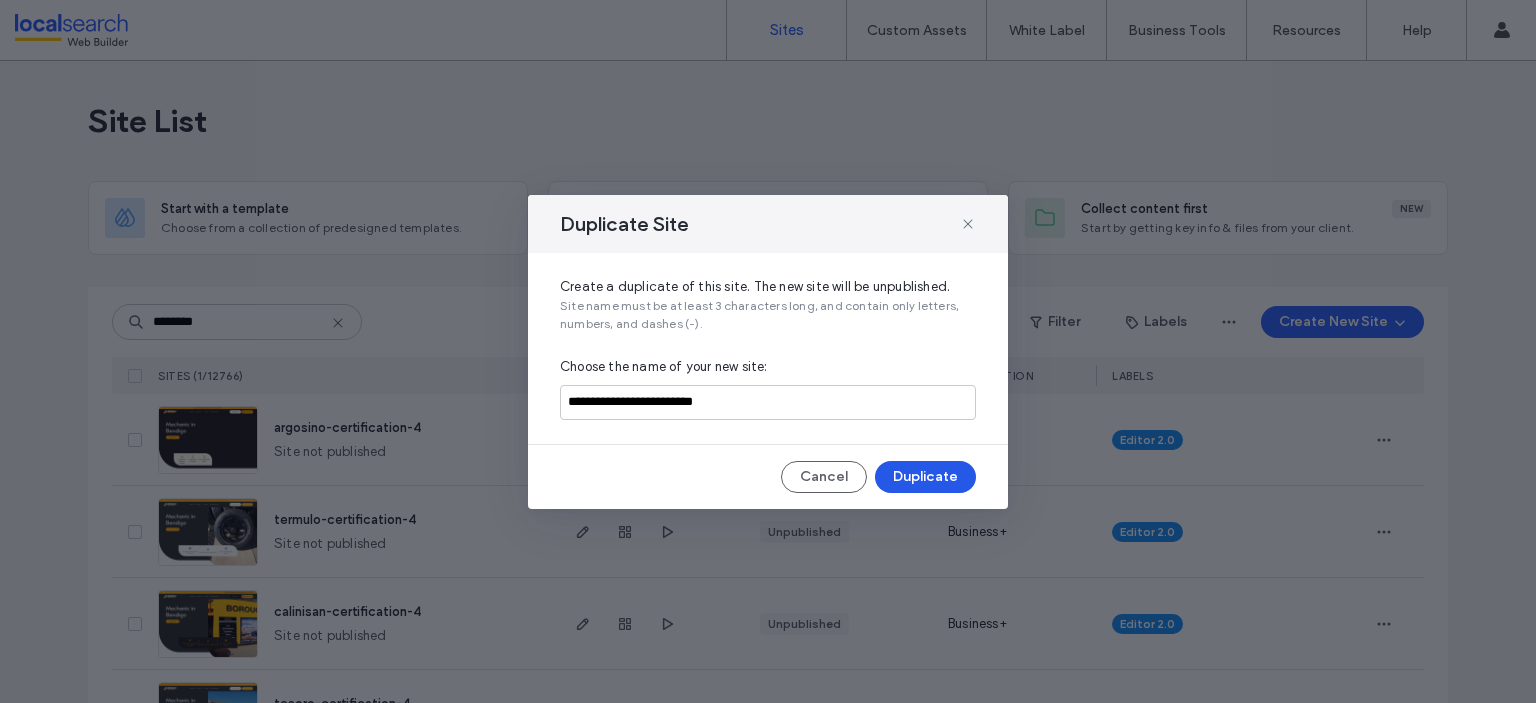 click on "Duplicate" at bounding box center [925, 477] 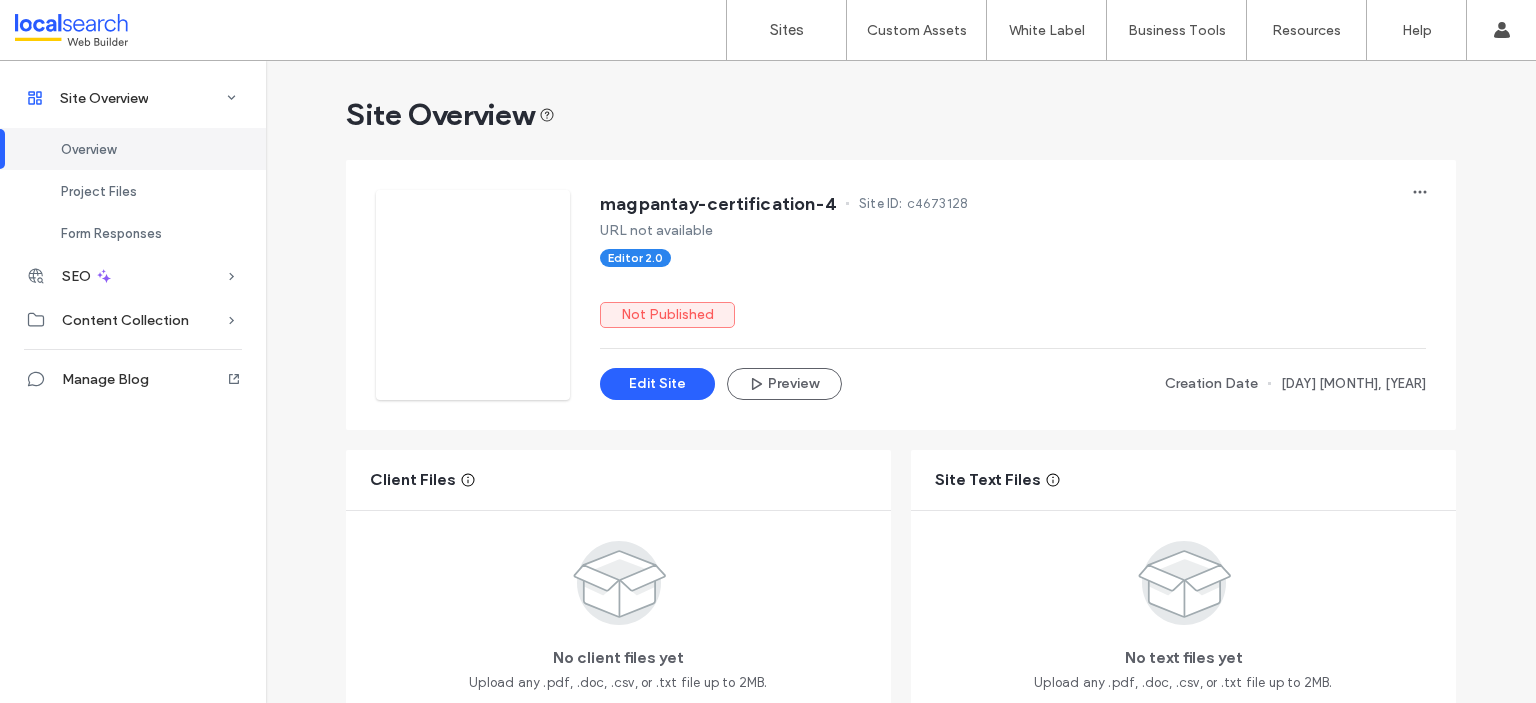 click on "c4673128" at bounding box center (938, 204) 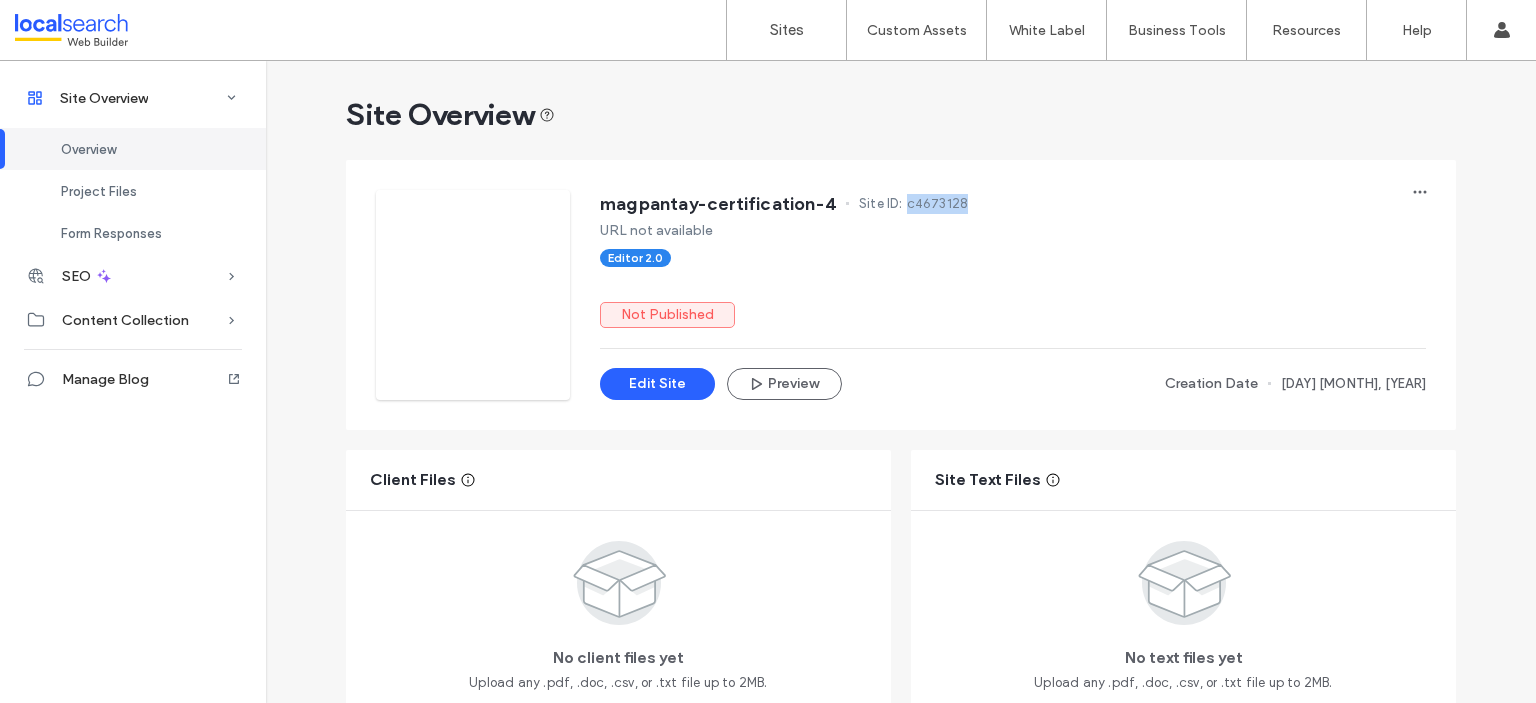 click on "c4673128" at bounding box center (938, 204) 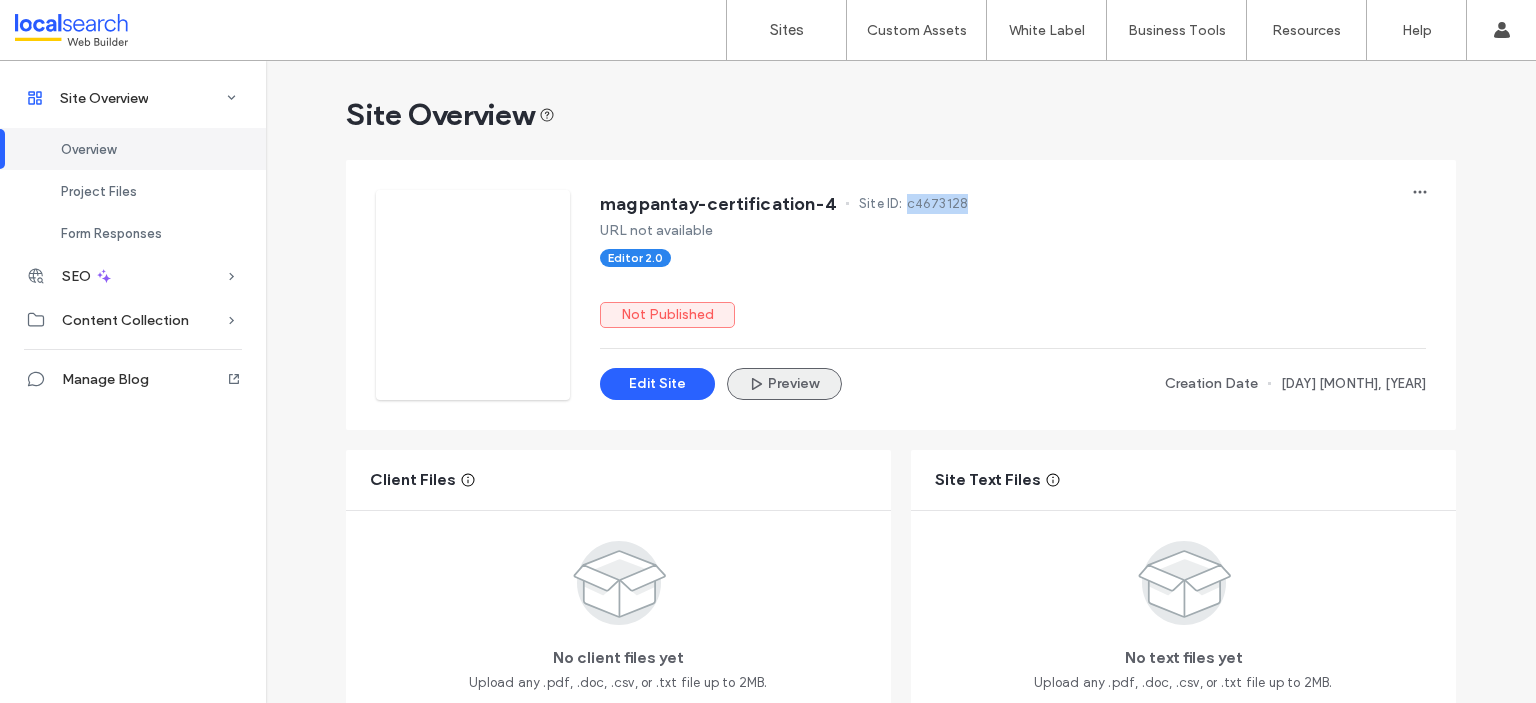click on "Preview" at bounding box center [784, 384] 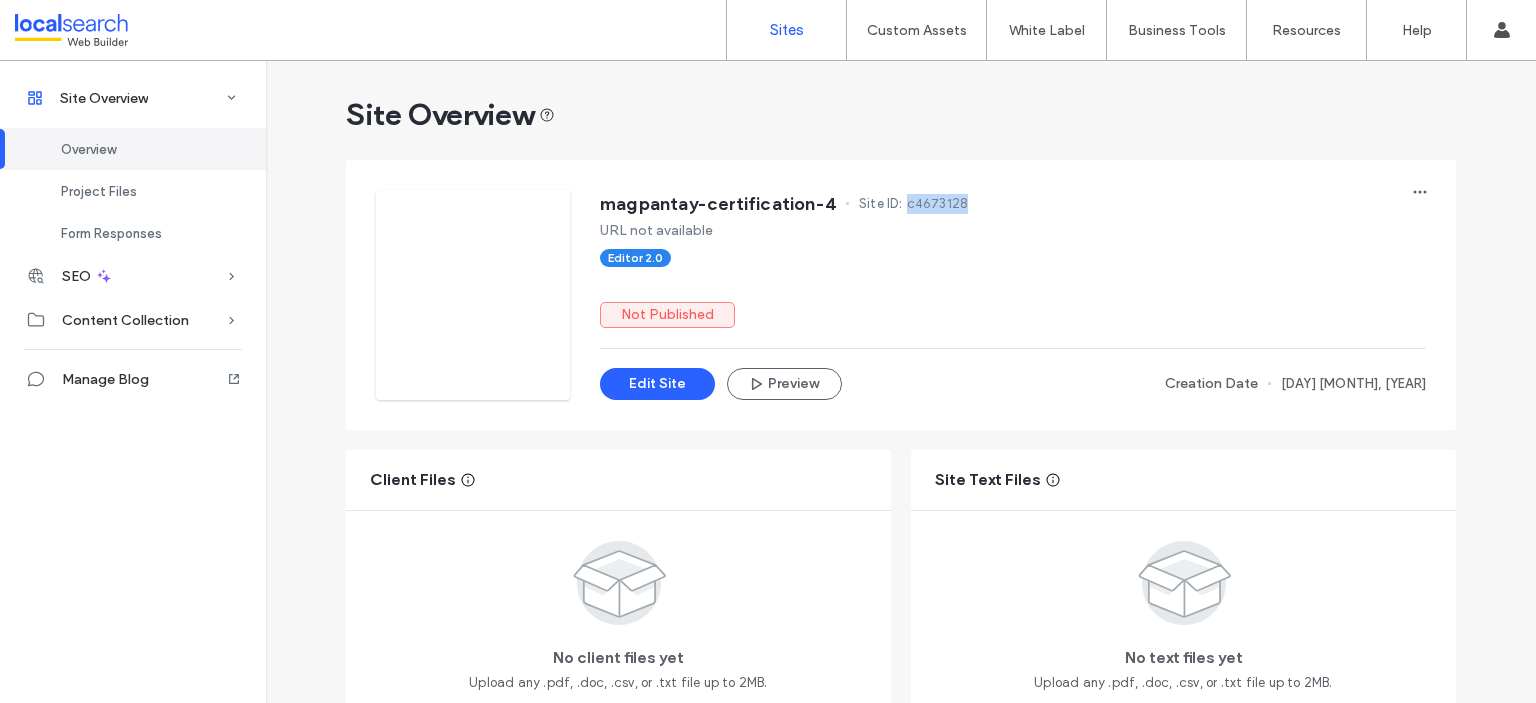 click on "Sites" at bounding box center [786, 30] 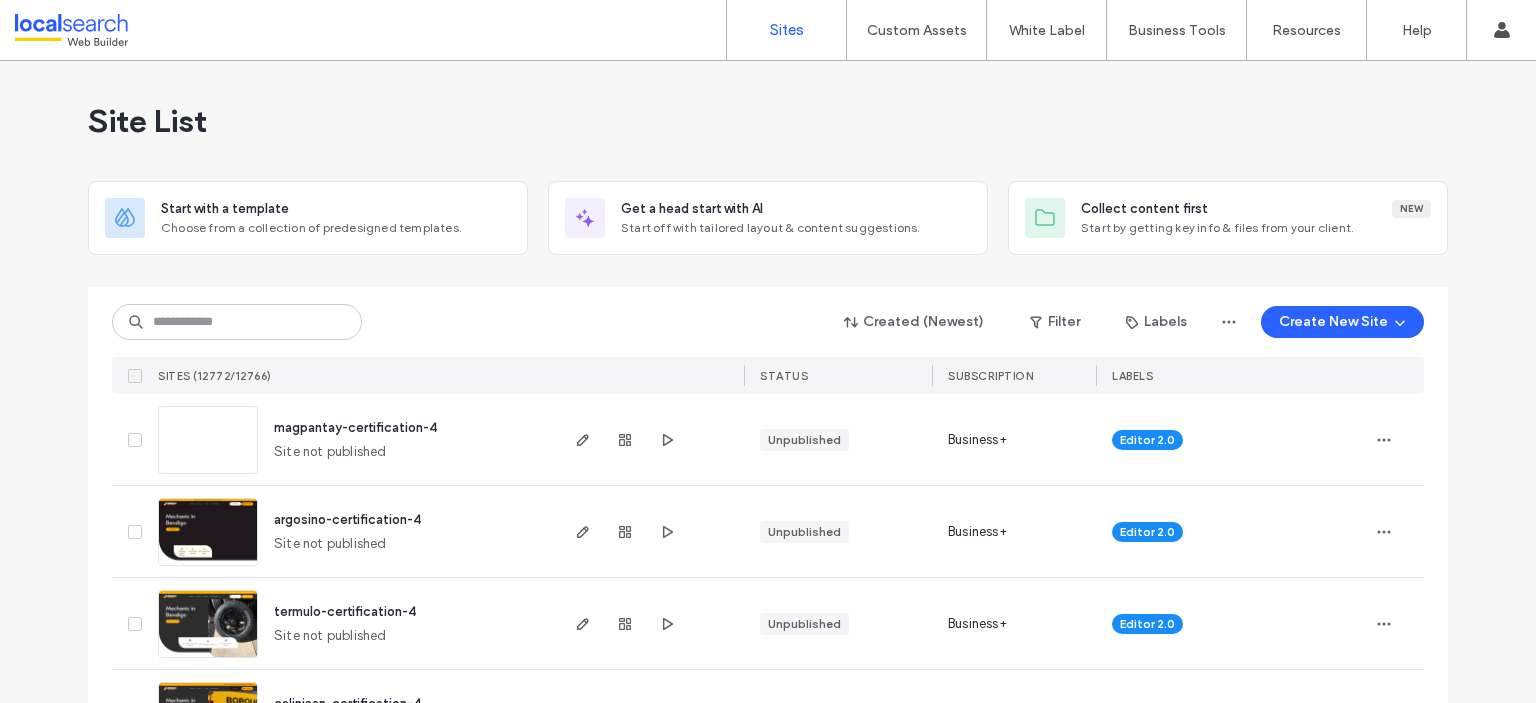 click on "Created (Newest) Filter Labels Create New Site" at bounding box center [768, 322] 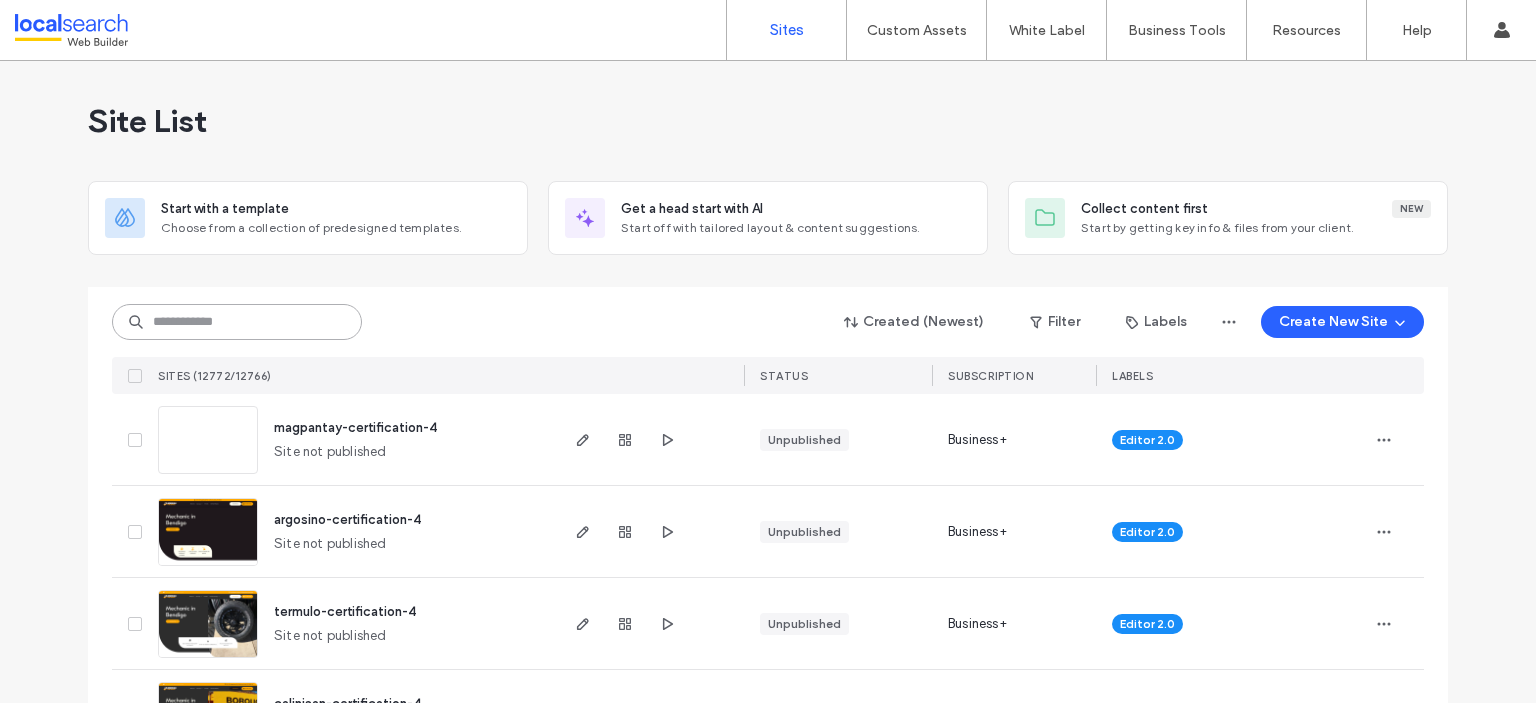 click at bounding box center (237, 322) 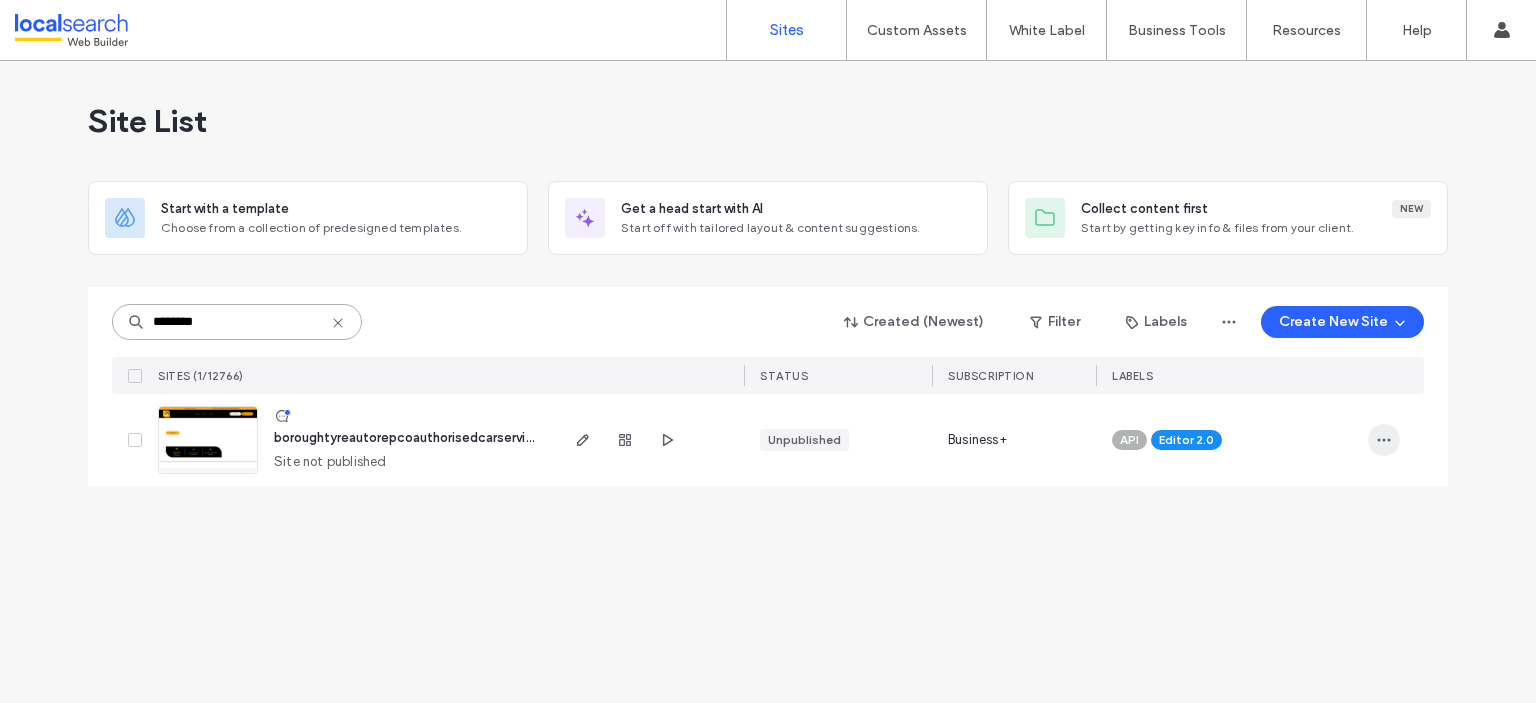 type on "********" 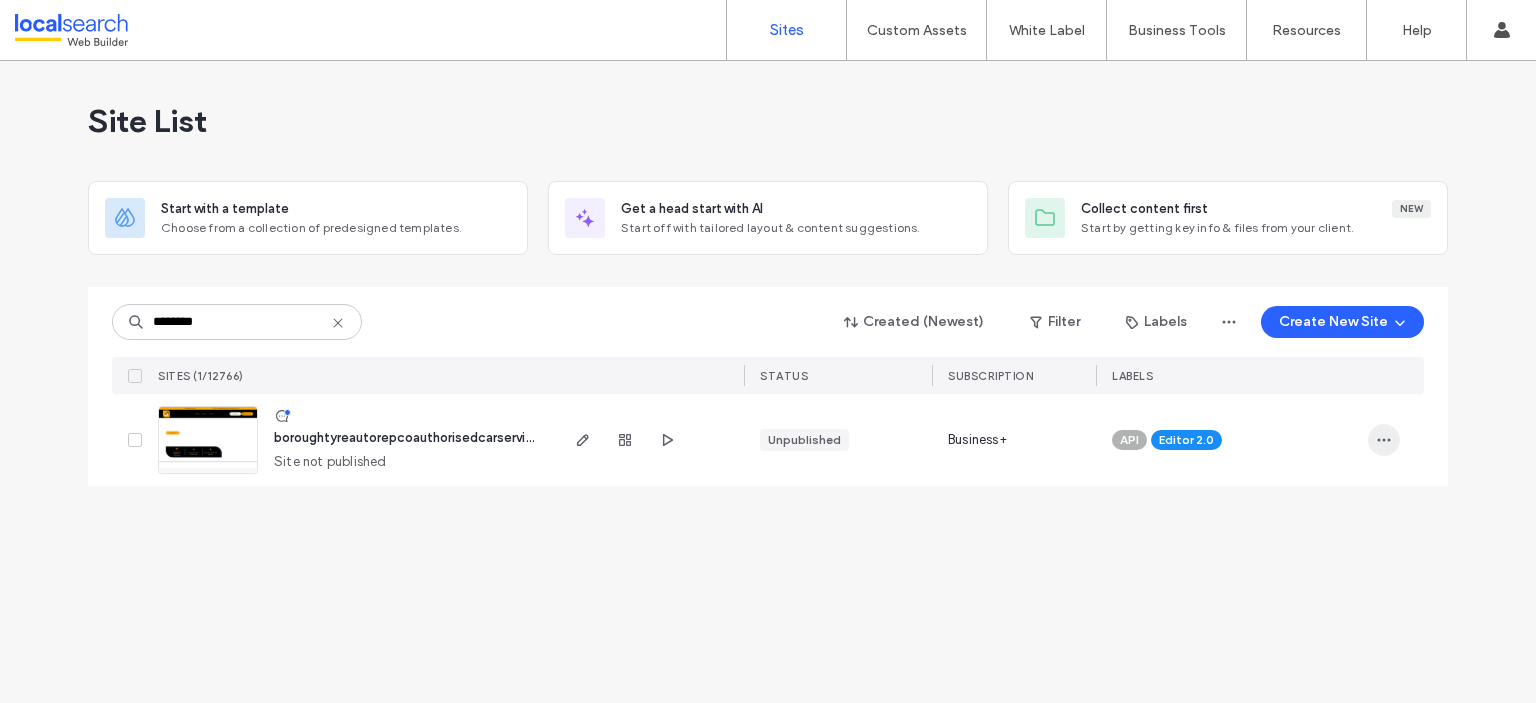 click at bounding box center (1384, 440) 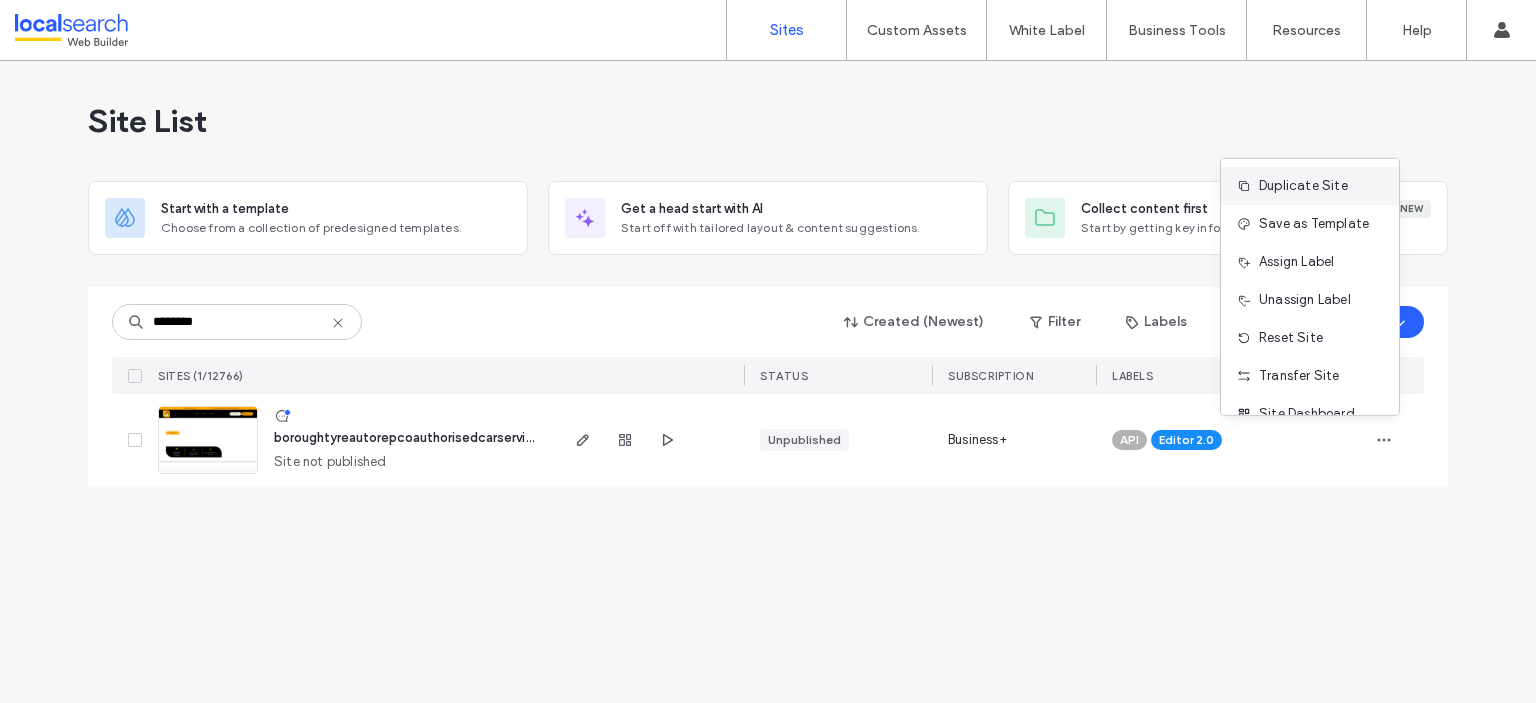 click on "Duplicate Site" at bounding box center [1303, 186] 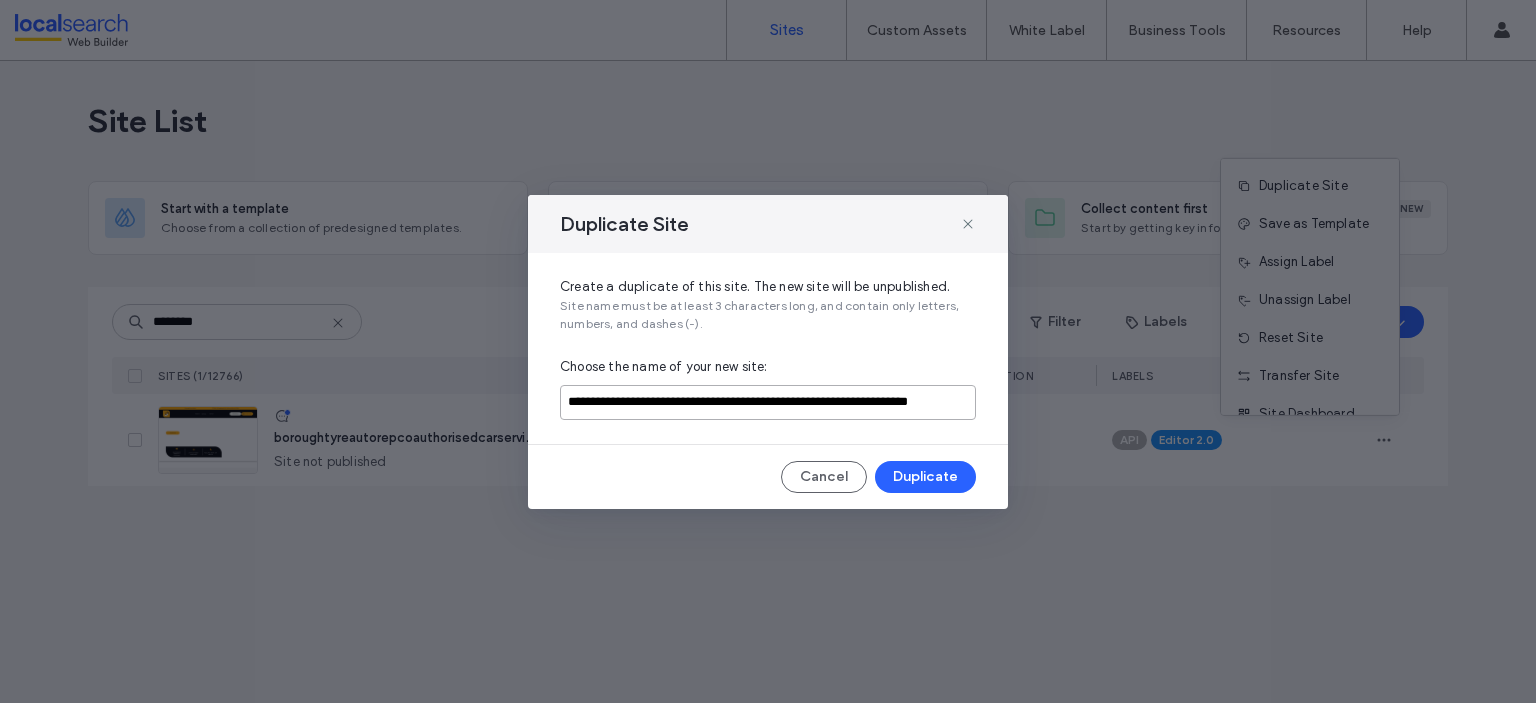 click on "**********" at bounding box center (768, 402) 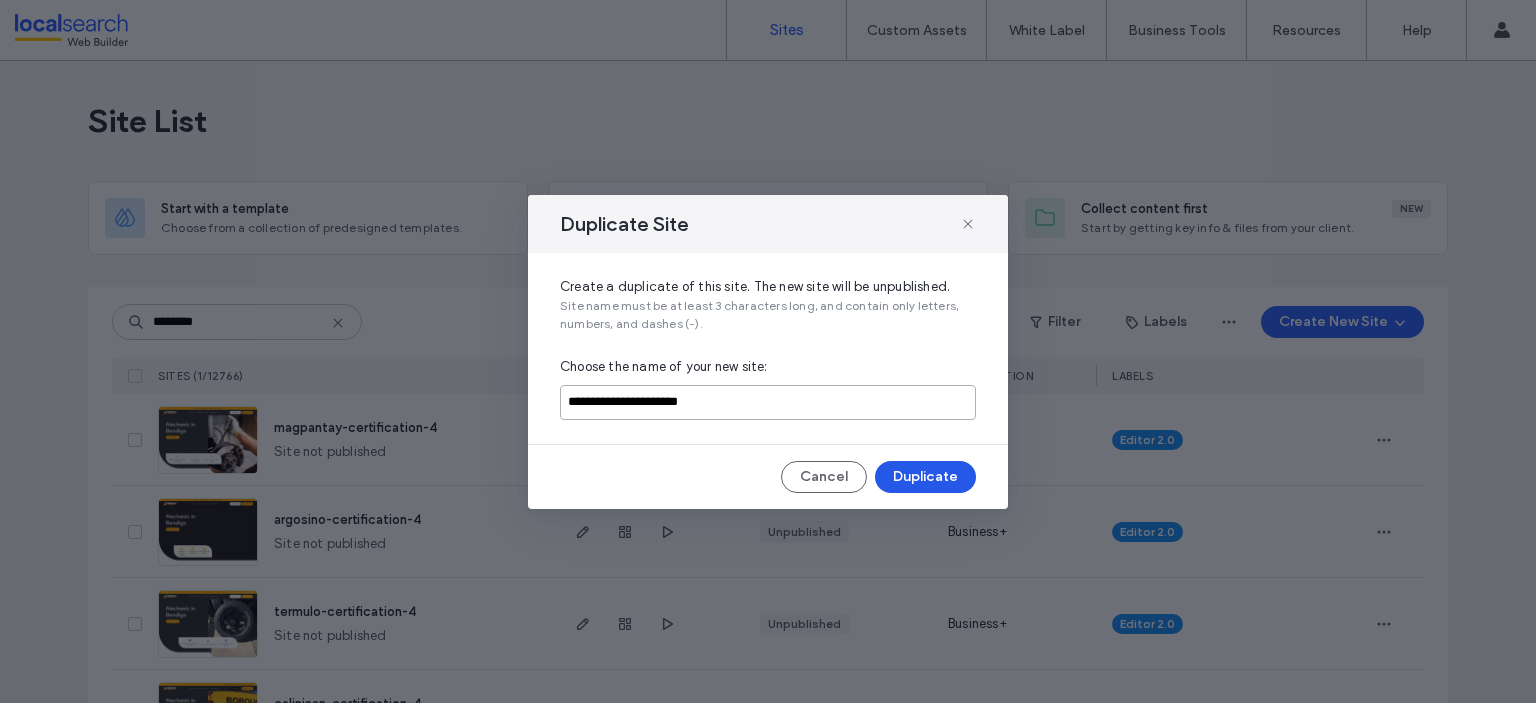 type on "**********" 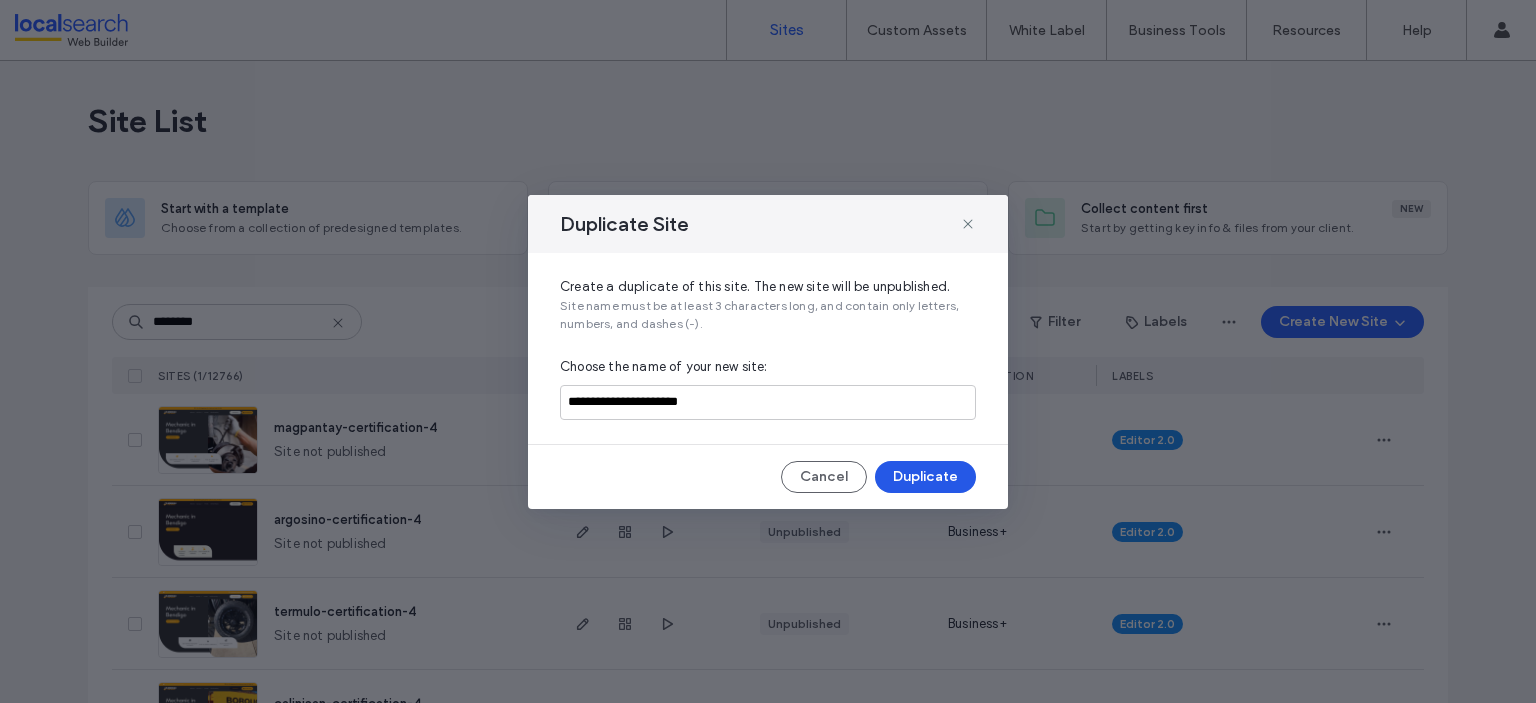 click on "Duplicate" at bounding box center [925, 477] 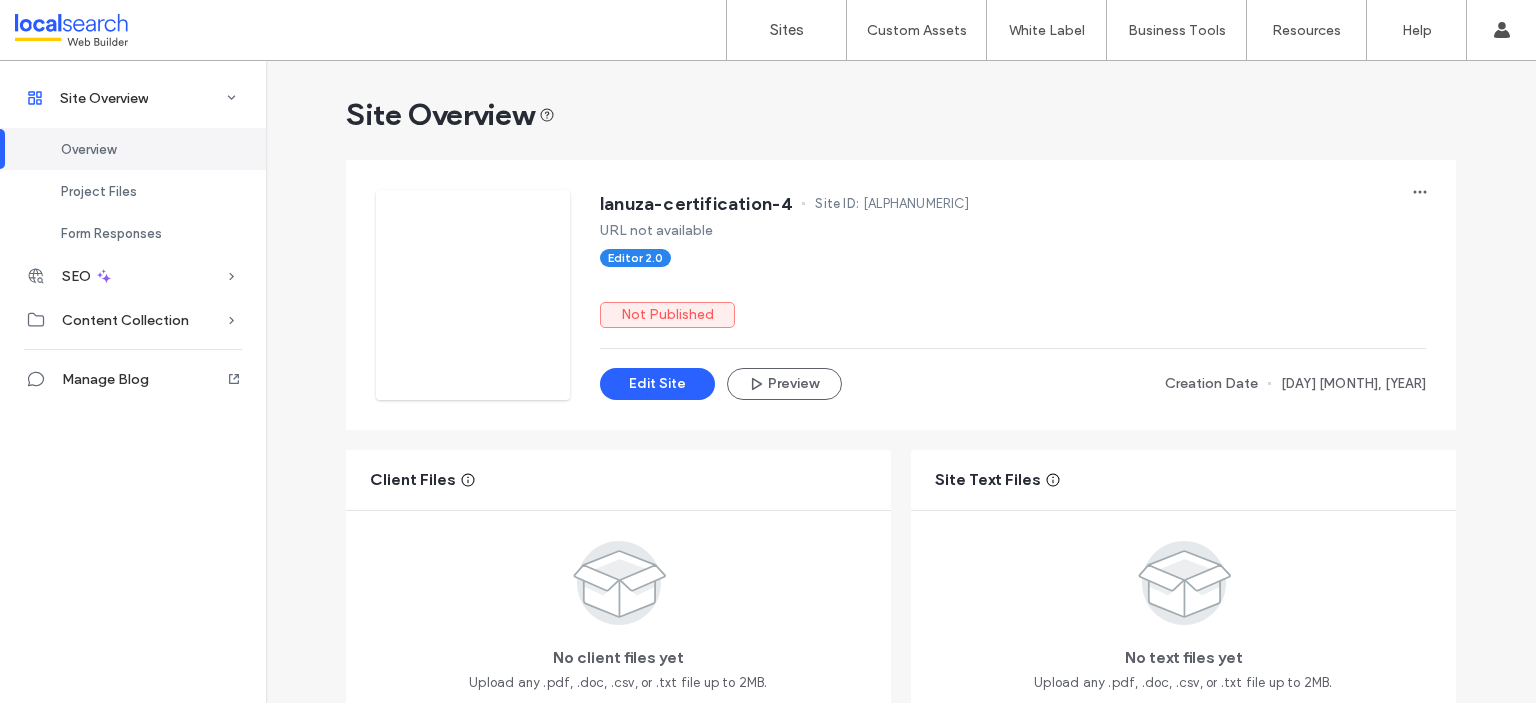 click on "da712a5e" at bounding box center [916, 204] 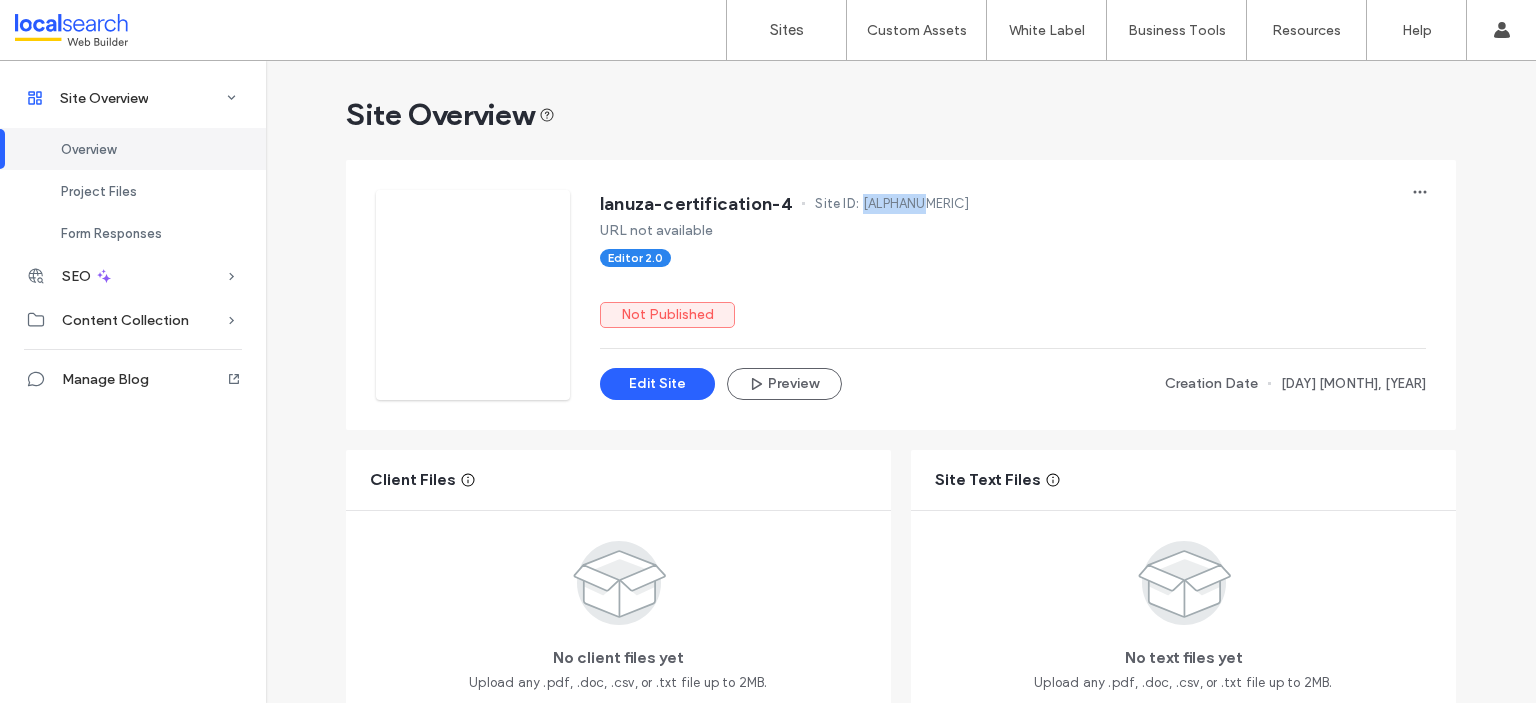 click on "da712a5e" at bounding box center (916, 204) 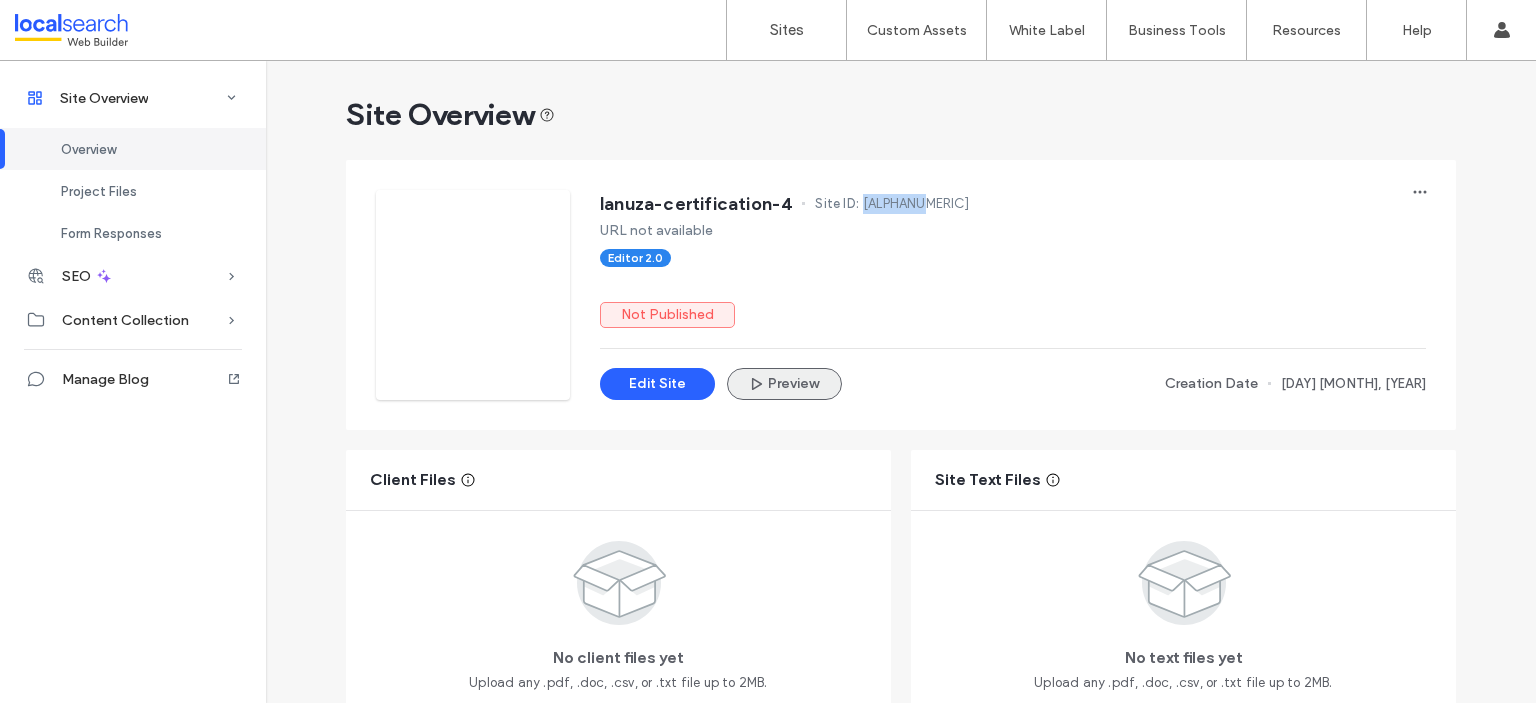 click on "Preview" at bounding box center (784, 384) 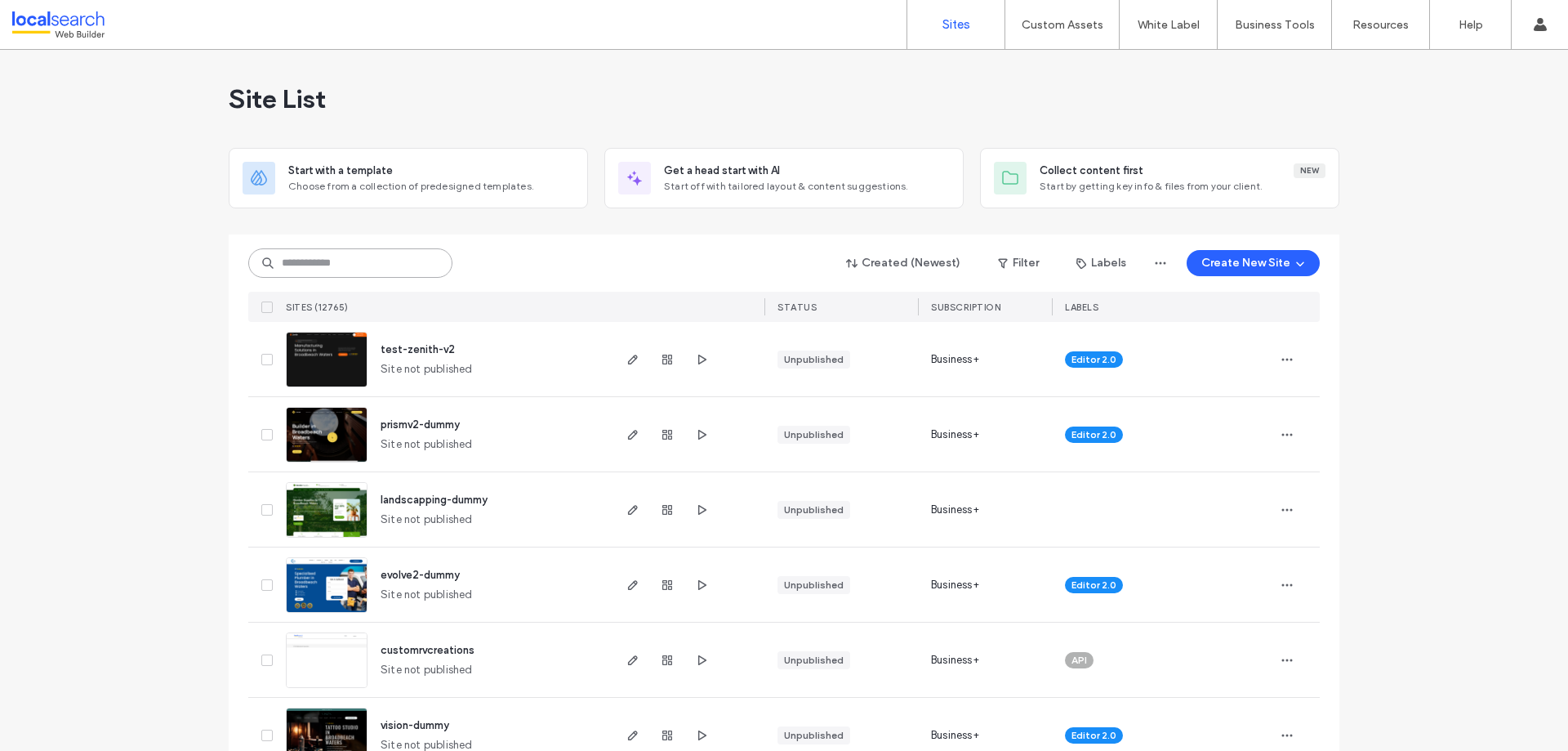 click at bounding box center (350, 263) 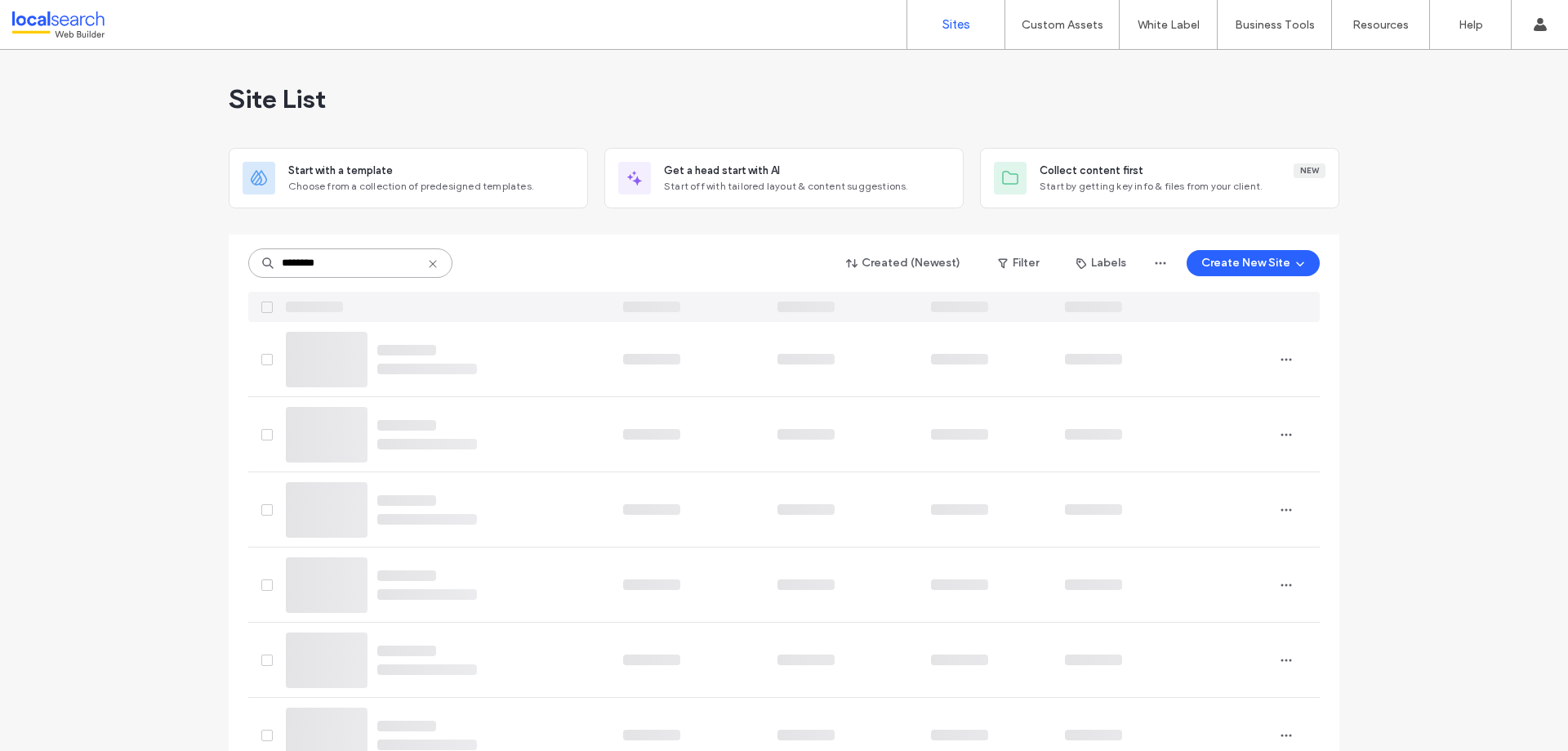type on "********" 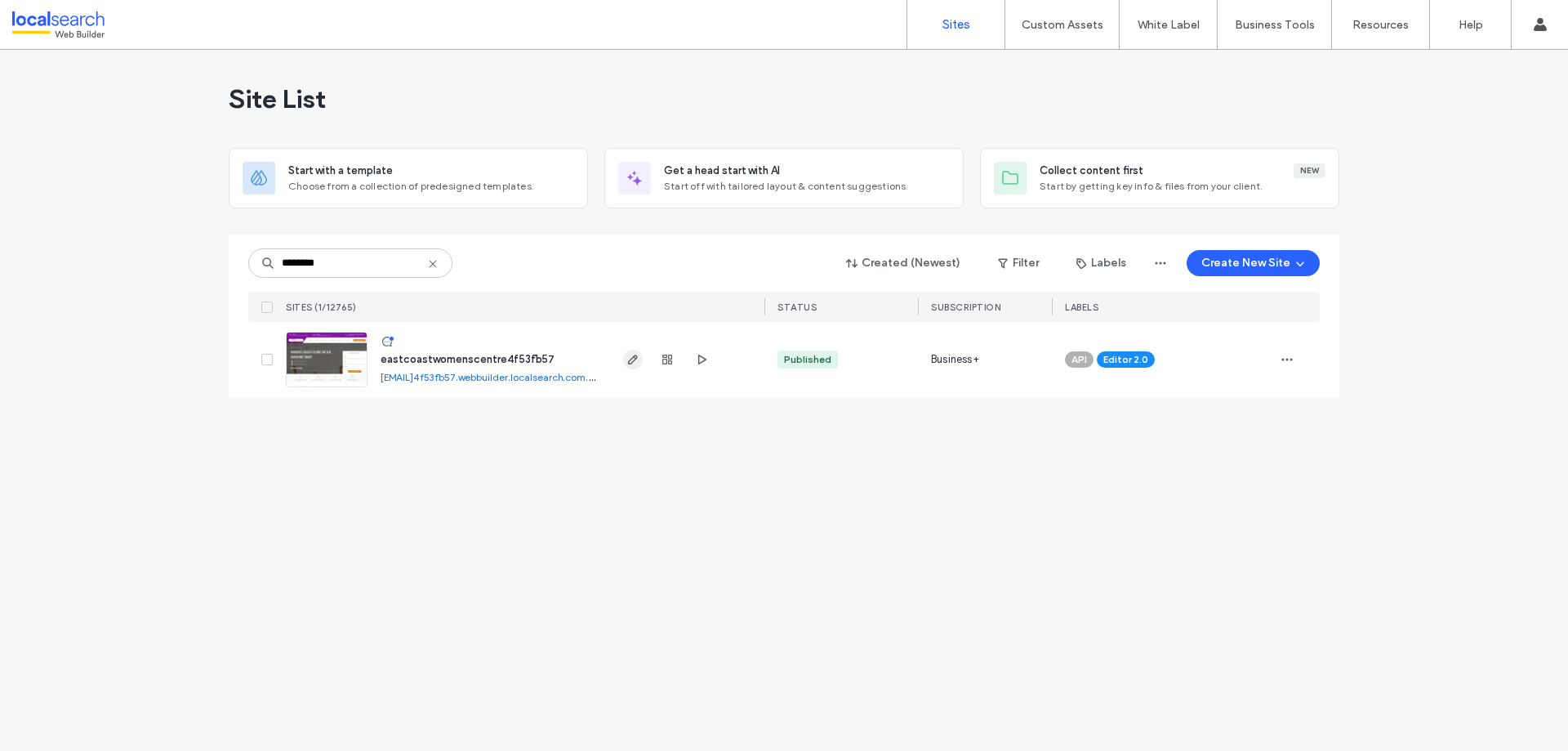 click at bounding box center (633, 360) 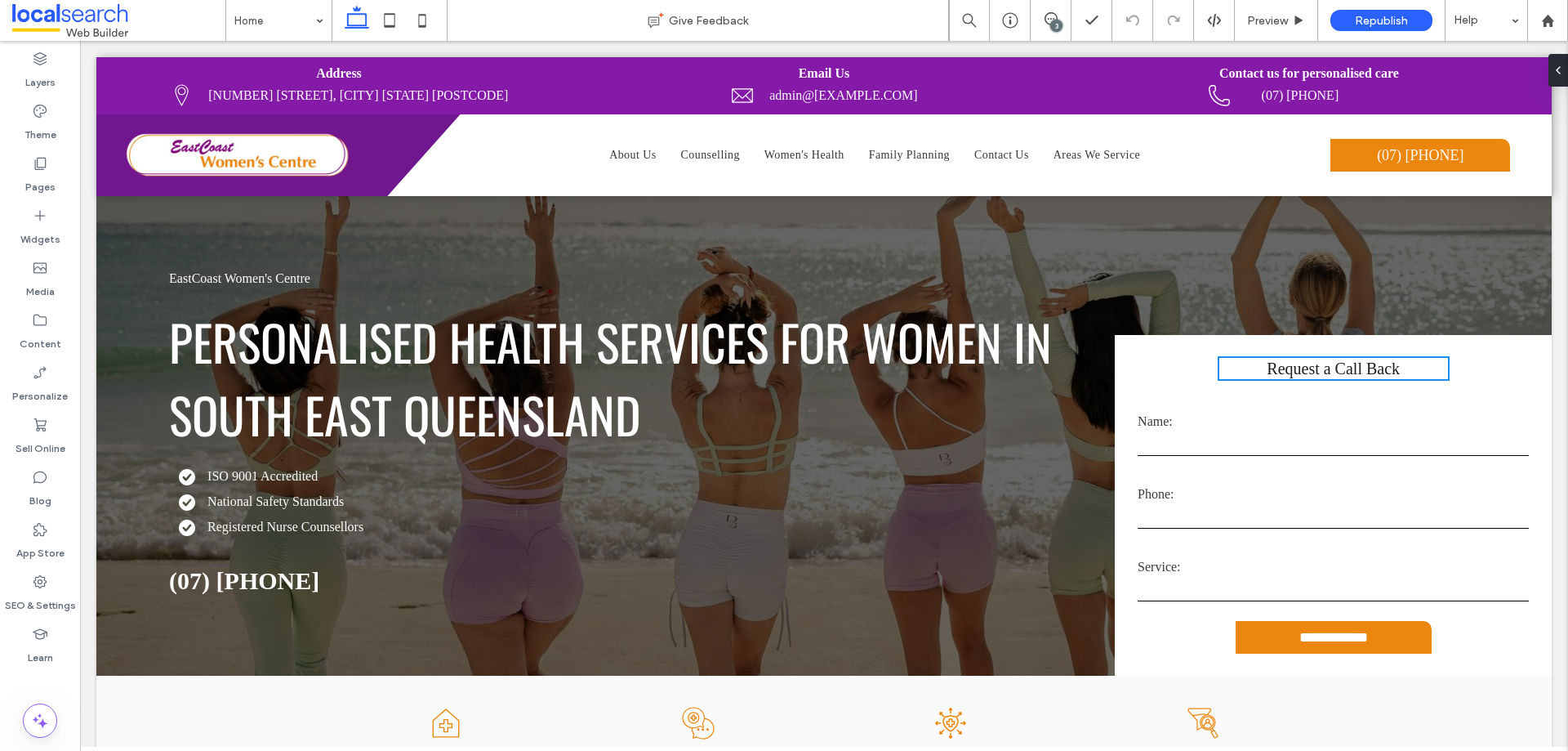 scroll, scrollTop: 0, scrollLeft: 0, axis: both 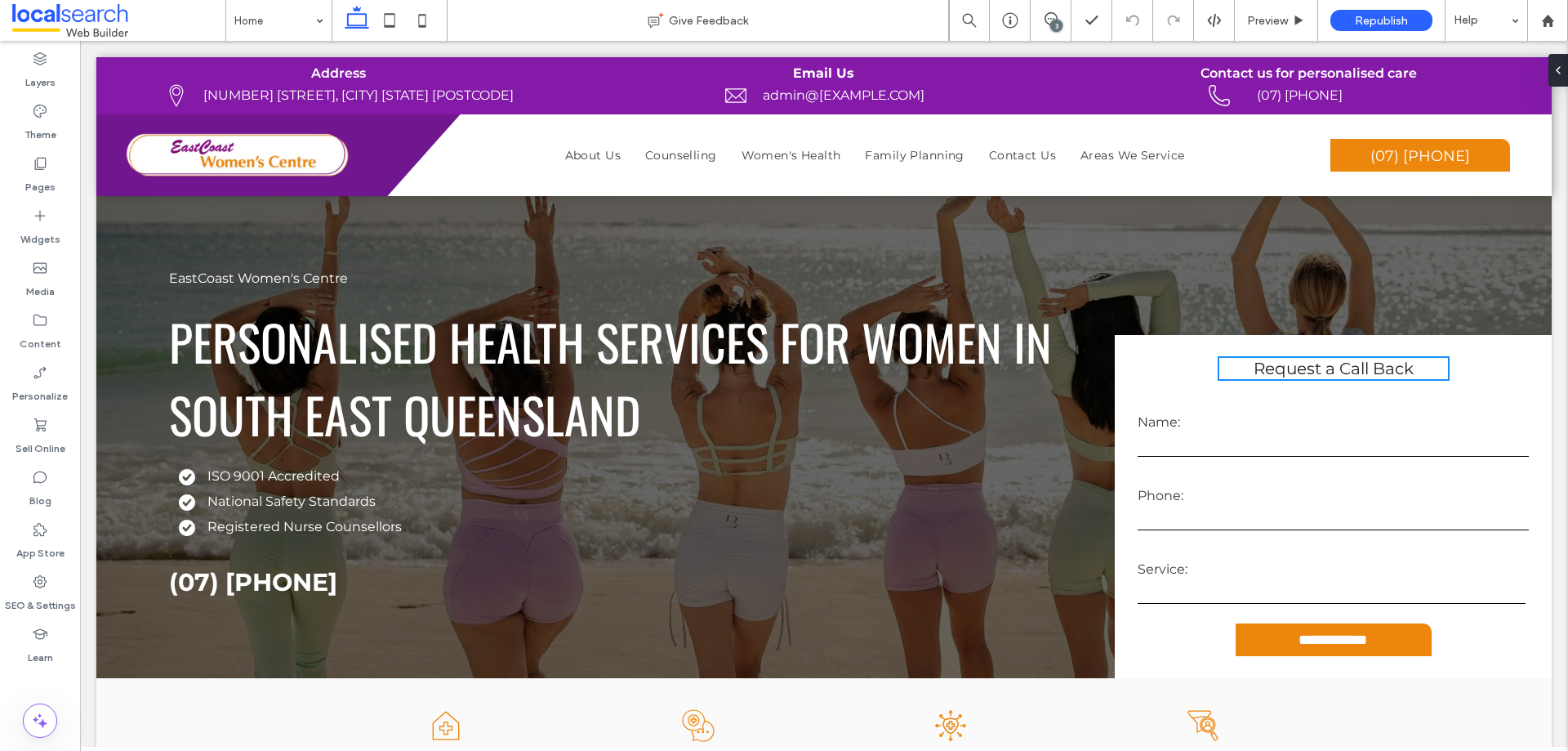 click on "3" at bounding box center [1056, 25] 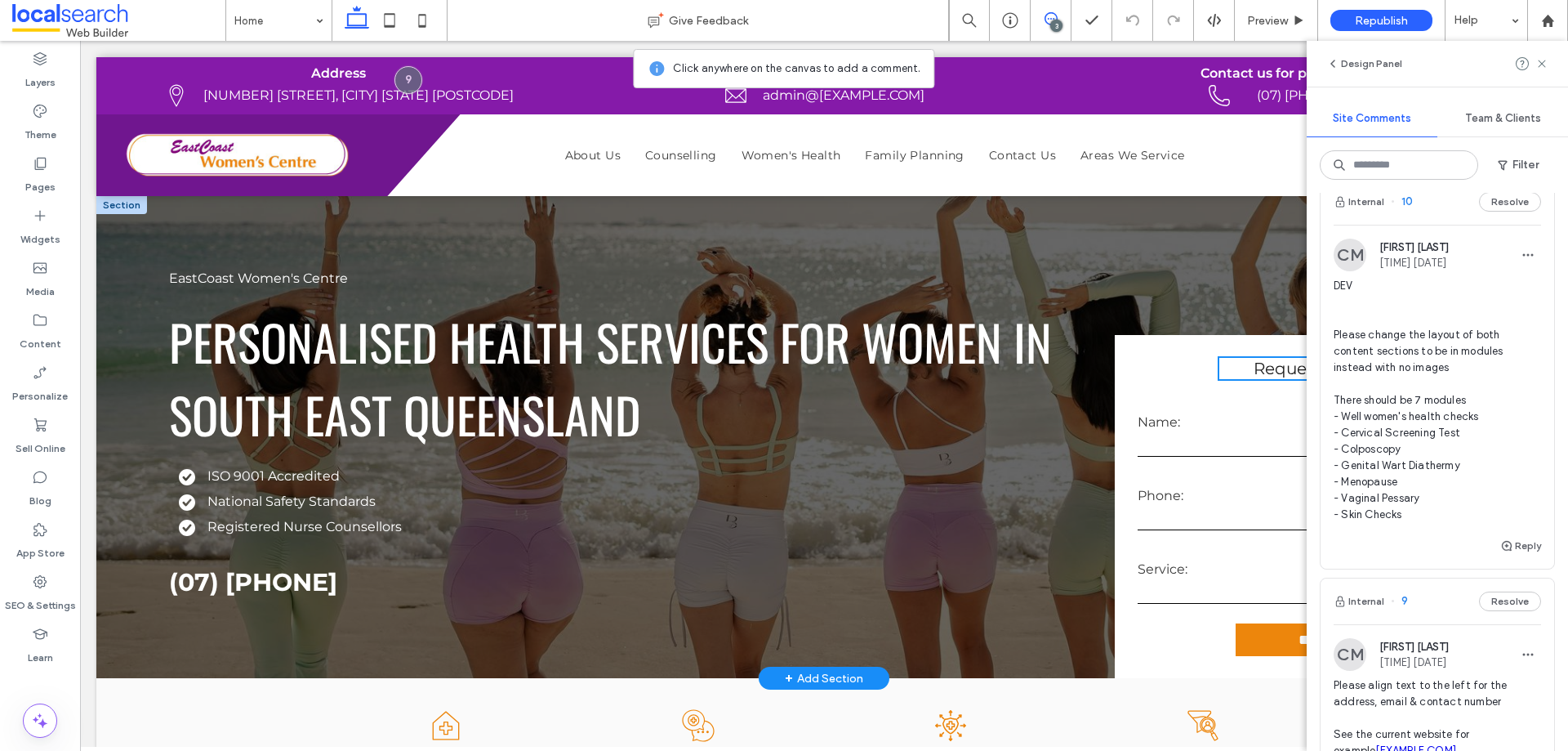 scroll, scrollTop: 0, scrollLeft: 0, axis: both 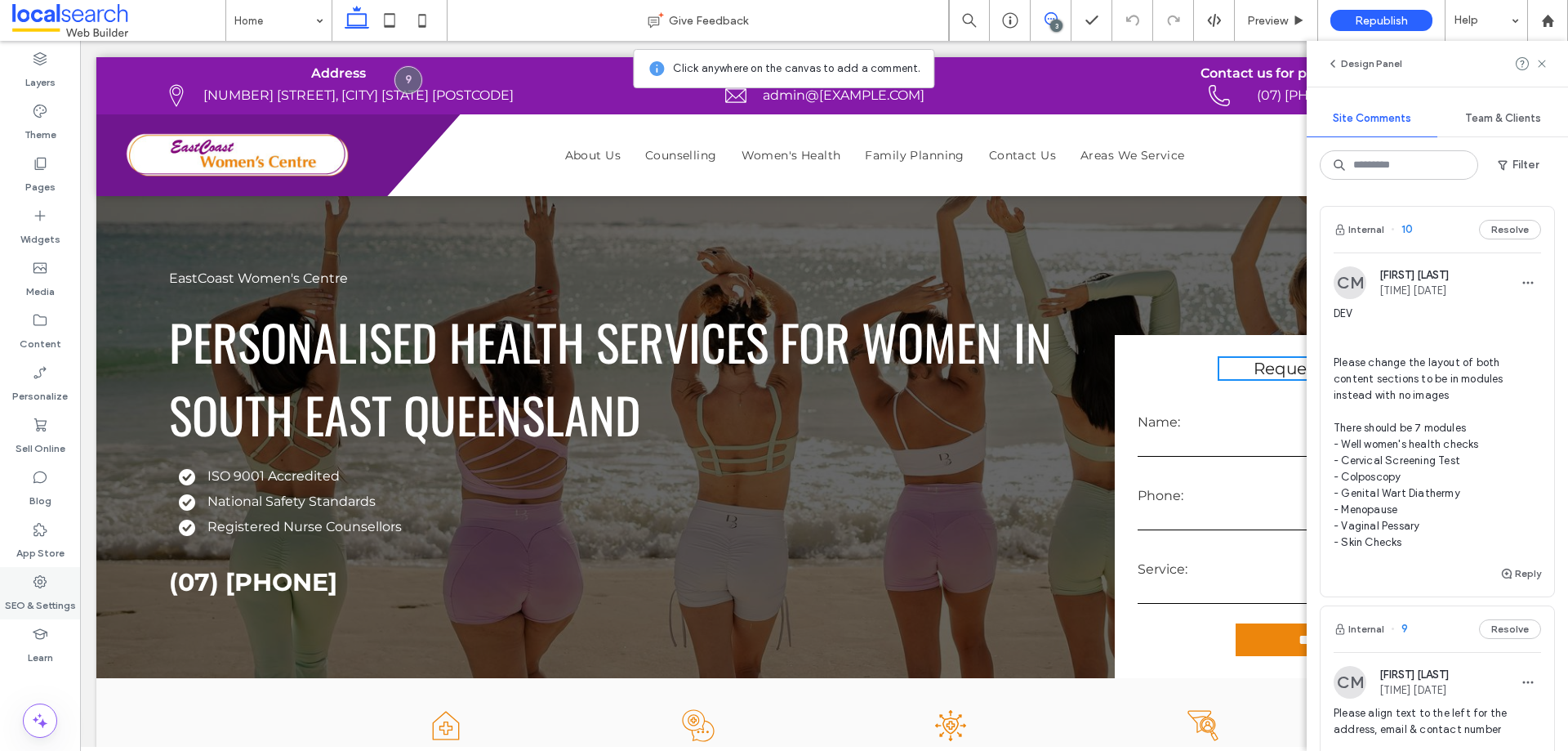 click at bounding box center [40, 582] 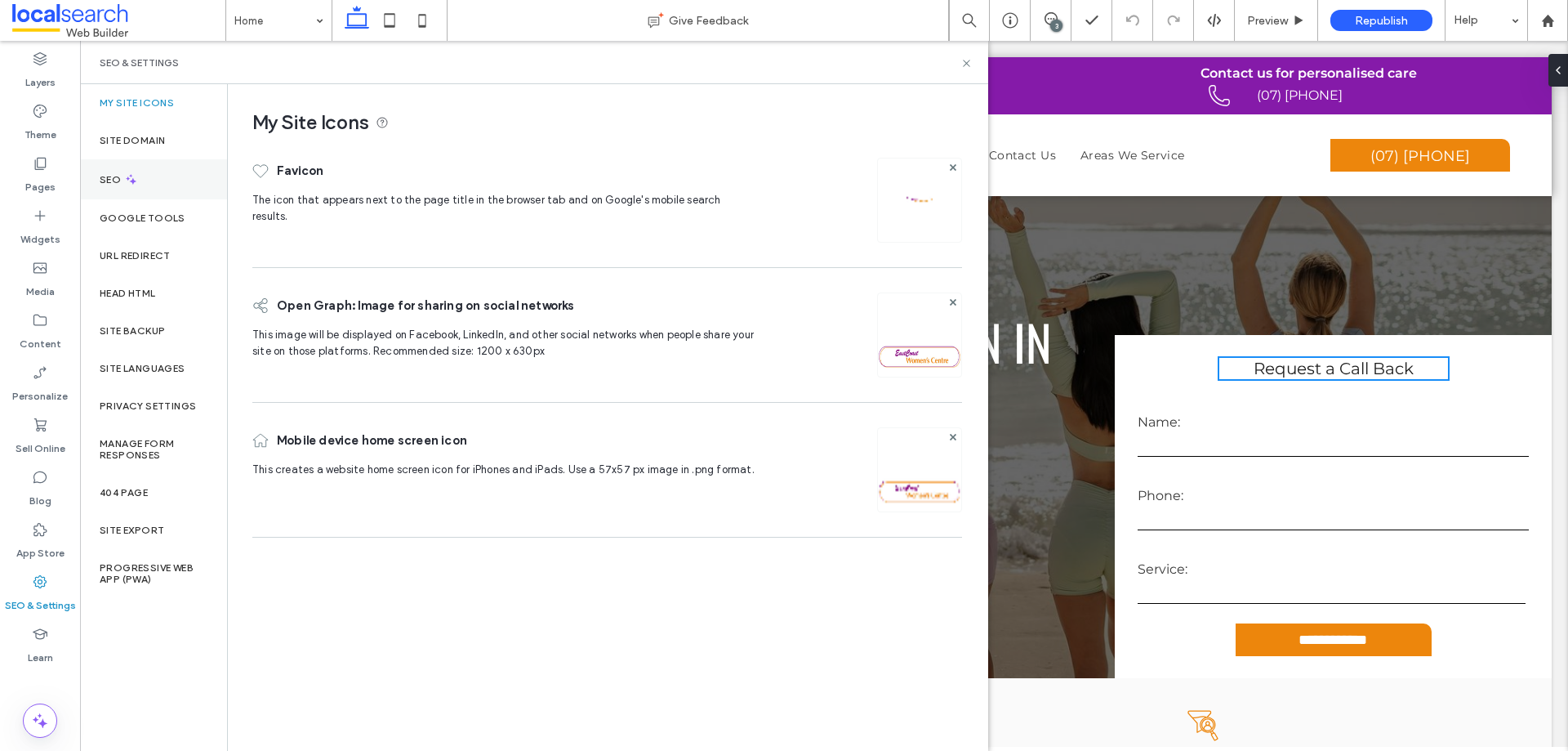 click on "SEO" at bounding box center [154, 179] 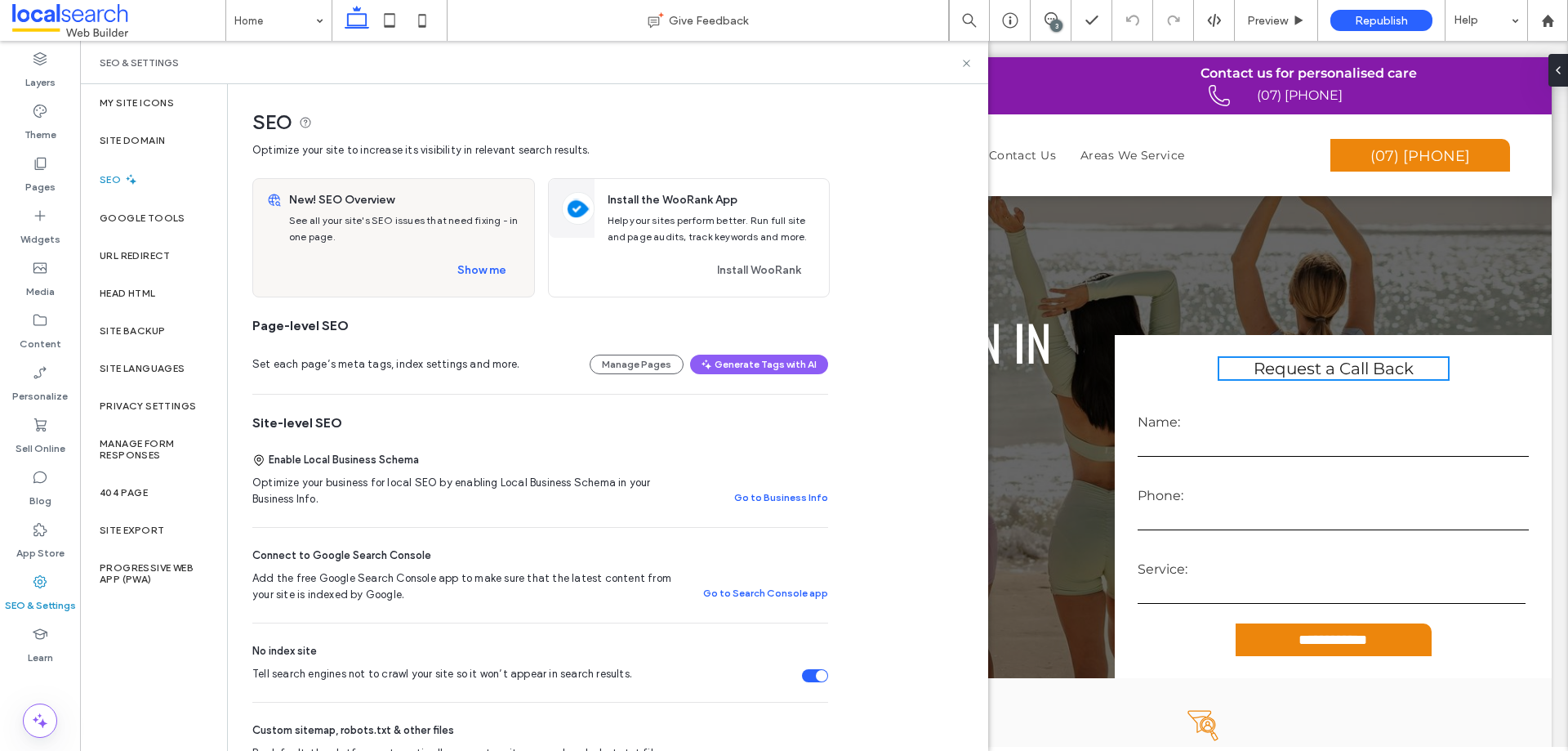 click on "Set each page’s meta tags, index settings and more. Manage Pages Generate Tags with AI" at bounding box center [540, 364] 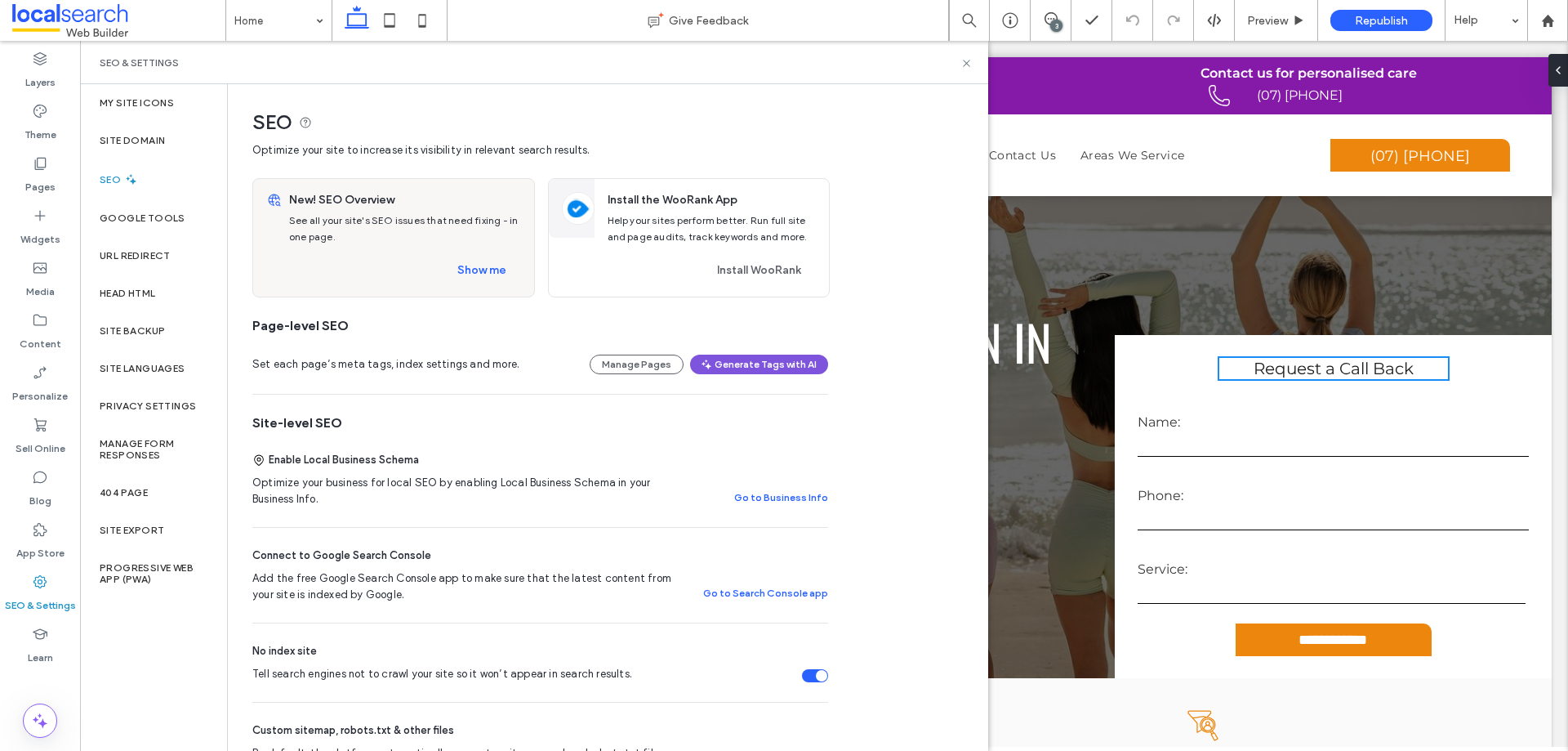 click on "Generate Tags with AI" at bounding box center [759, 364] 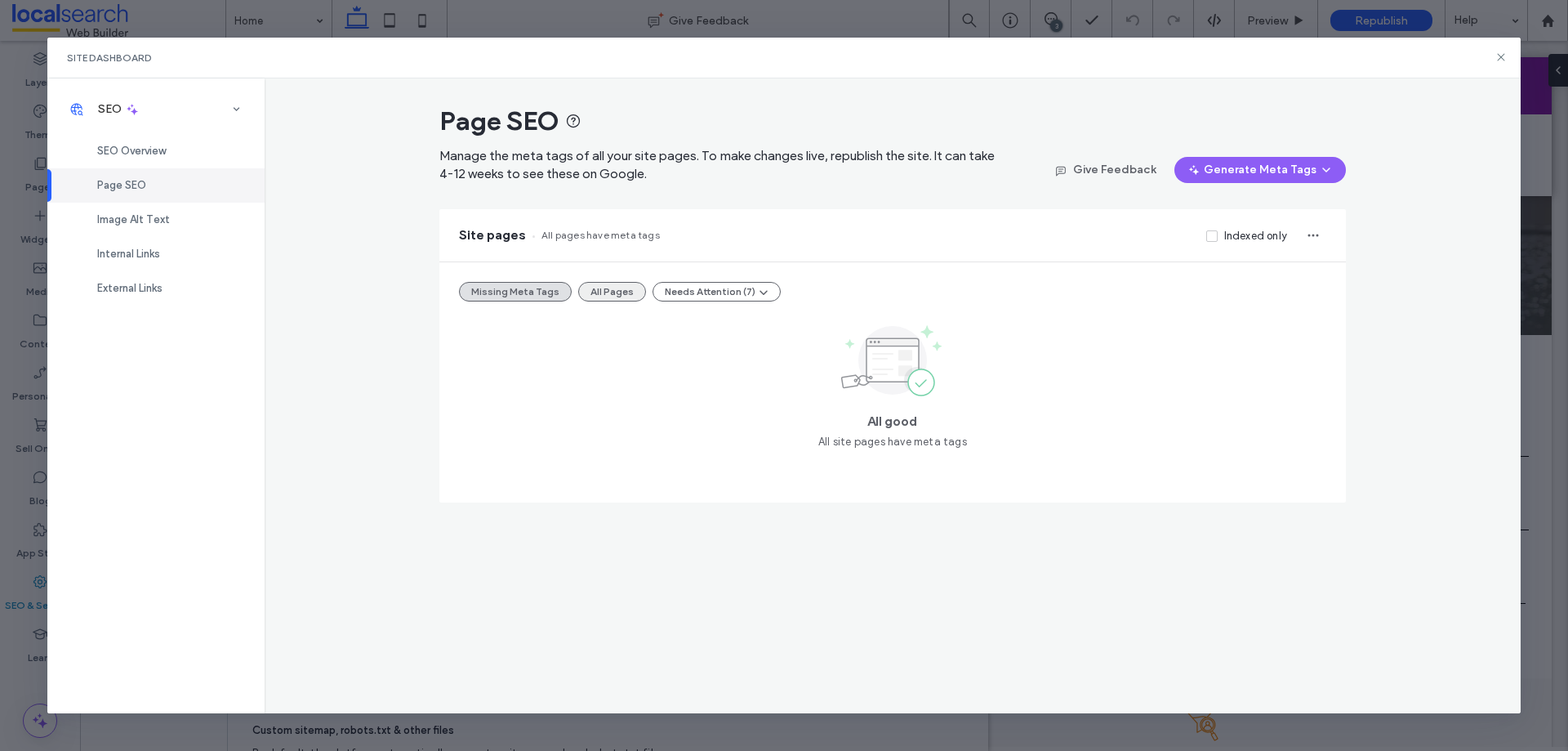click on "All Pages" at bounding box center [612, 292] 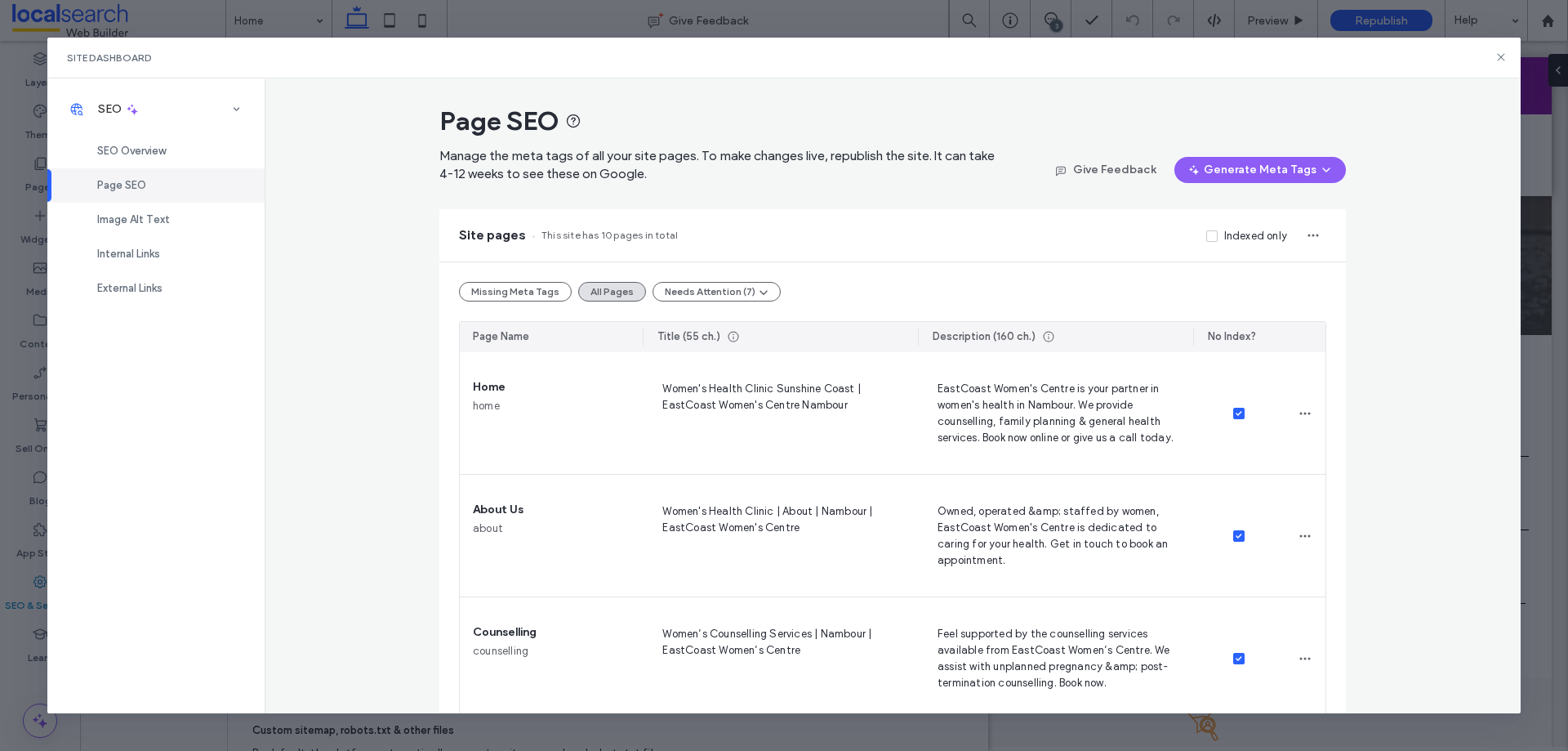 click on "Site Dashboard" at bounding box center (784, 58) 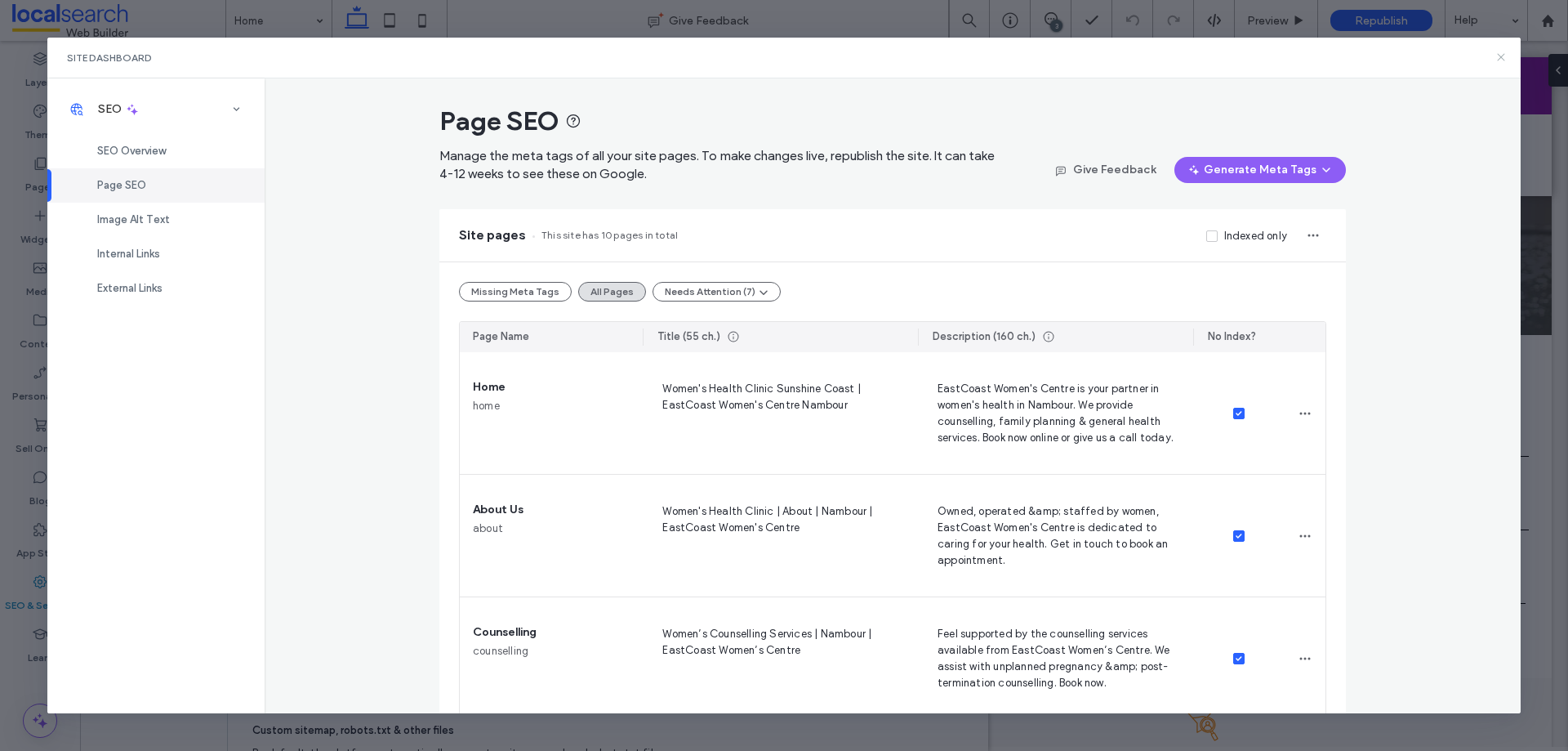 drag, startPoint x: 1498, startPoint y: 51, endPoint x: 1448, endPoint y: 0, distance: 71.42129 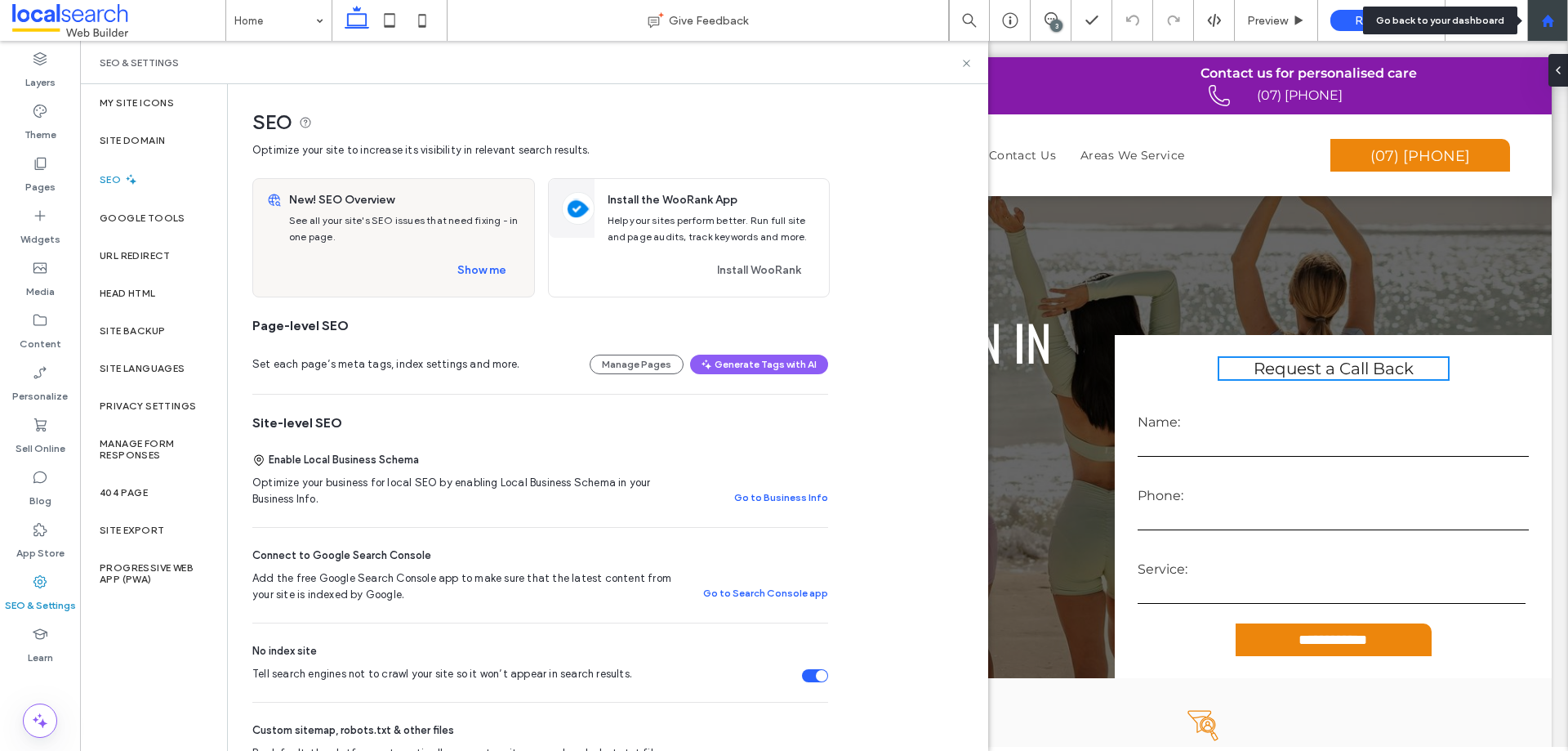click at bounding box center (1548, 20) 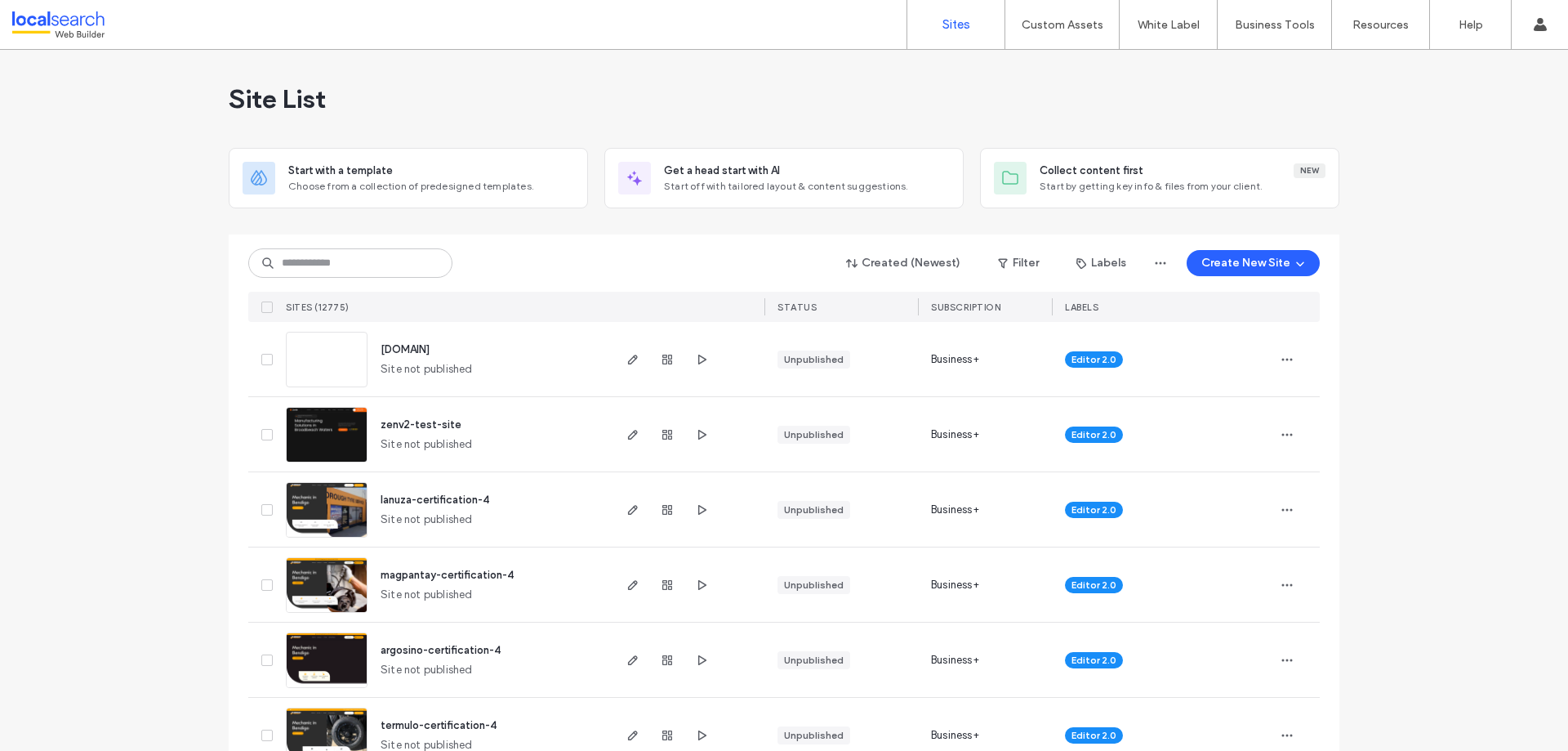 scroll, scrollTop: 0, scrollLeft: 0, axis: both 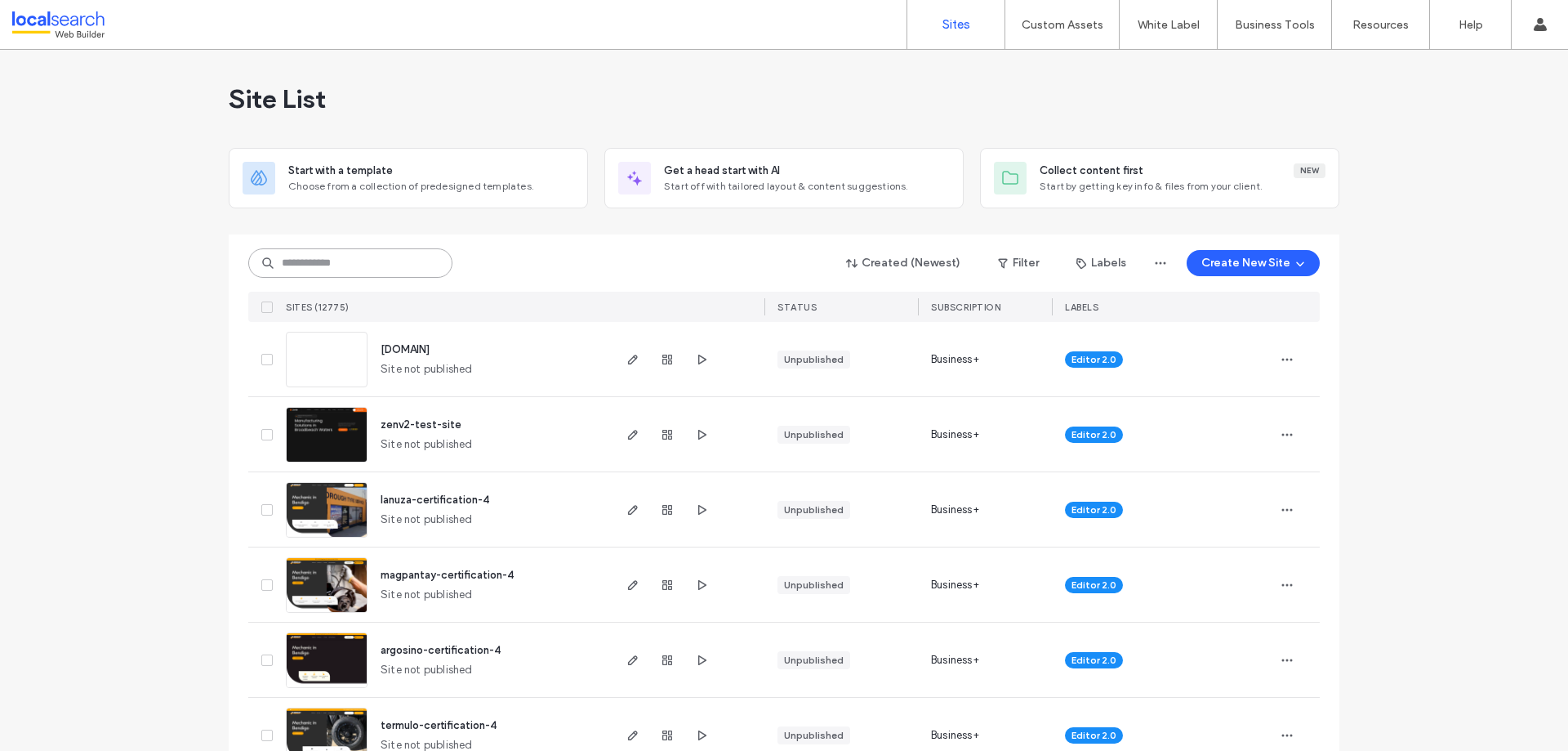 click at bounding box center (350, 263) 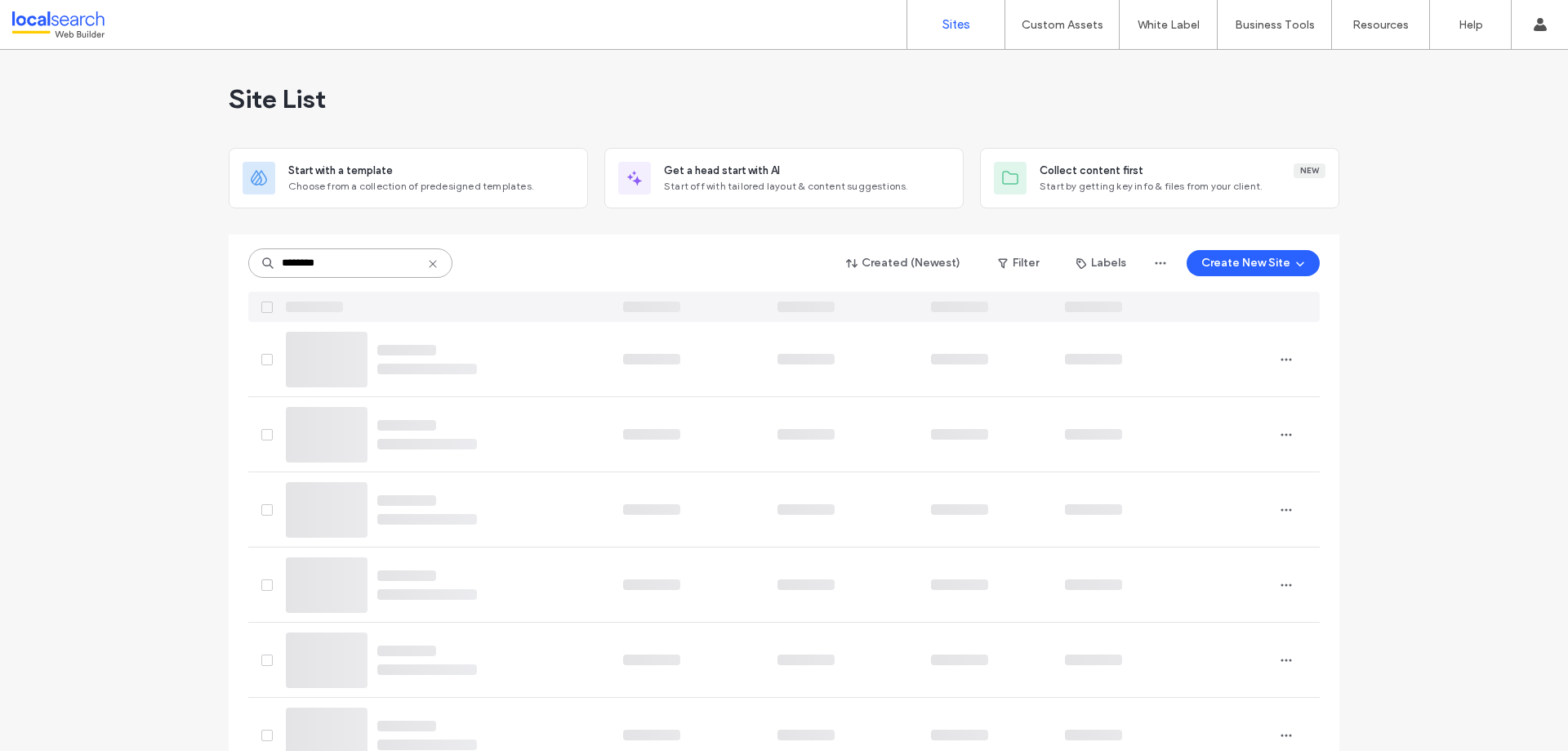type on "********" 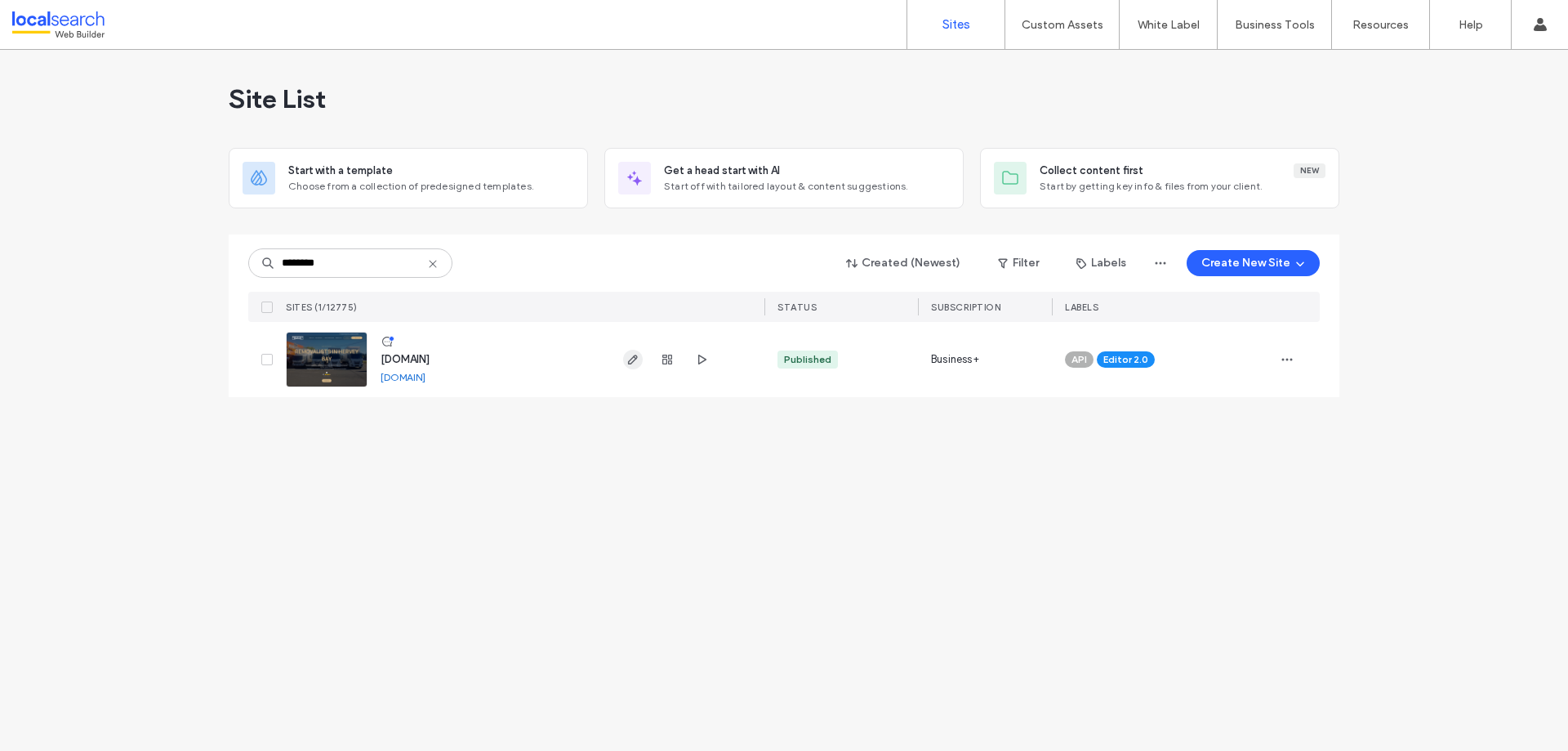 click at bounding box center (633, 360) 